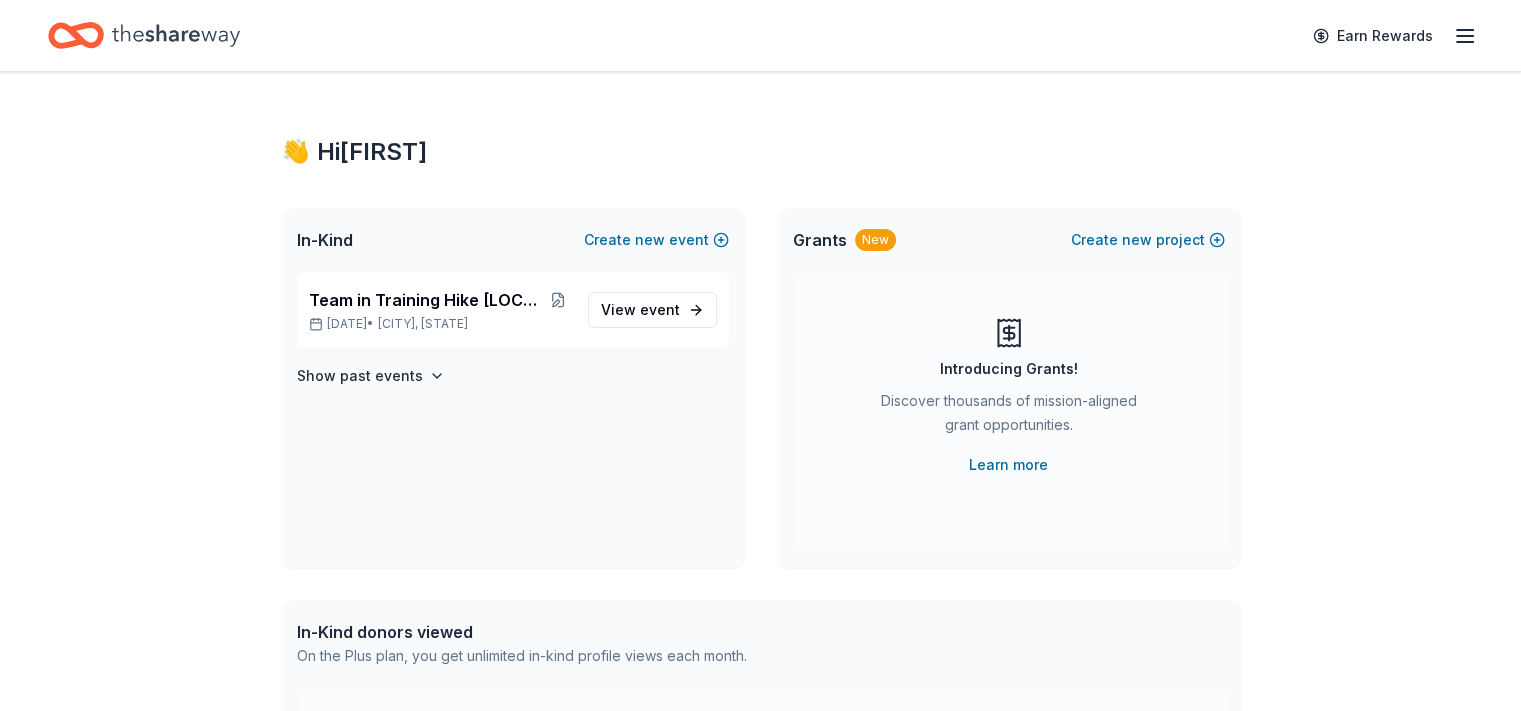 scroll, scrollTop: 0, scrollLeft: 0, axis: both 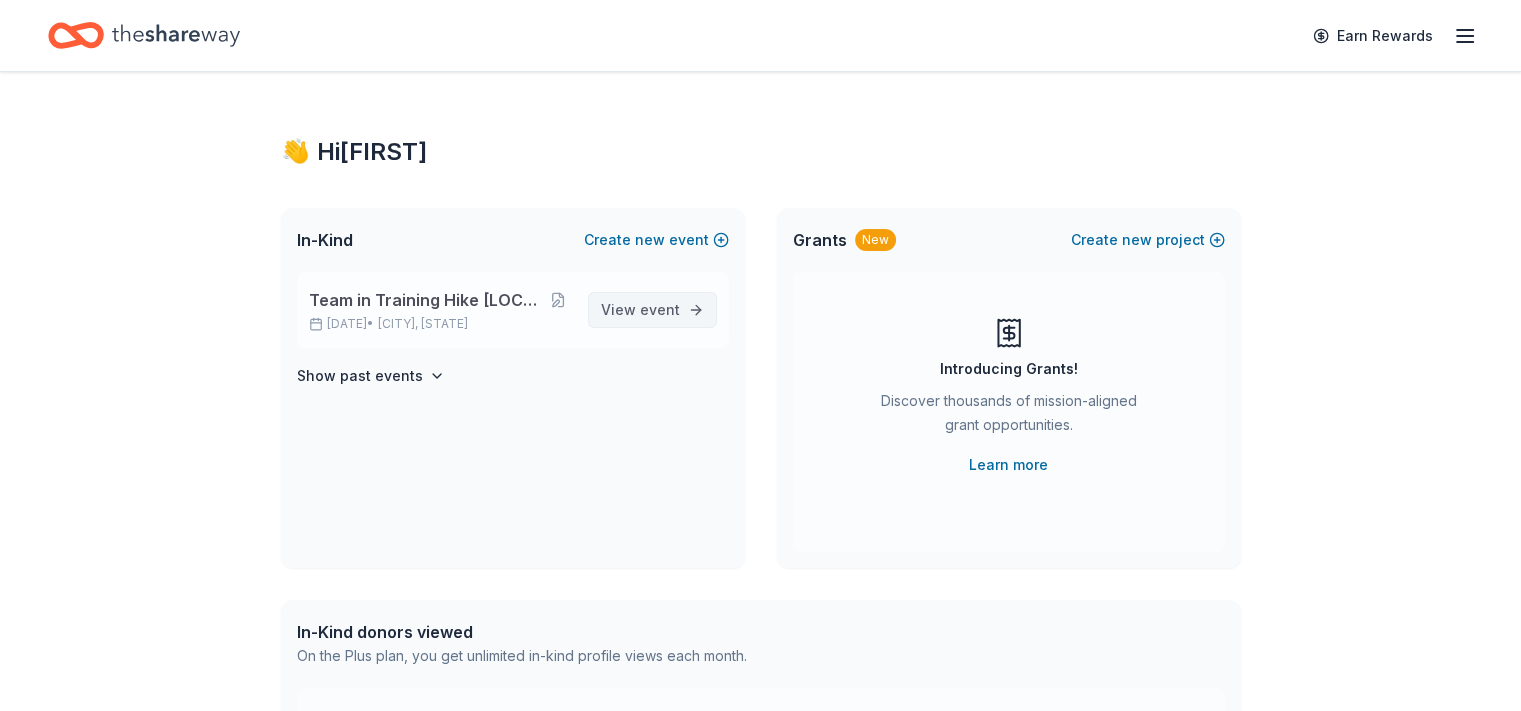 click on "View   event" at bounding box center [640, 310] 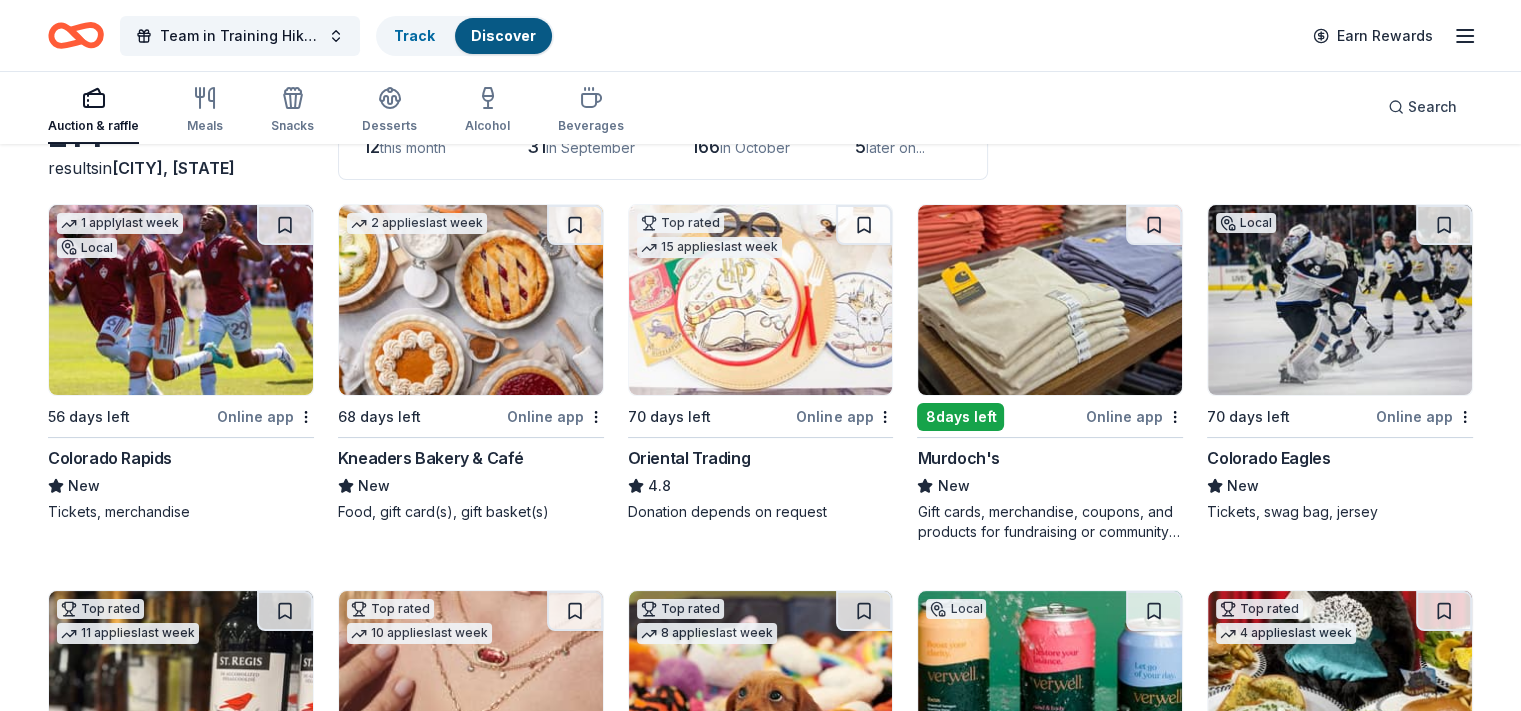 scroll, scrollTop: 200, scrollLeft: 0, axis: vertical 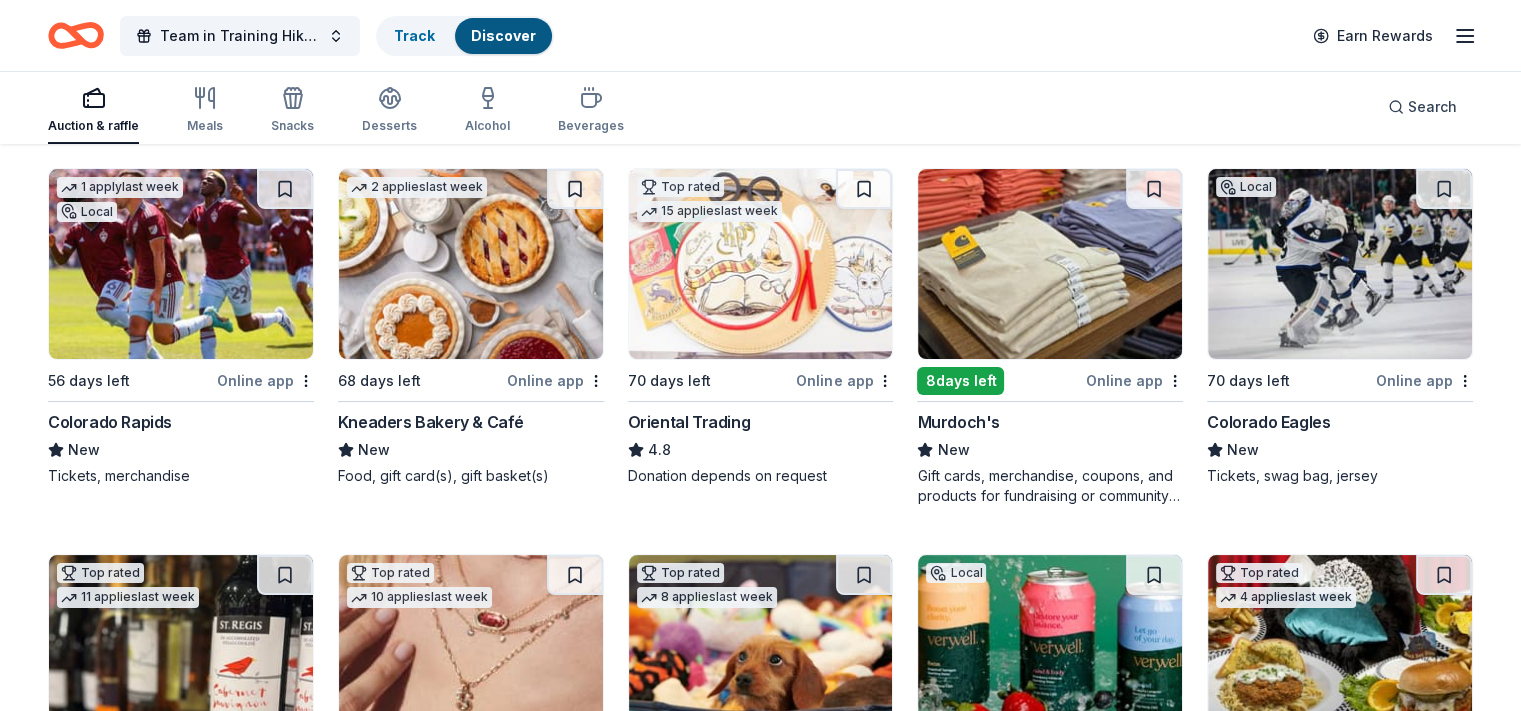 click on "56 days left" at bounding box center [130, 380] 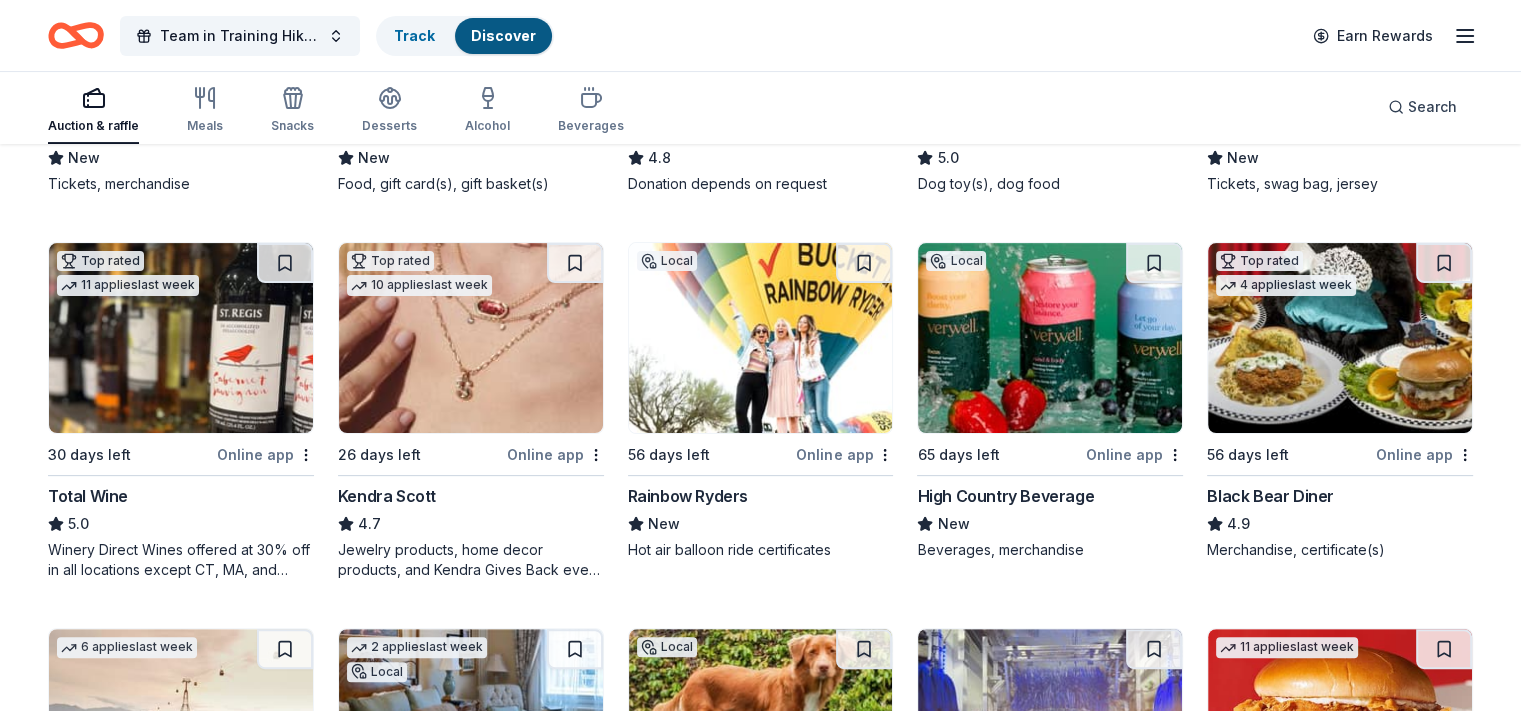scroll, scrollTop: 500, scrollLeft: 0, axis: vertical 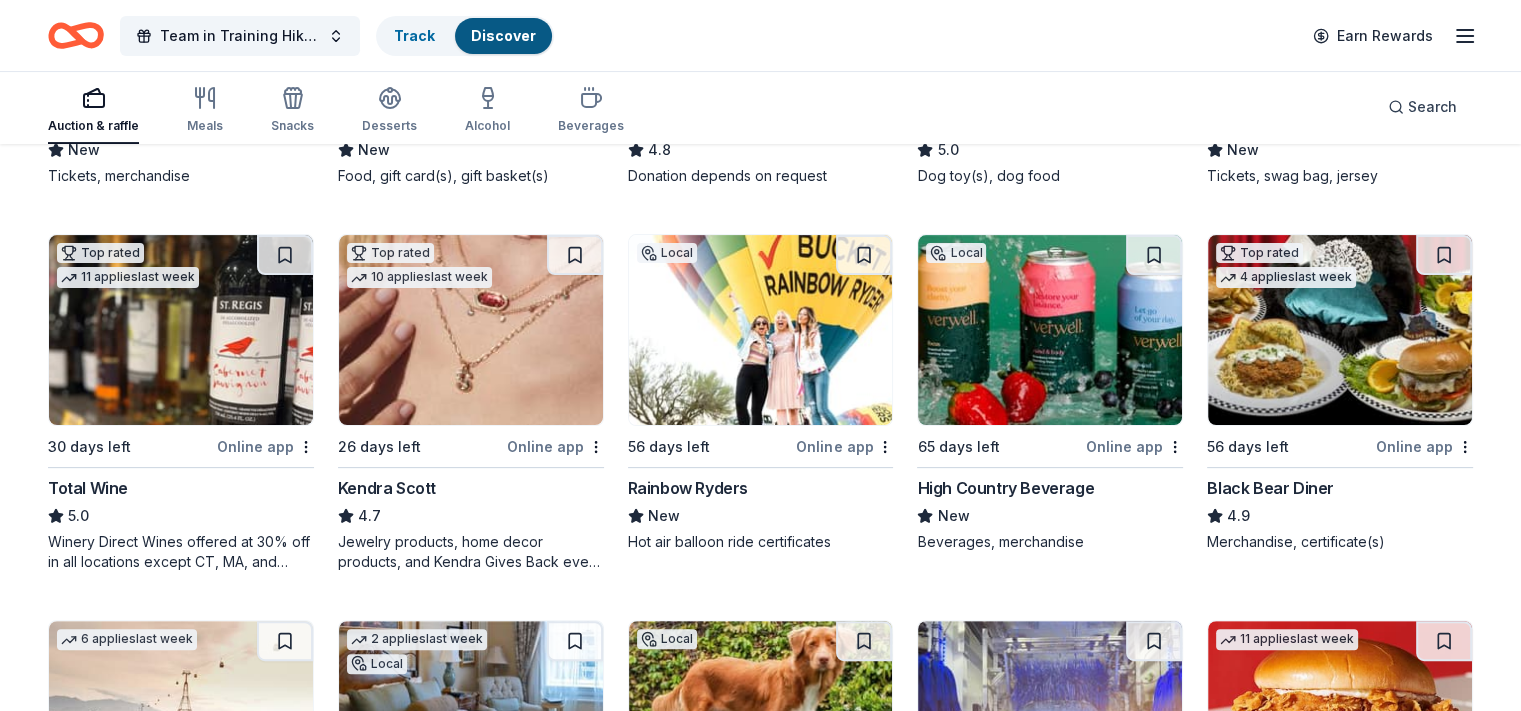 click at bounding box center [471, 330] 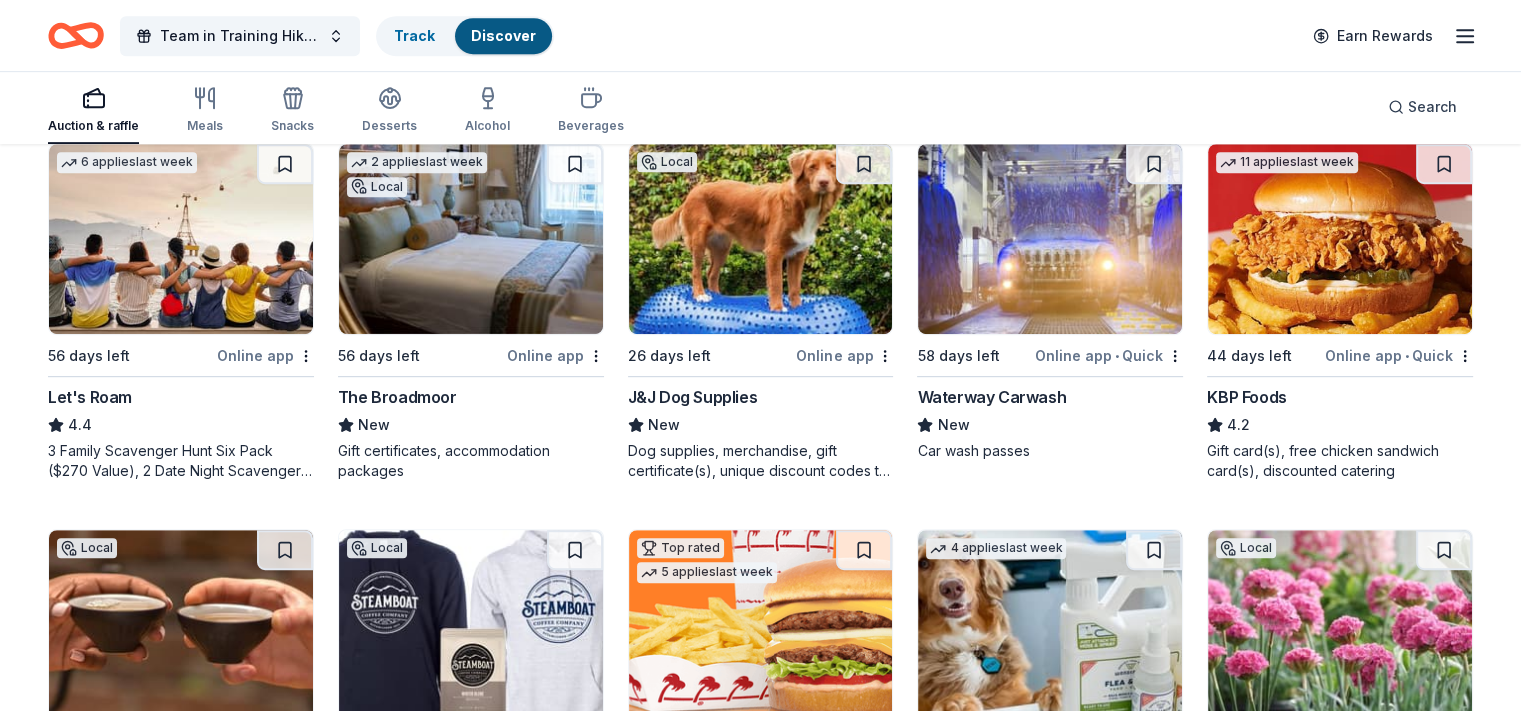scroll, scrollTop: 1000, scrollLeft: 0, axis: vertical 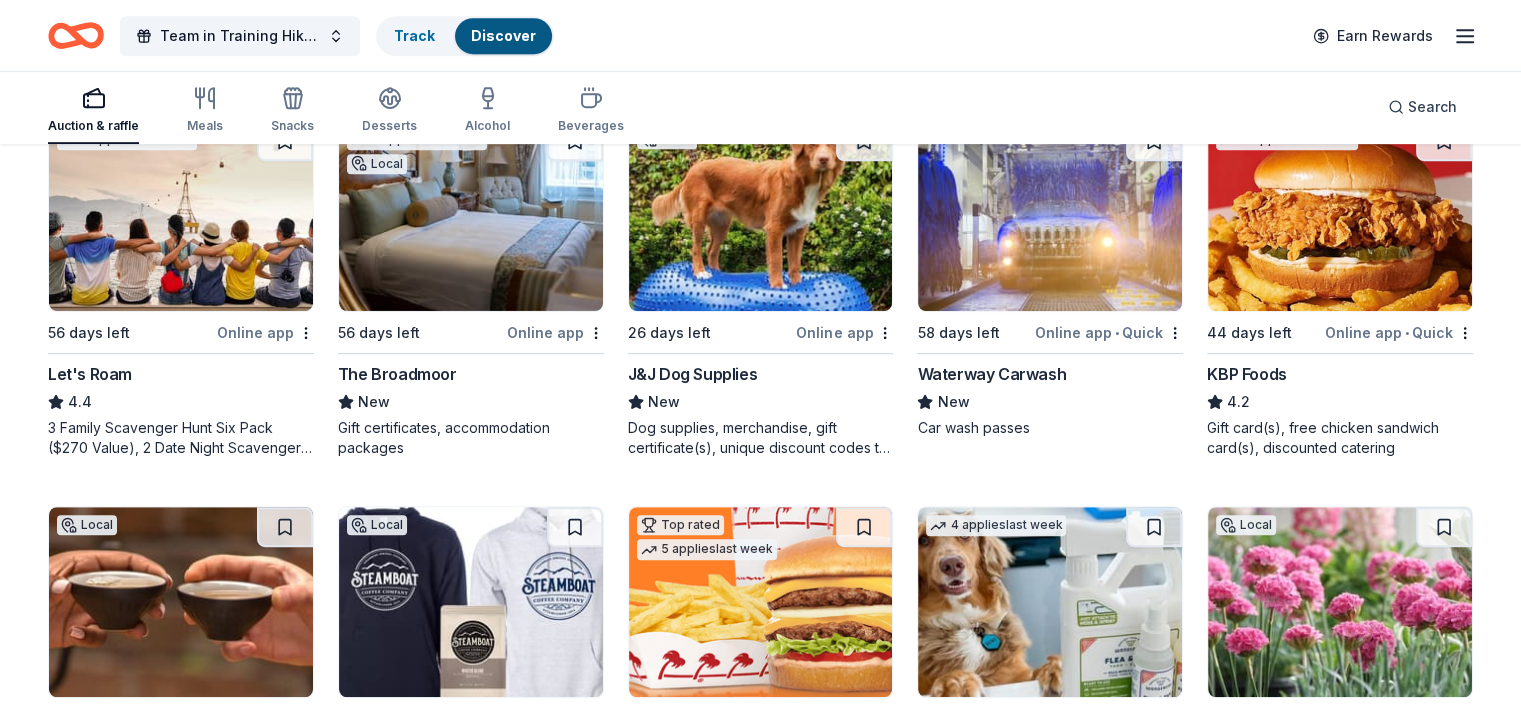 click on "J&J Dog Supplies" at bounding box center (693, 374) 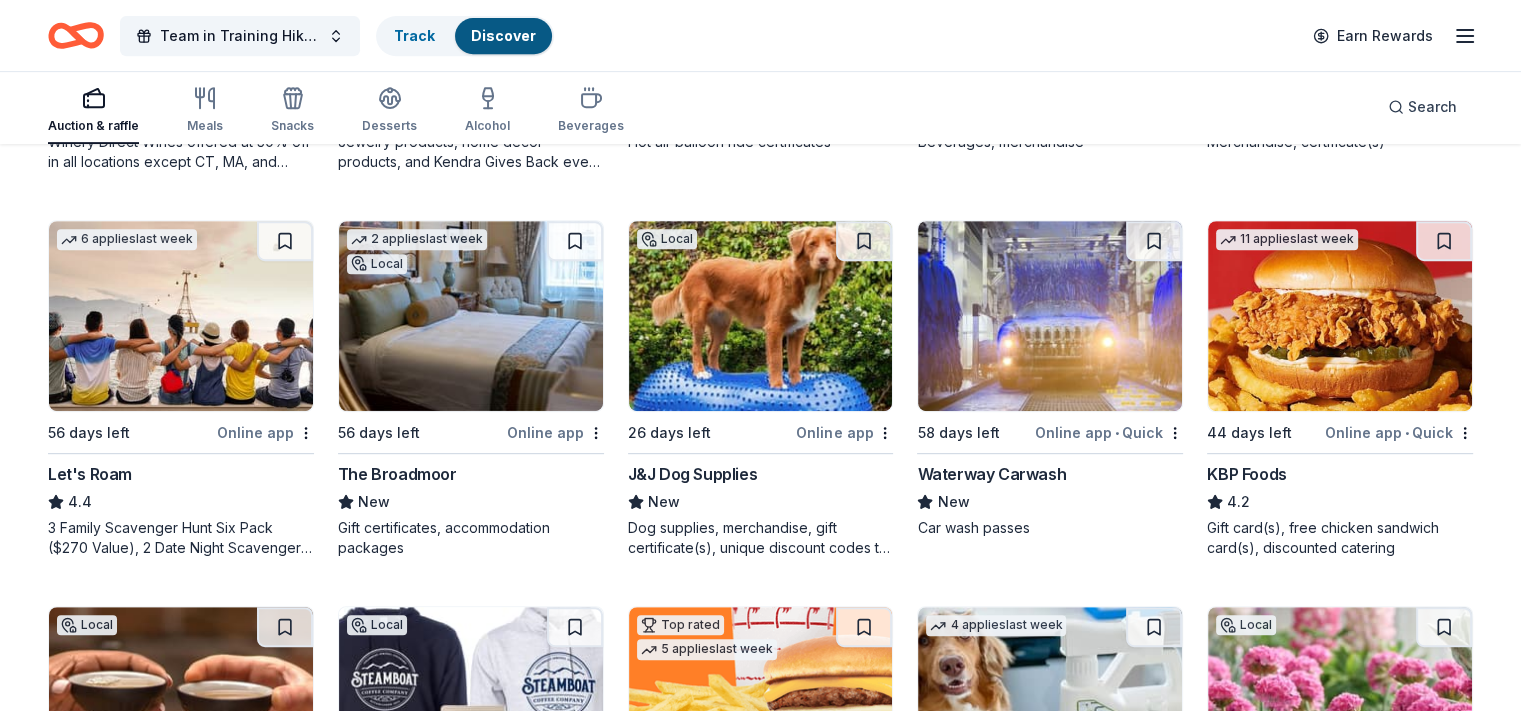 click on "Waterway Carwash" at bounding box center [991, 474] 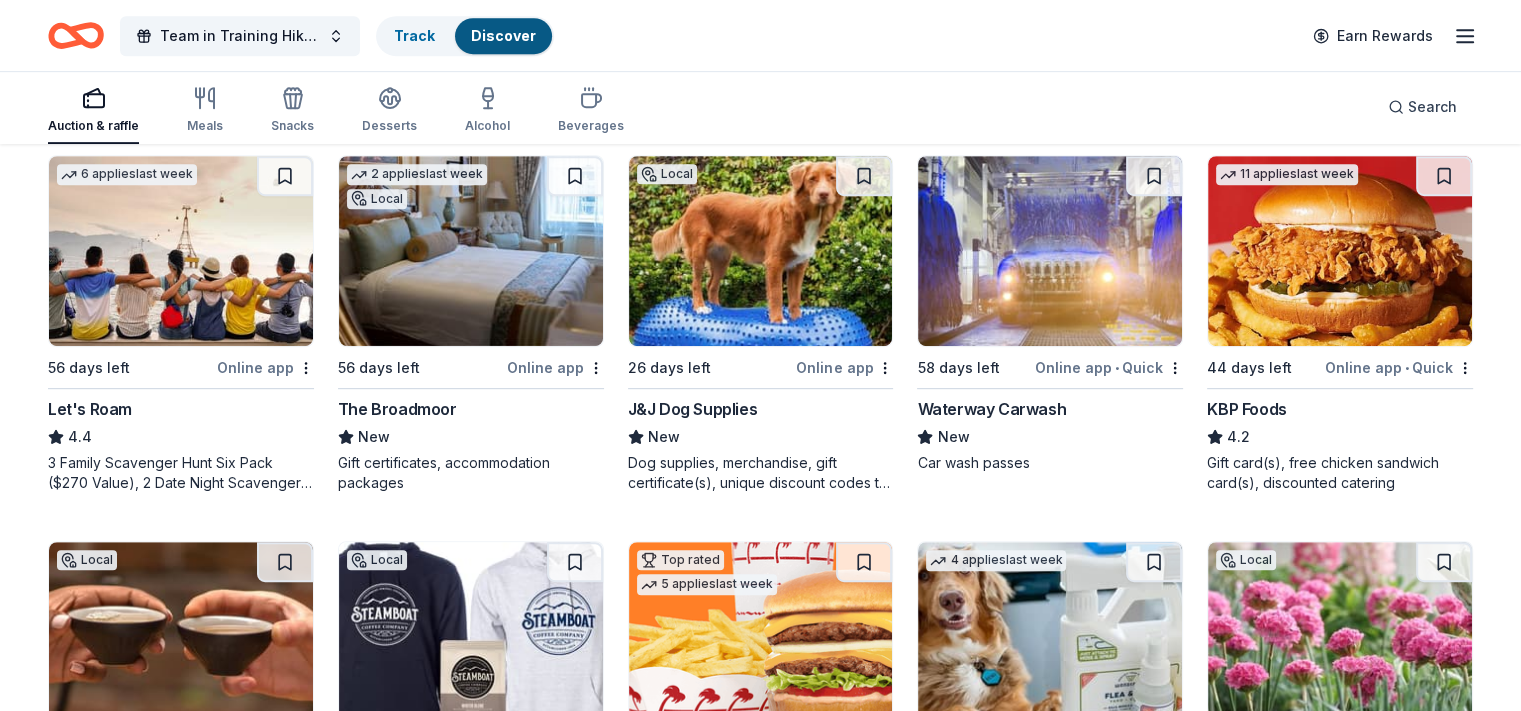 scroll, scrollTop: 1000, scrollLeft: 0, axis: vertical 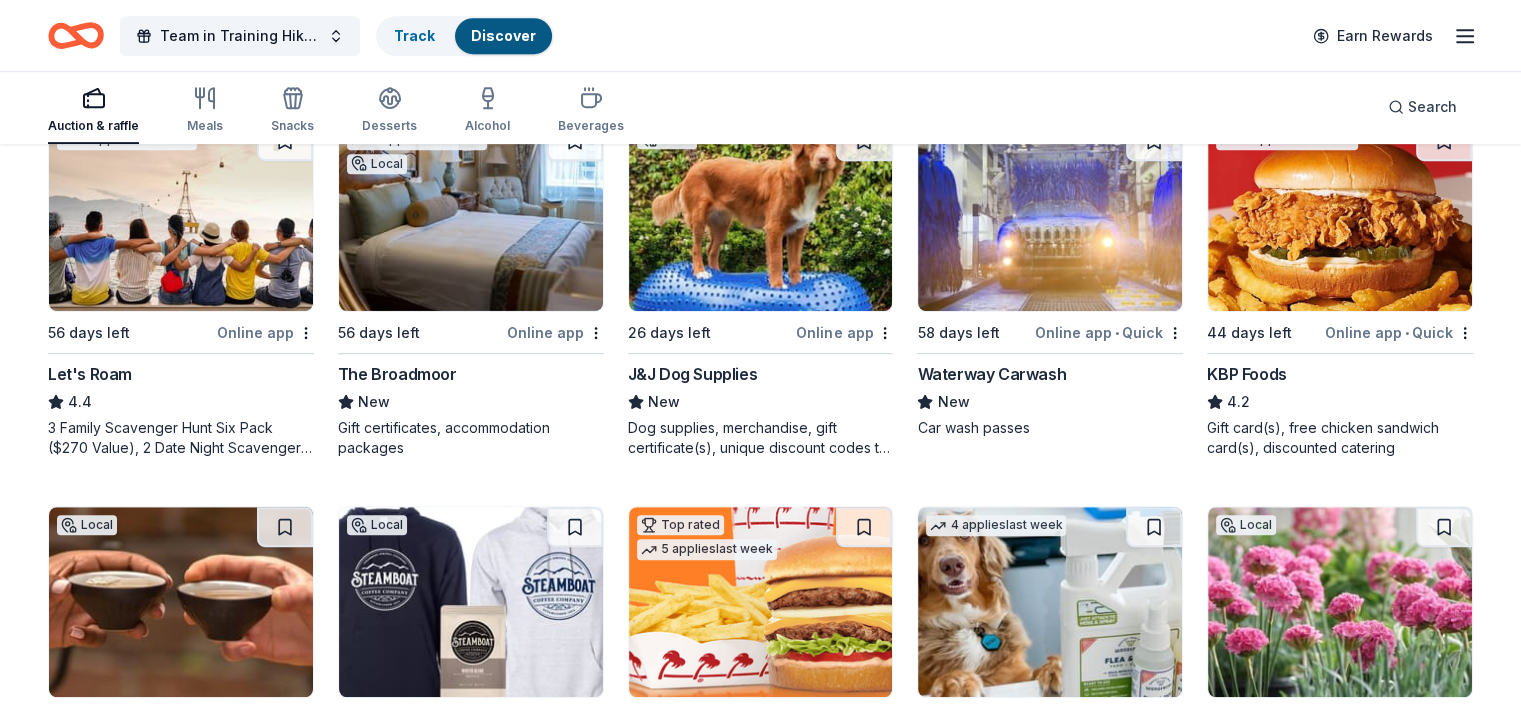 click on "KBP Foods" at bounding box center (1246, 374) 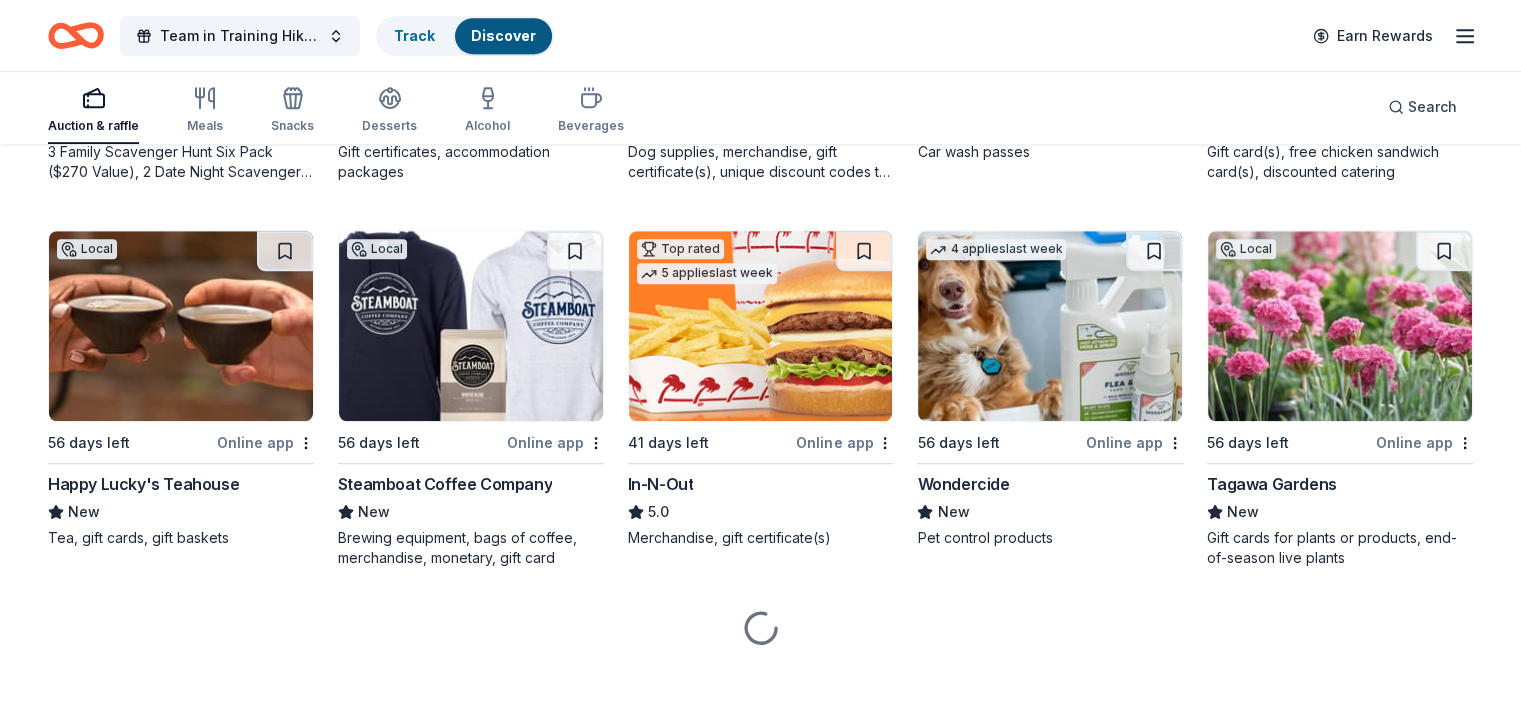 scroll, scrollTop: 1291, scrollLeft: 0, axis: vertical 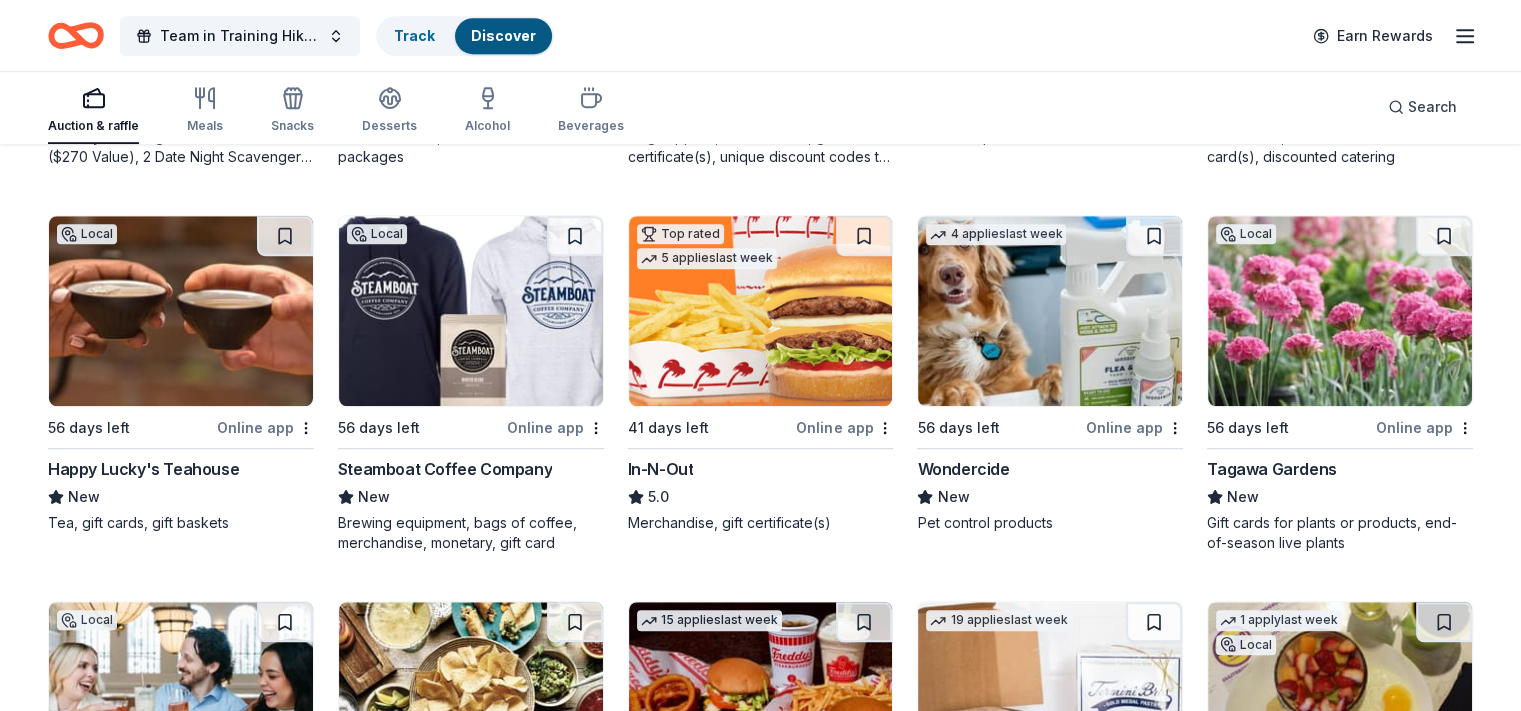 click on "Happy Lucky's Teahouse" at bounding box center (143, 469) 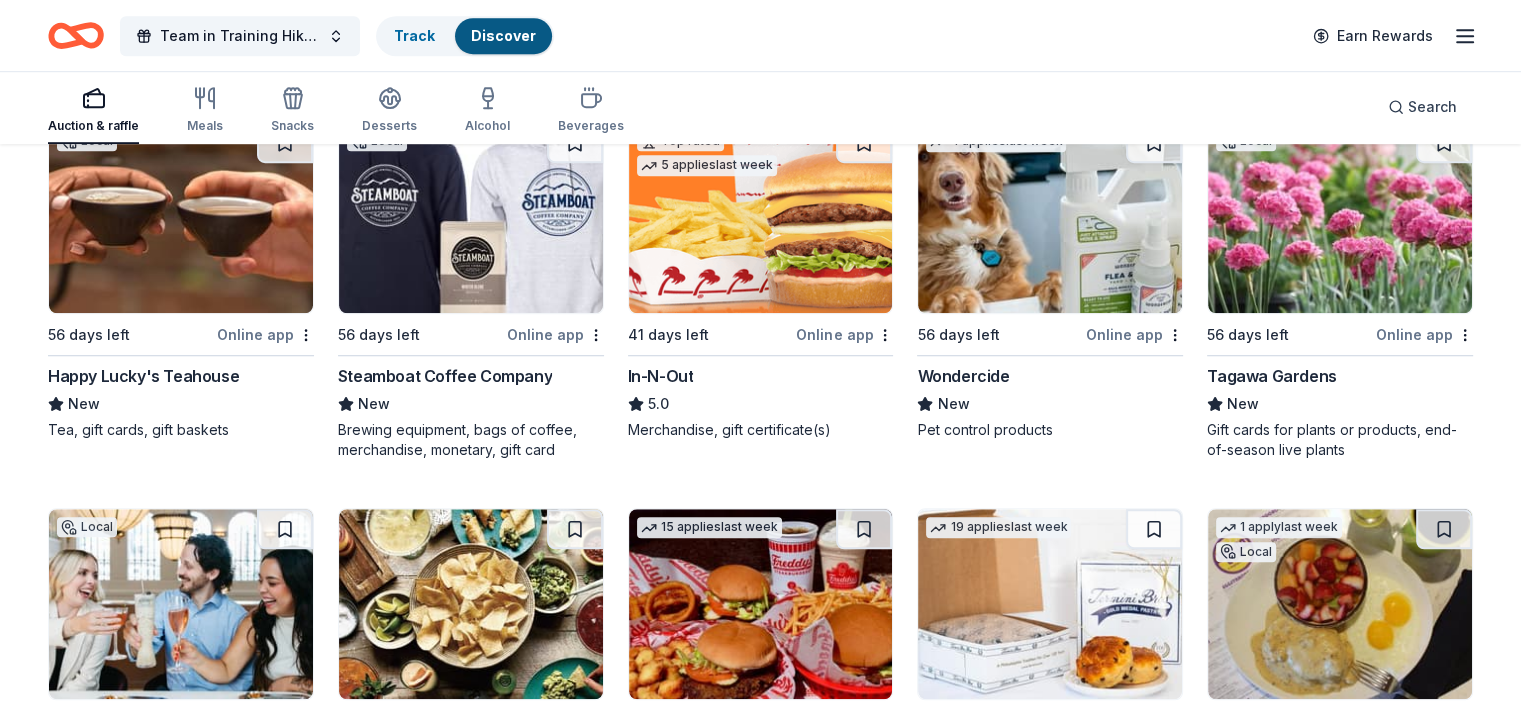 scroll, scrollTop: 1591, scrollLeft: 0, axis: vertical 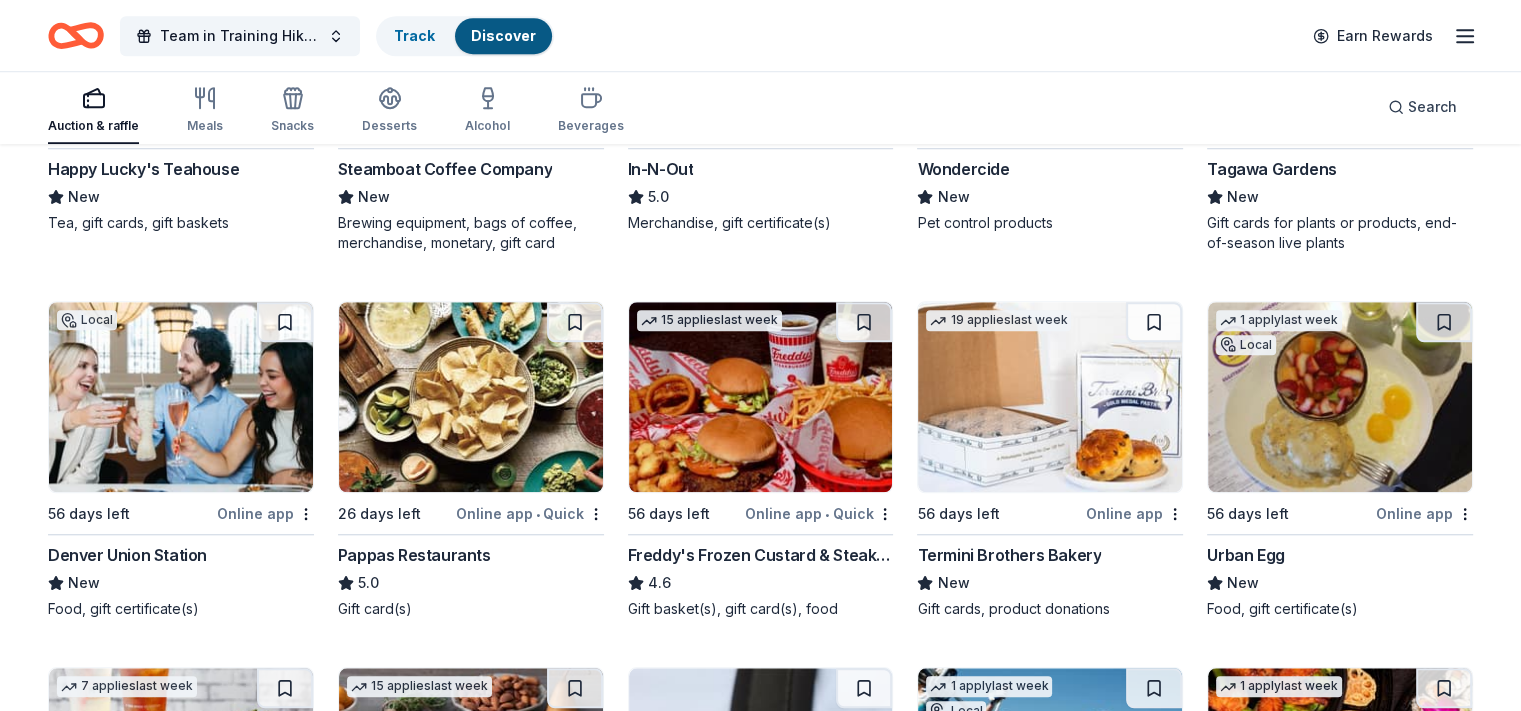 click on "Denver Union Station" at bounding box center (127, 555) 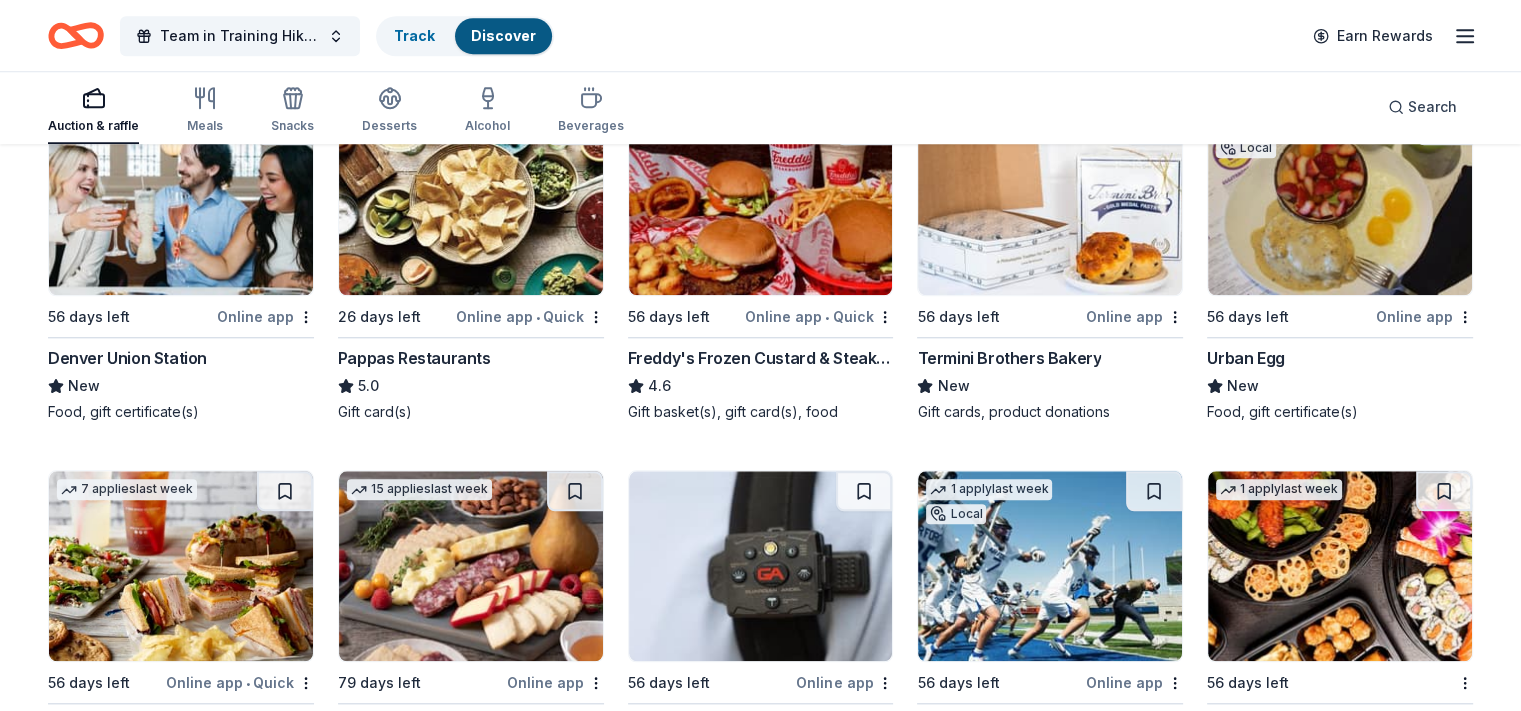 scroll, scrollTop: 1791, scrollLeft: 0, axis: vertical 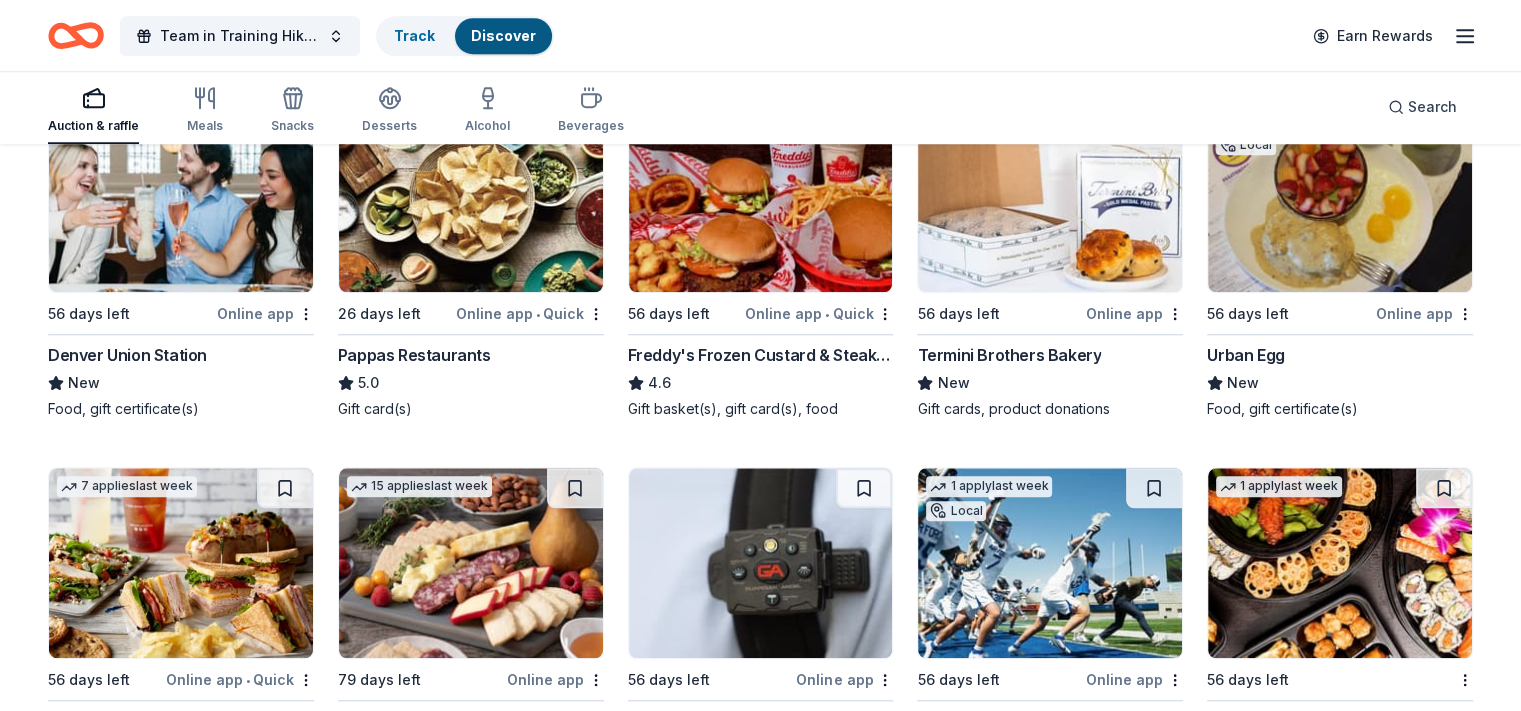 click on "Pappas Restaurants" at bounding box center [414, 355] 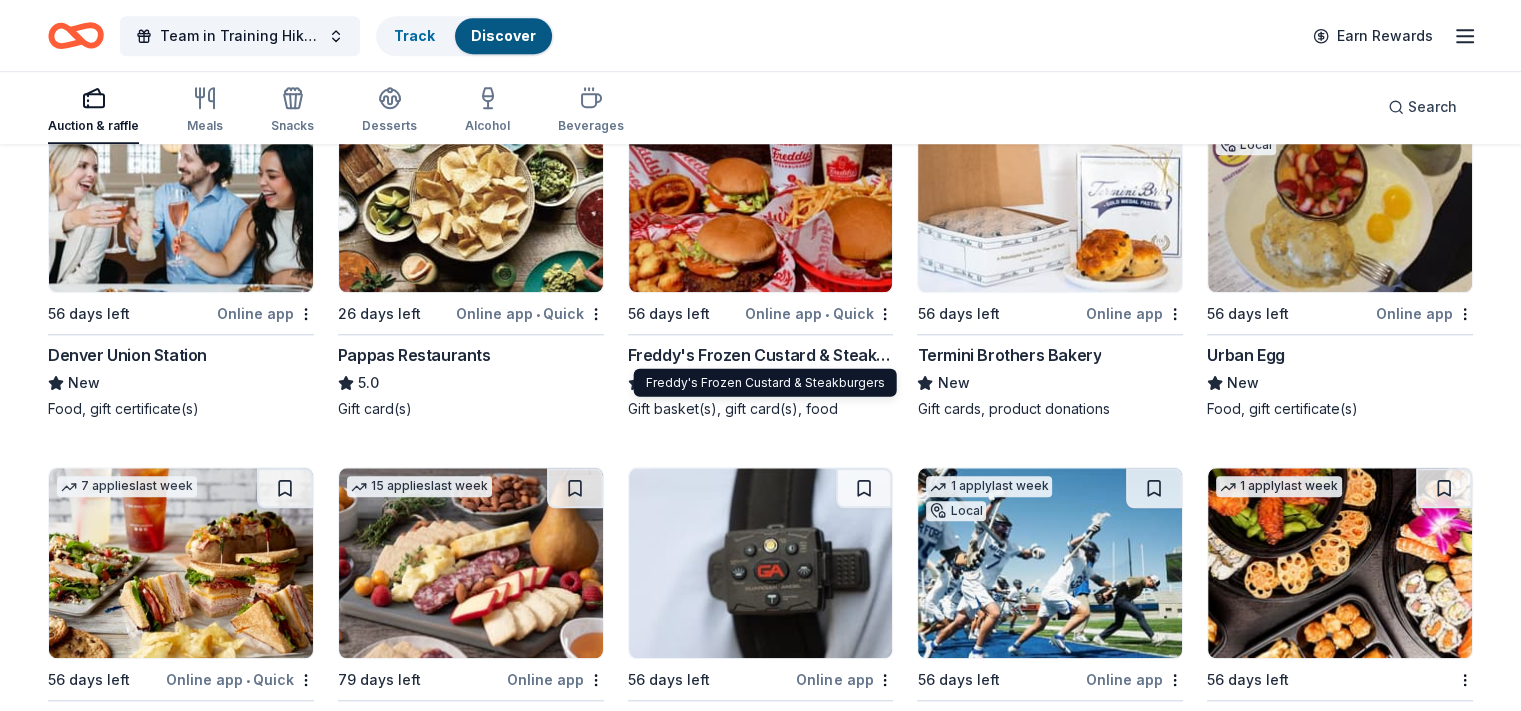 click on "Freddy's Frozen Custard & Steakburgers" at bounding box center [761, 355] 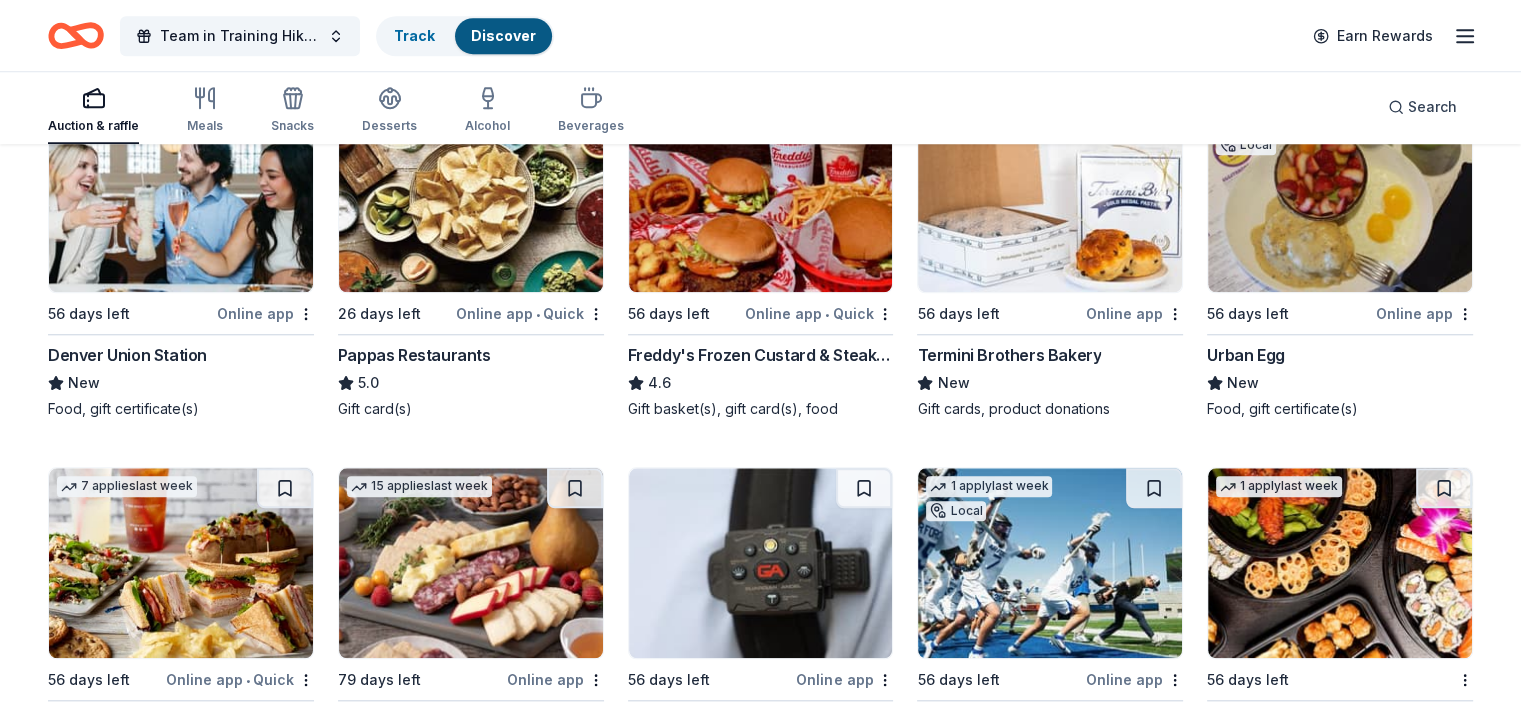 click on "Termini Brothers Bakery" at bounding box center [1009, 355] 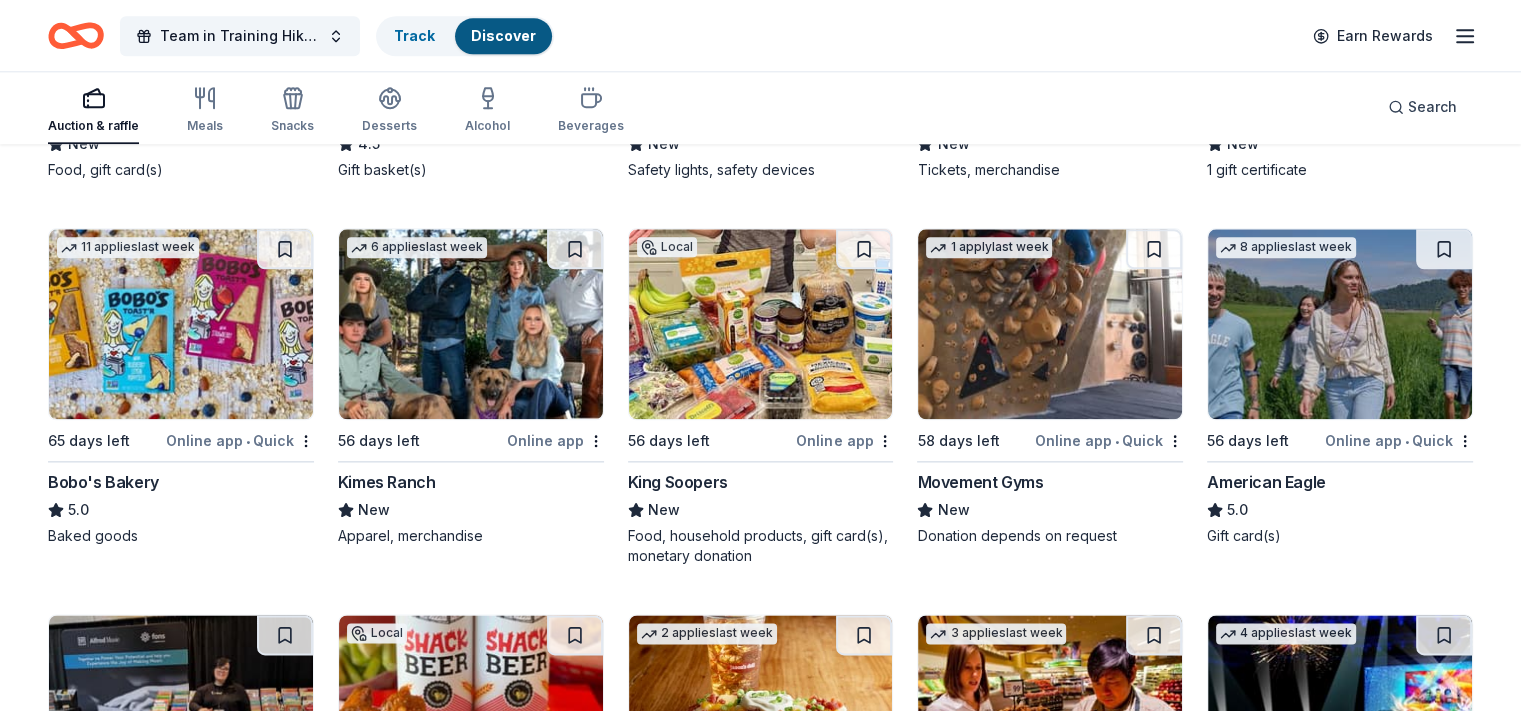 scroll, scrollTop: 2294, scrollLeft: 0, axis: vertical 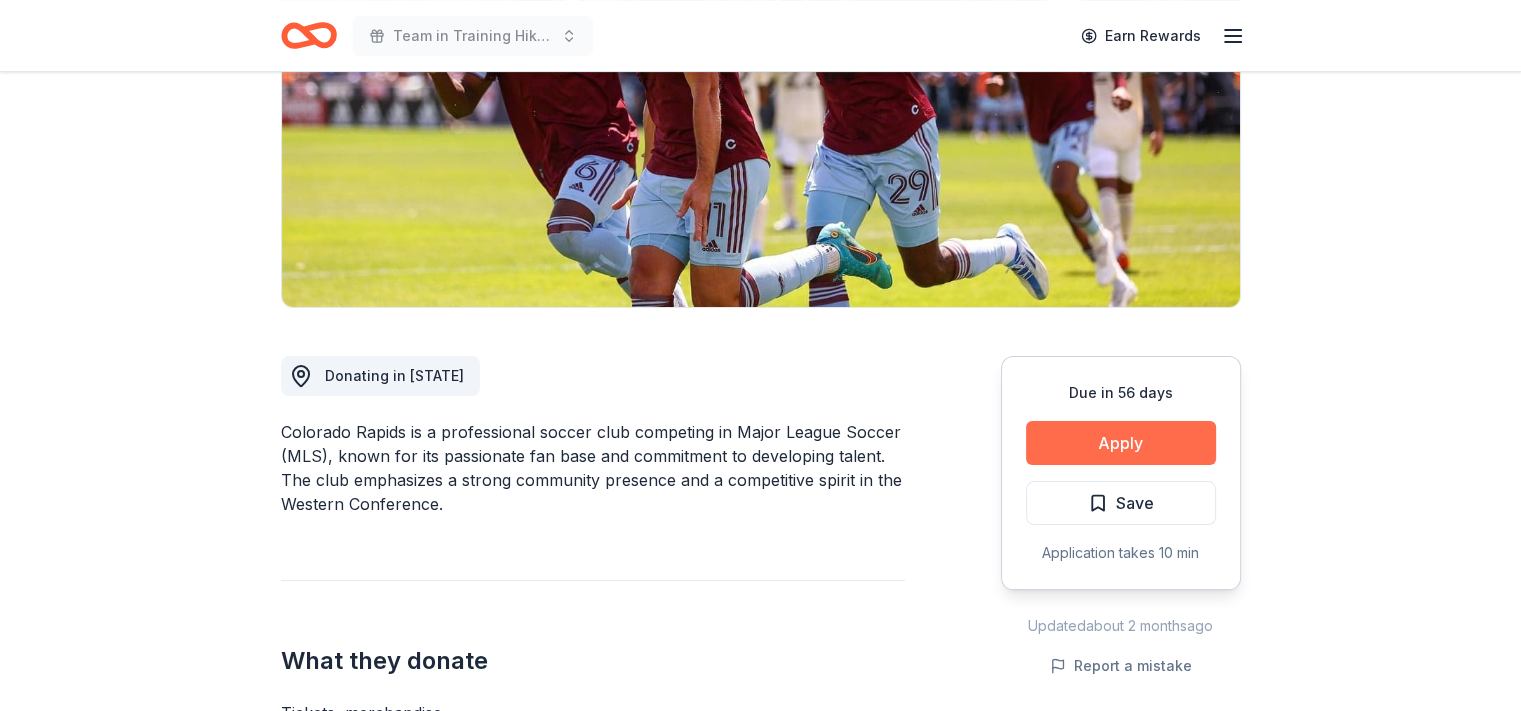 click on "Apply" at bounding box center (1121, 443) 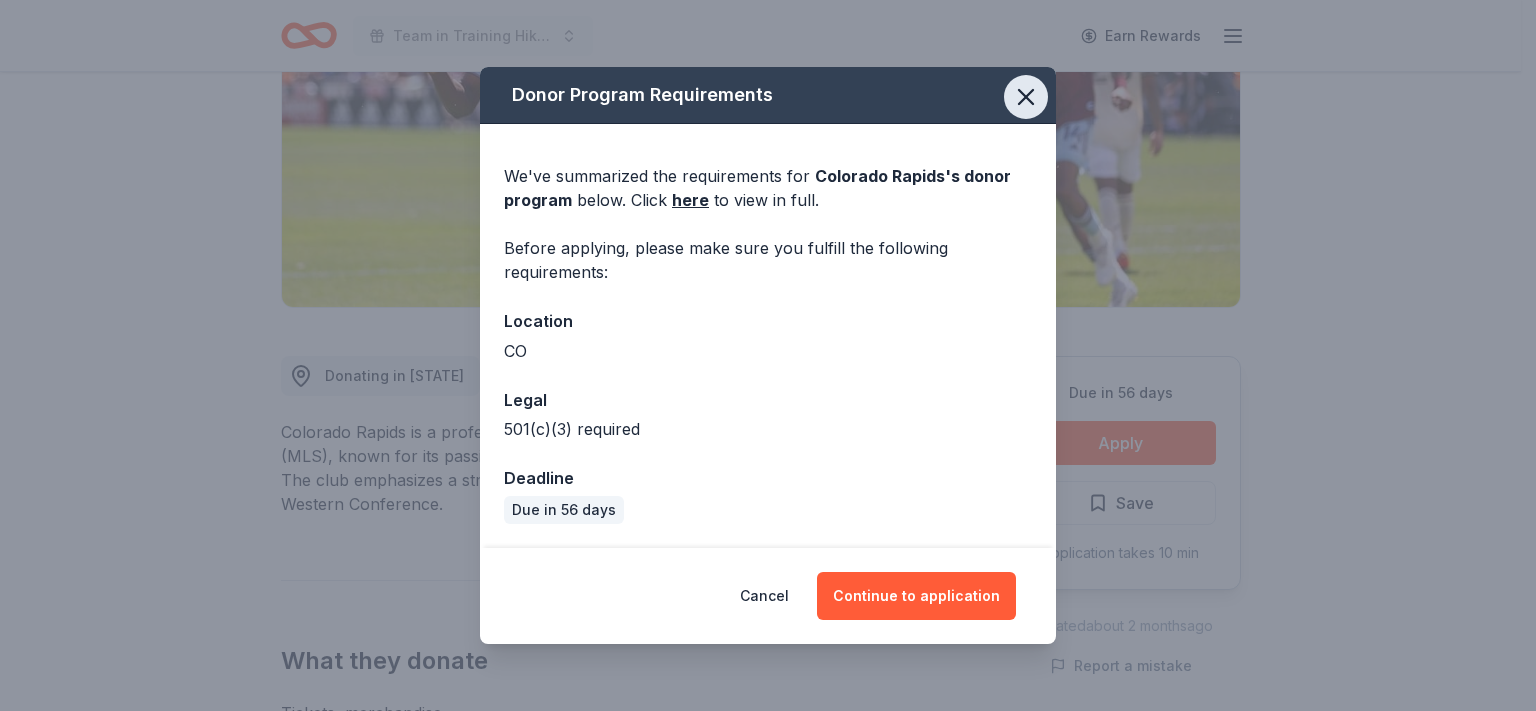 click 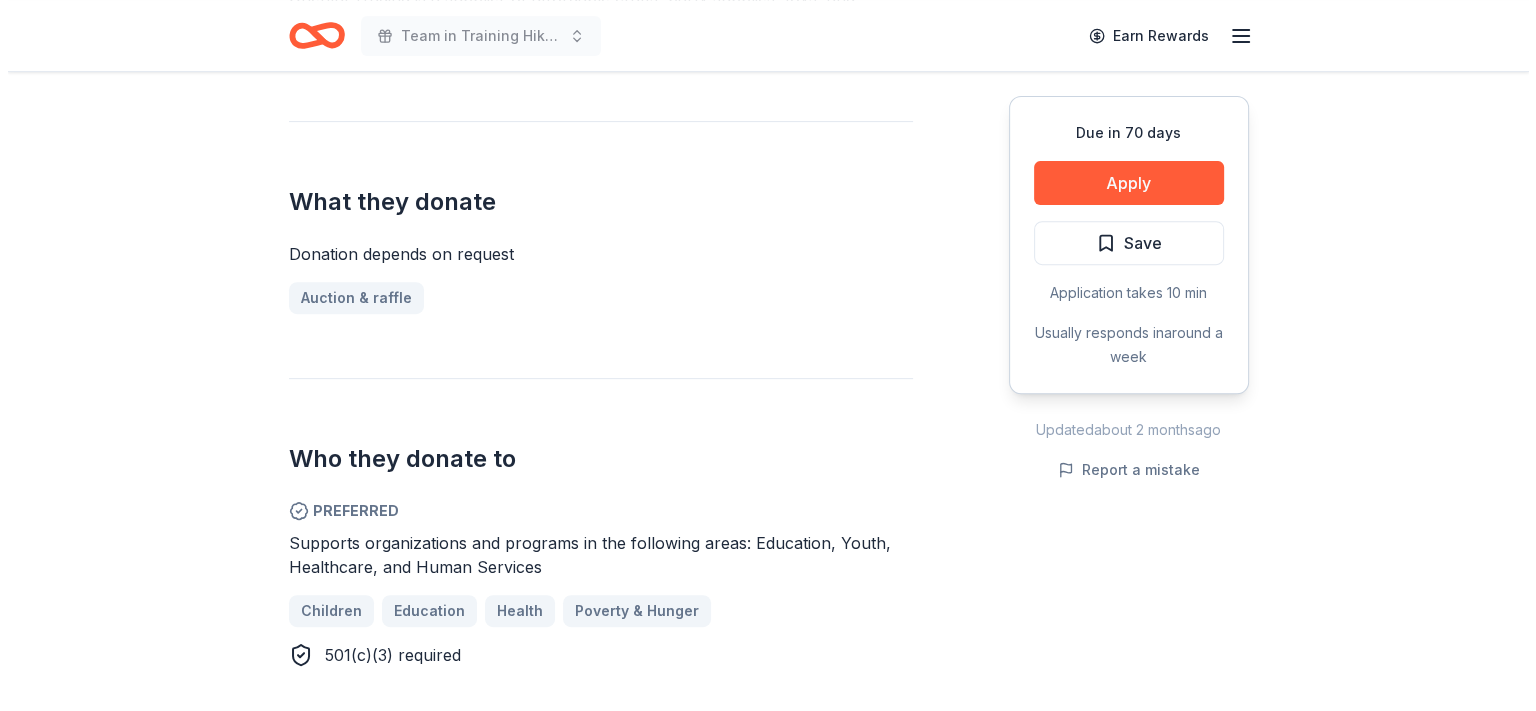 scroll, scrollTop: 700, scrollLeft: 0, axis: vertical 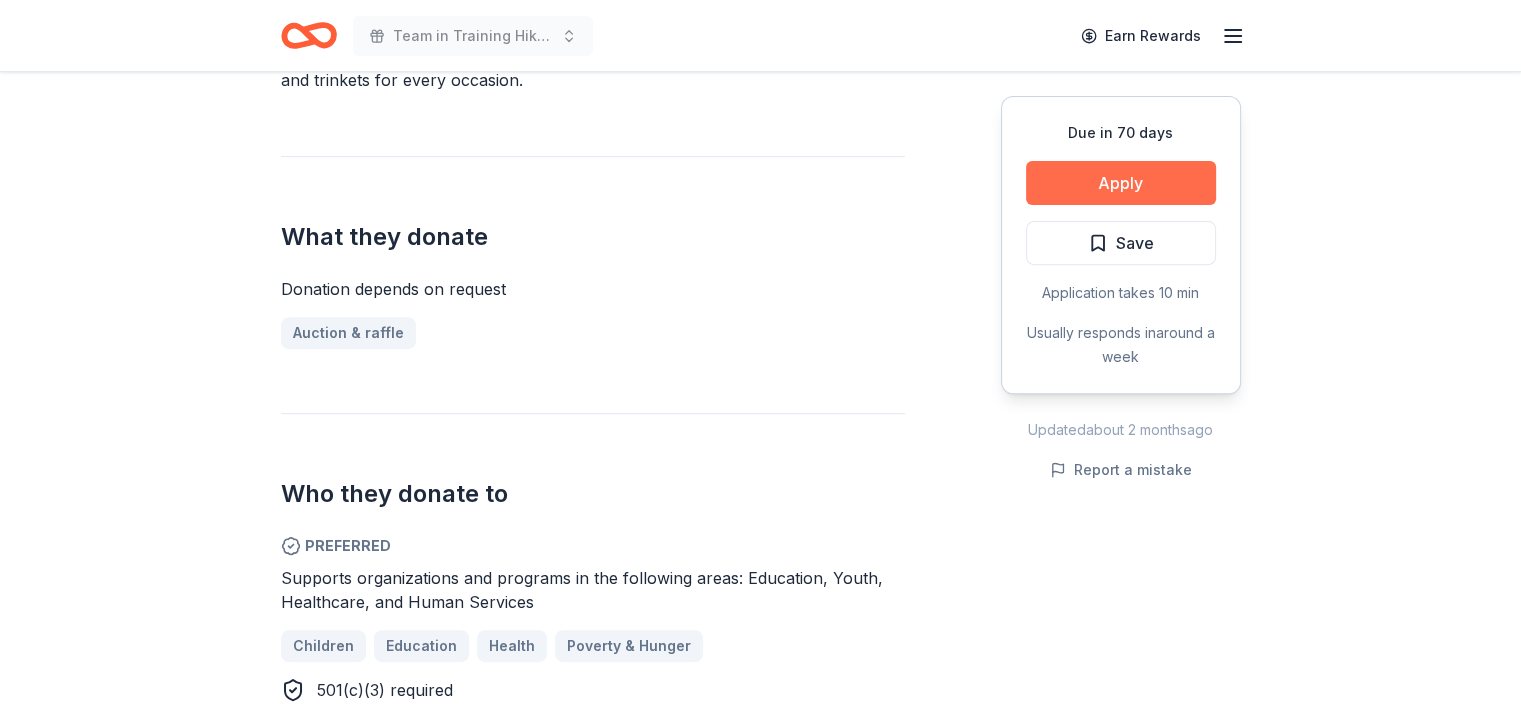 click on "Apply" at bounding box center (1121, 183) 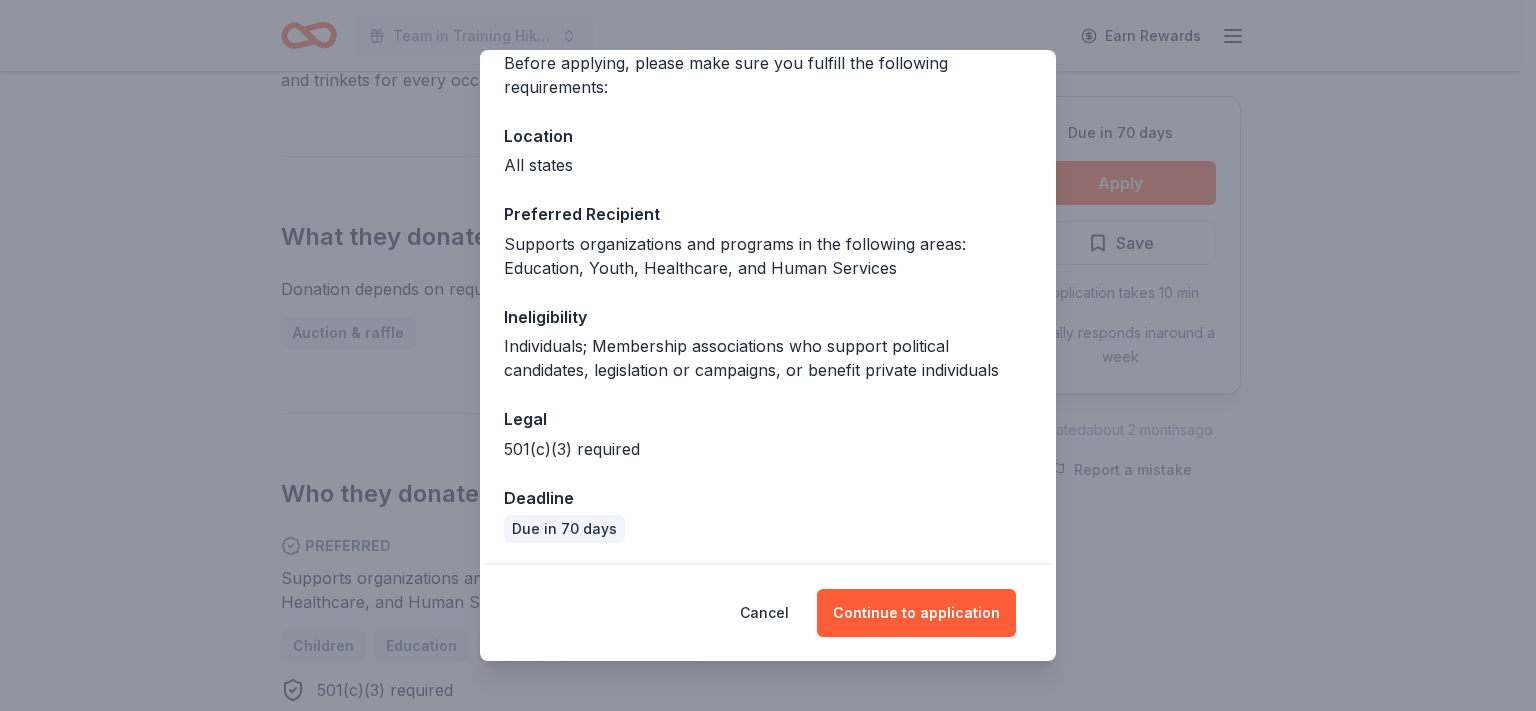 scroll, scrollTop: 168, scrollLeft: 0, axis: vertical 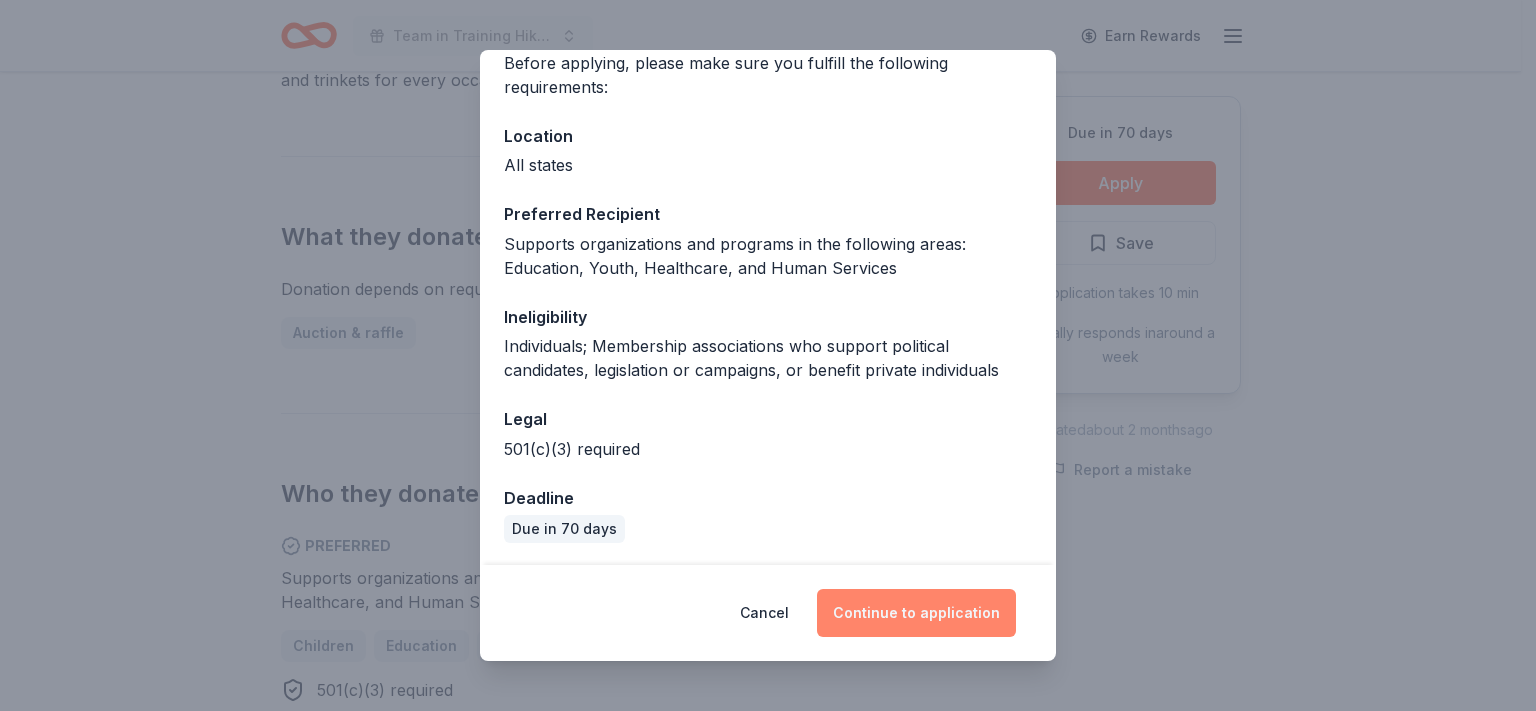 click on "Continue to application" at bounding box center (916, 613) 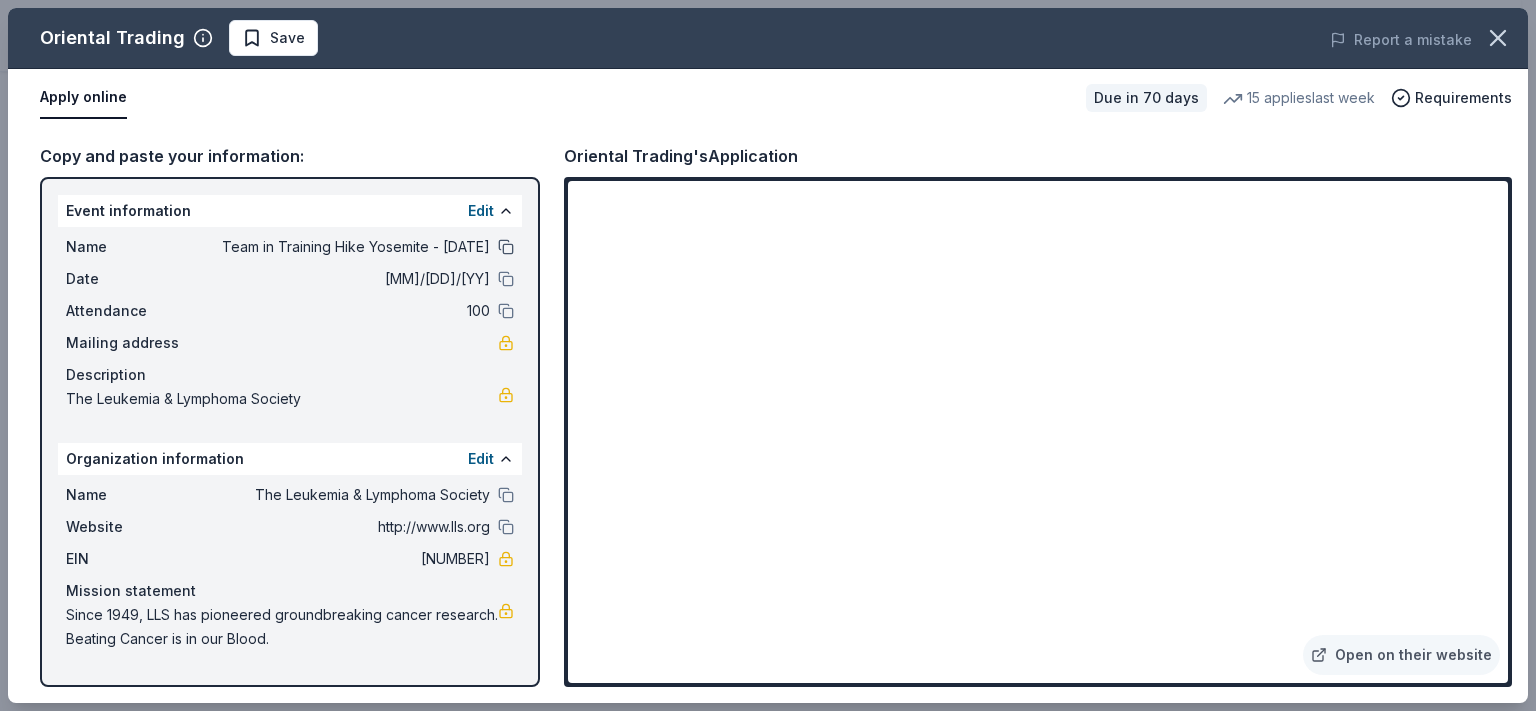 click at bounding box center [506, 247] 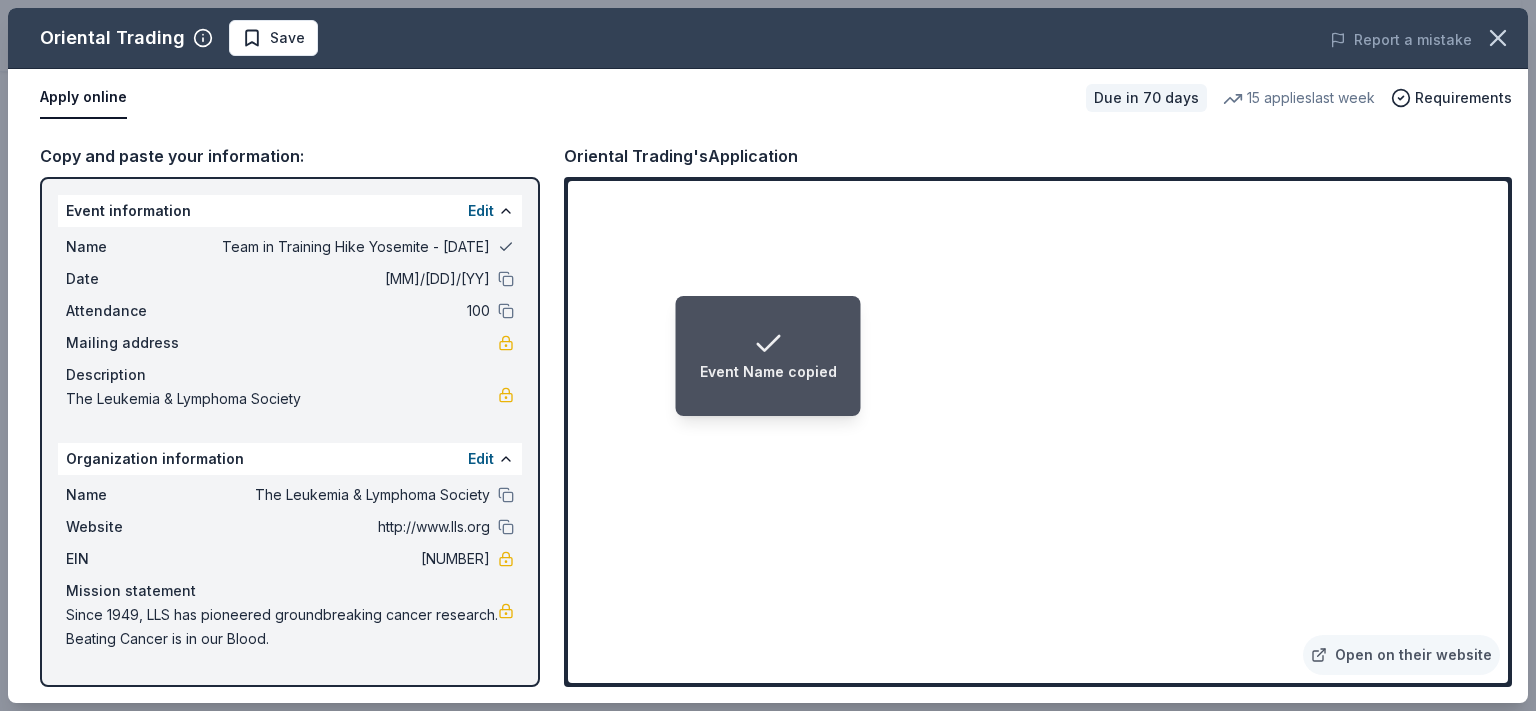 click at bounding box center (506, 247) 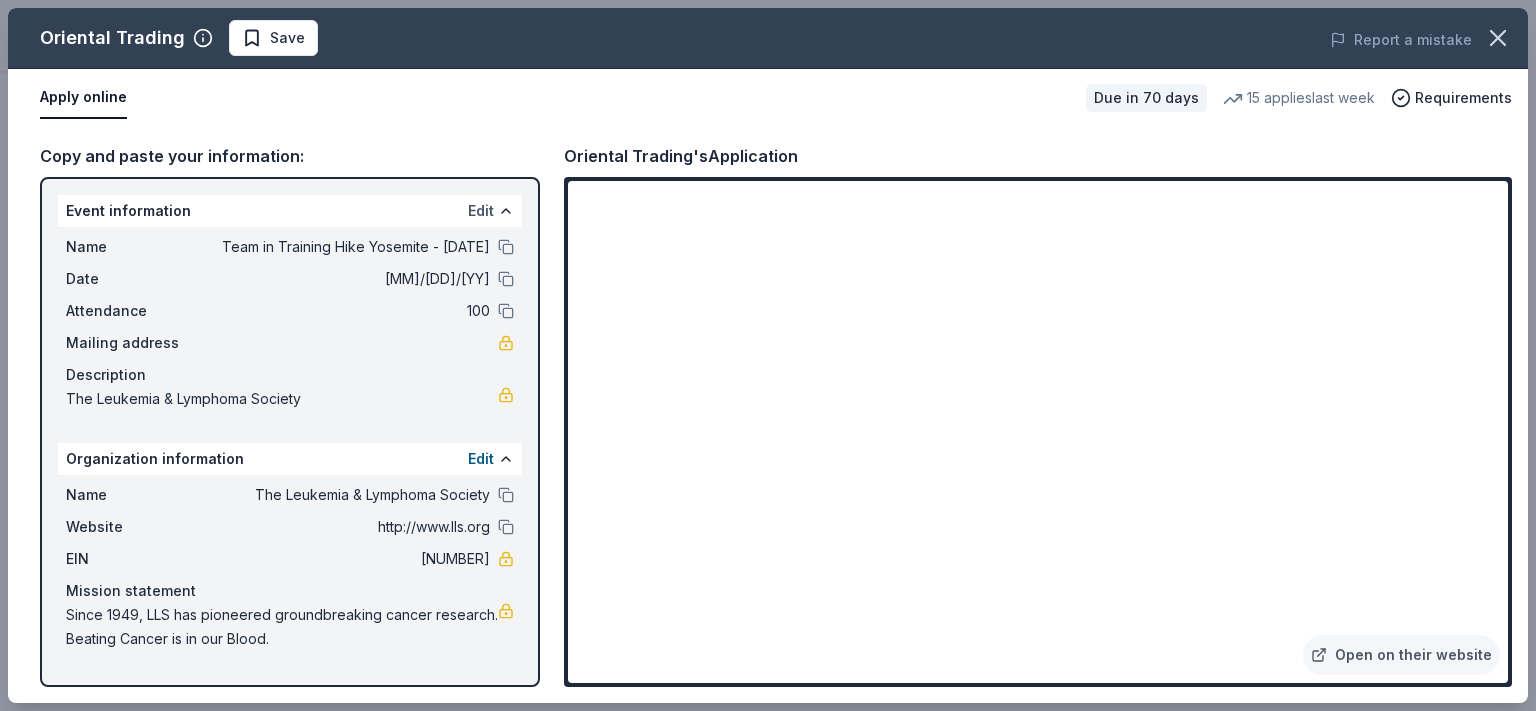 click on "Edit" at bounding box center (481, 211) 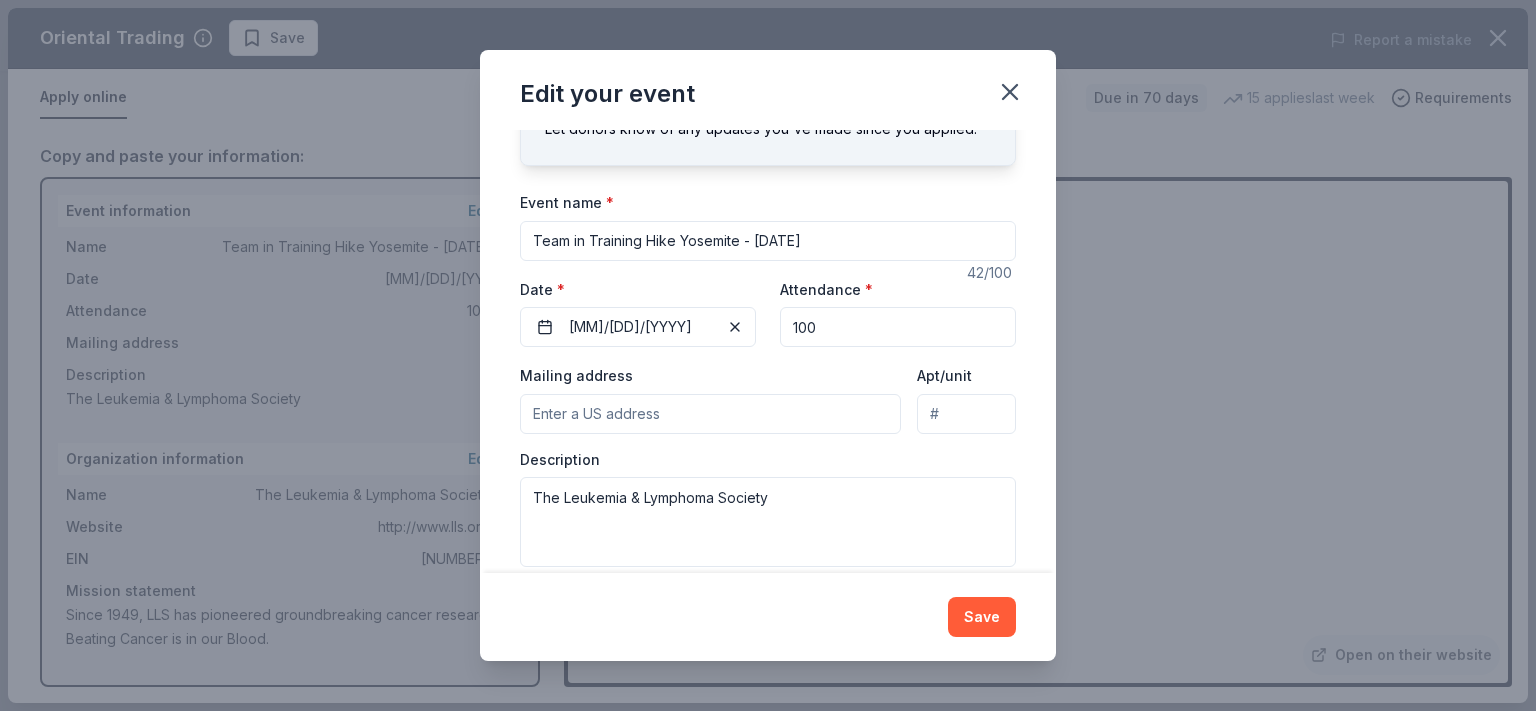 scroll, scrollTop: 125, scrollLeft: 0, axis: vertical 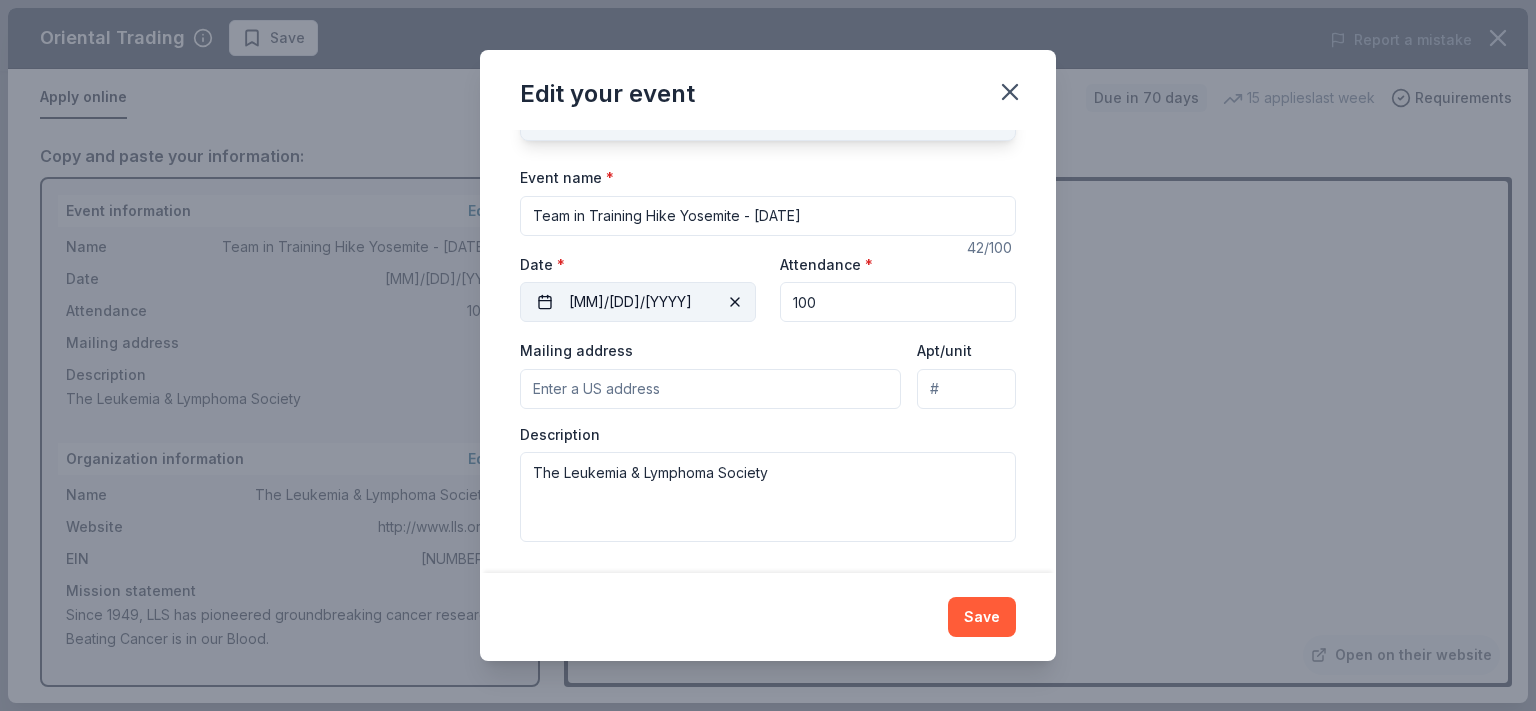 click on "11/08/2025" at bounding box center (638, 302) 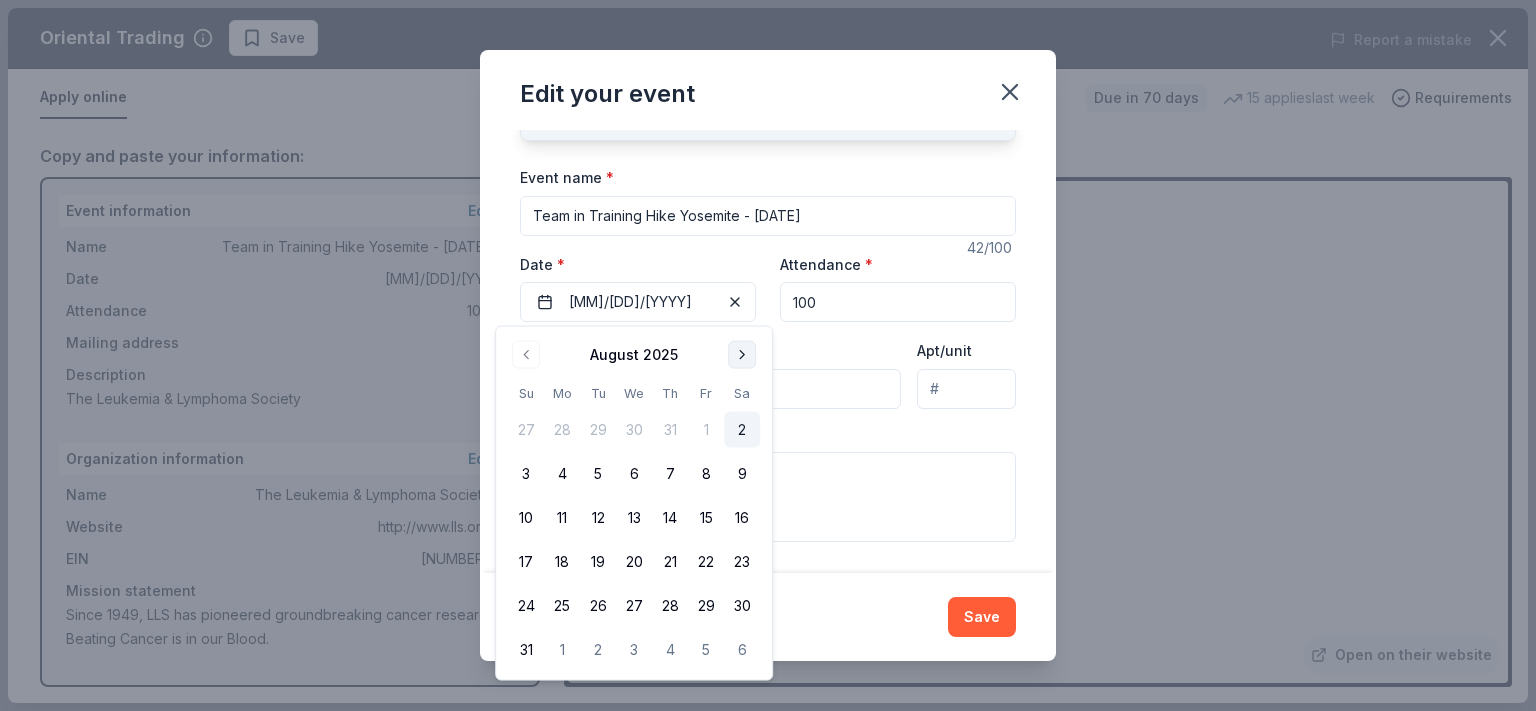 click at bounding box center (742, 355) 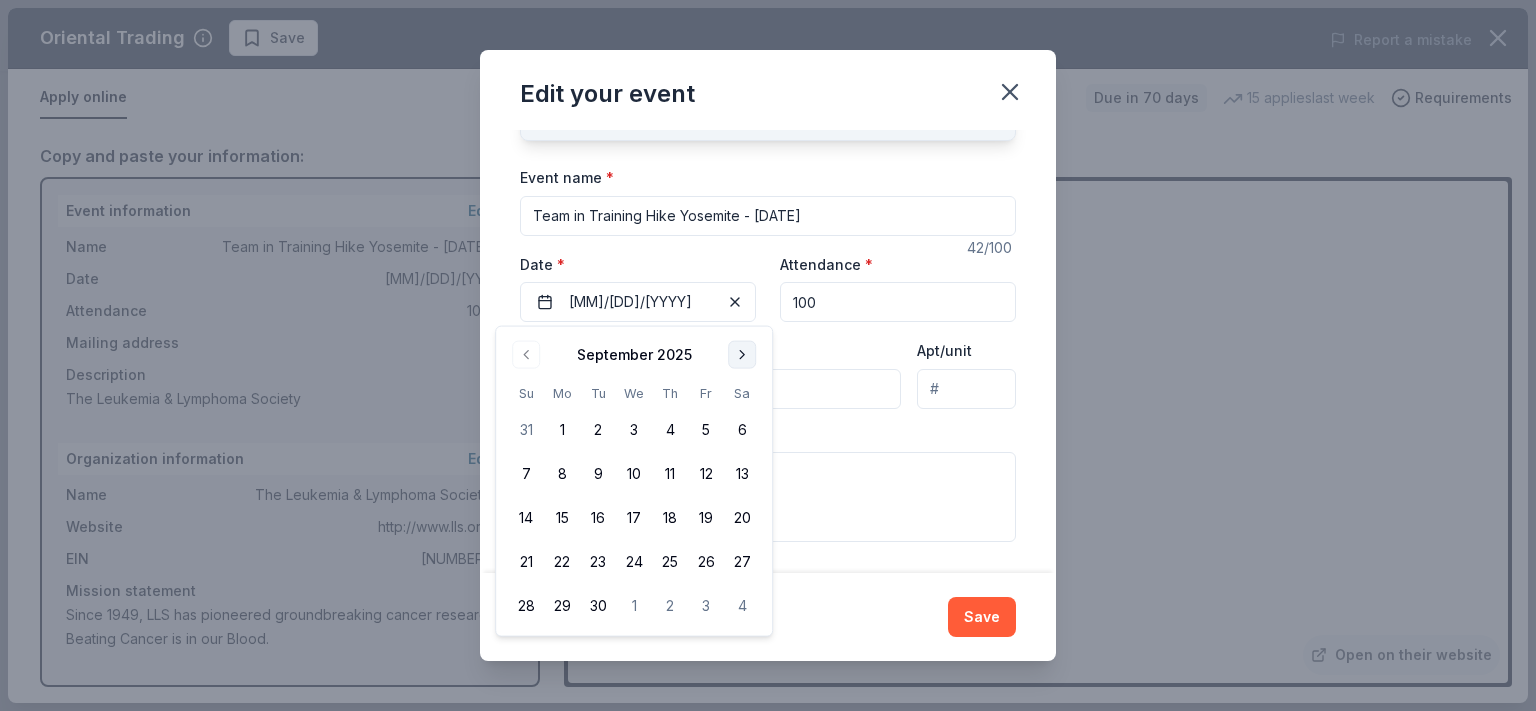click at bounding box center [742, 355] 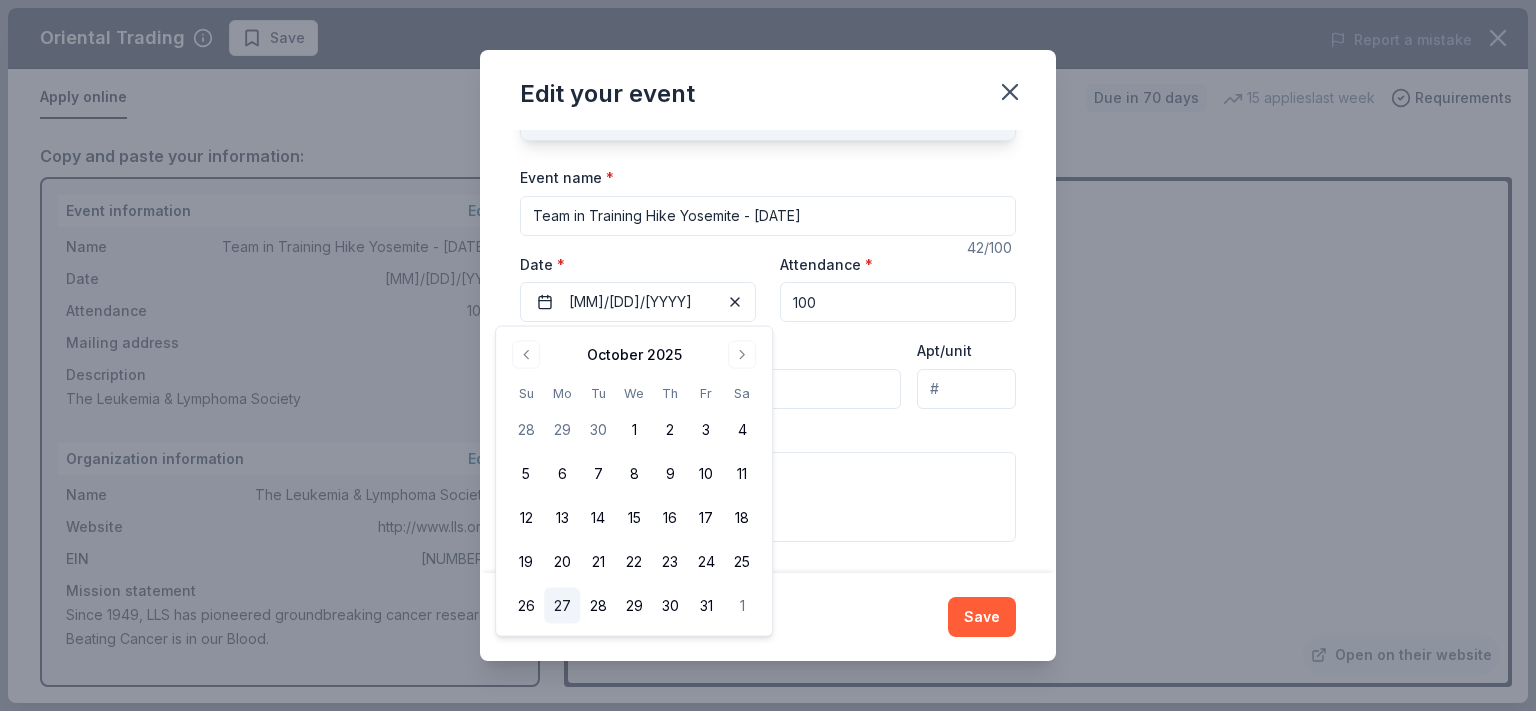 click on "27" at bounding box center (562, 606) 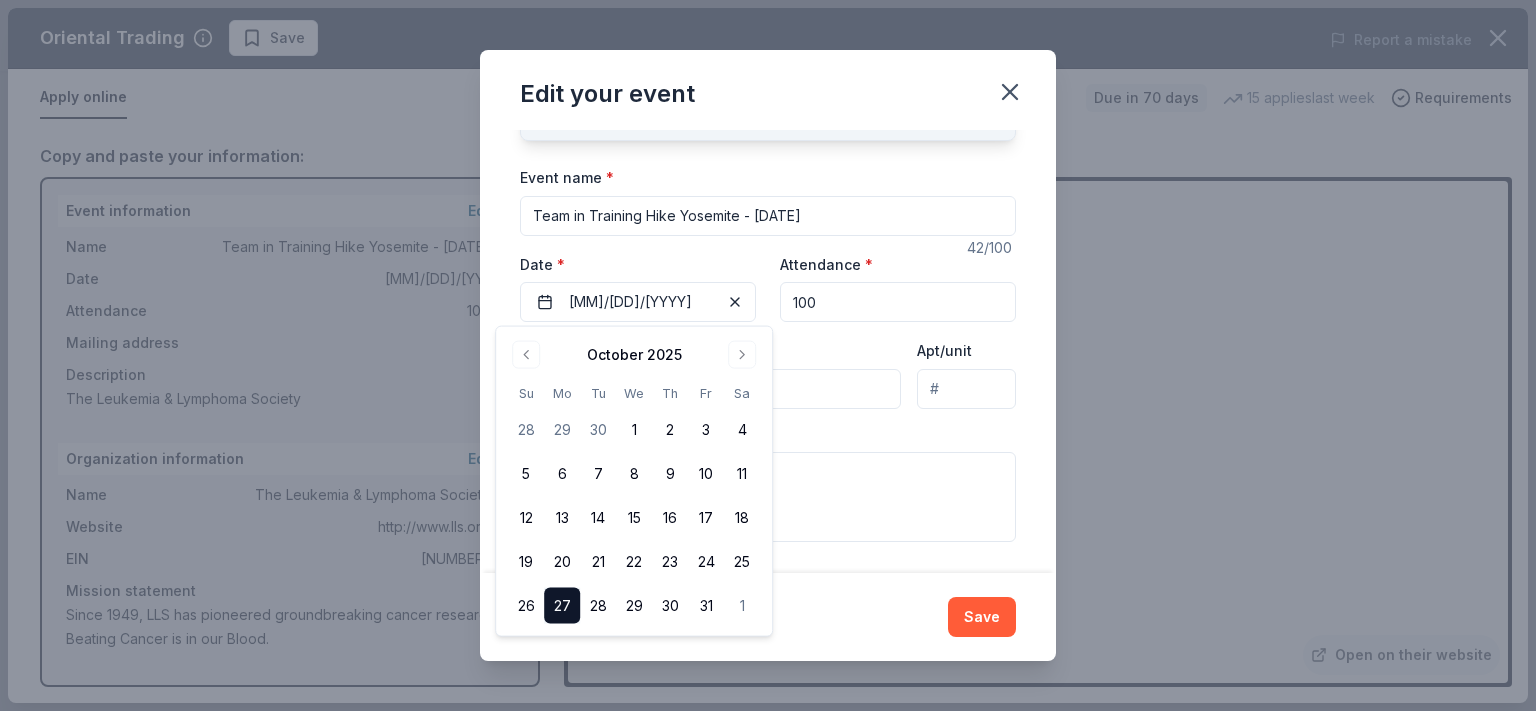 click on "100" at bounding box center [898, 302] 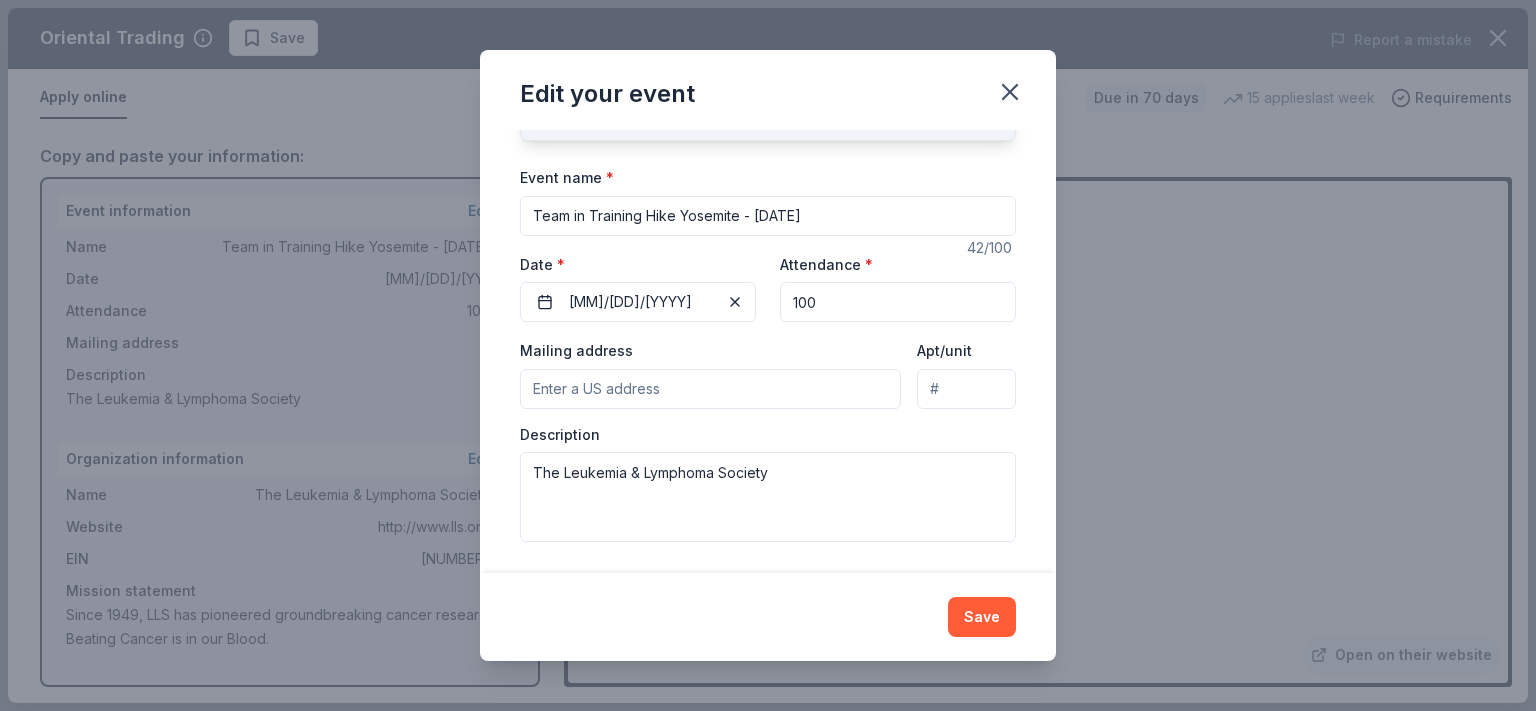 click on "Mailing address" at bounding box center (710, 389) 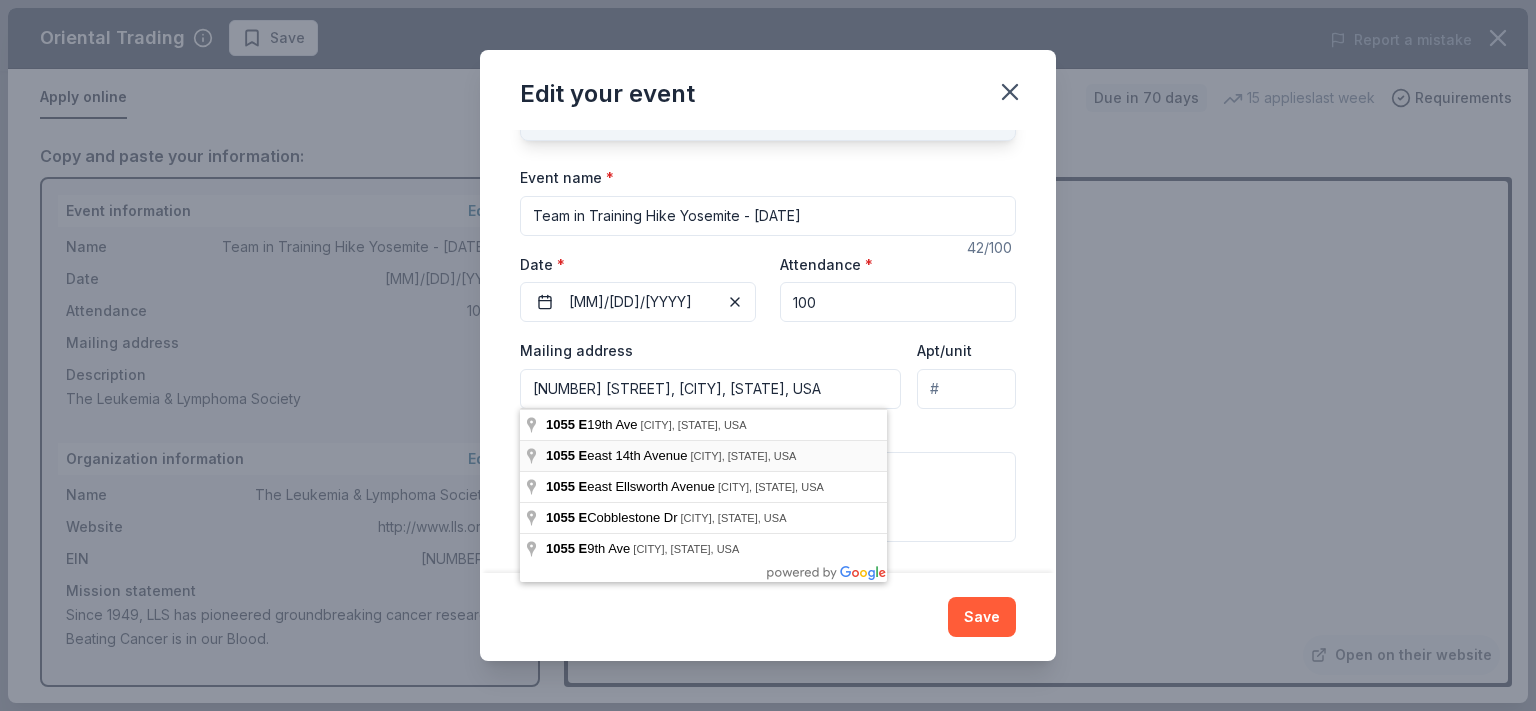 type on "1055 East 14th Avenue, Broomfield, CO, 80020" 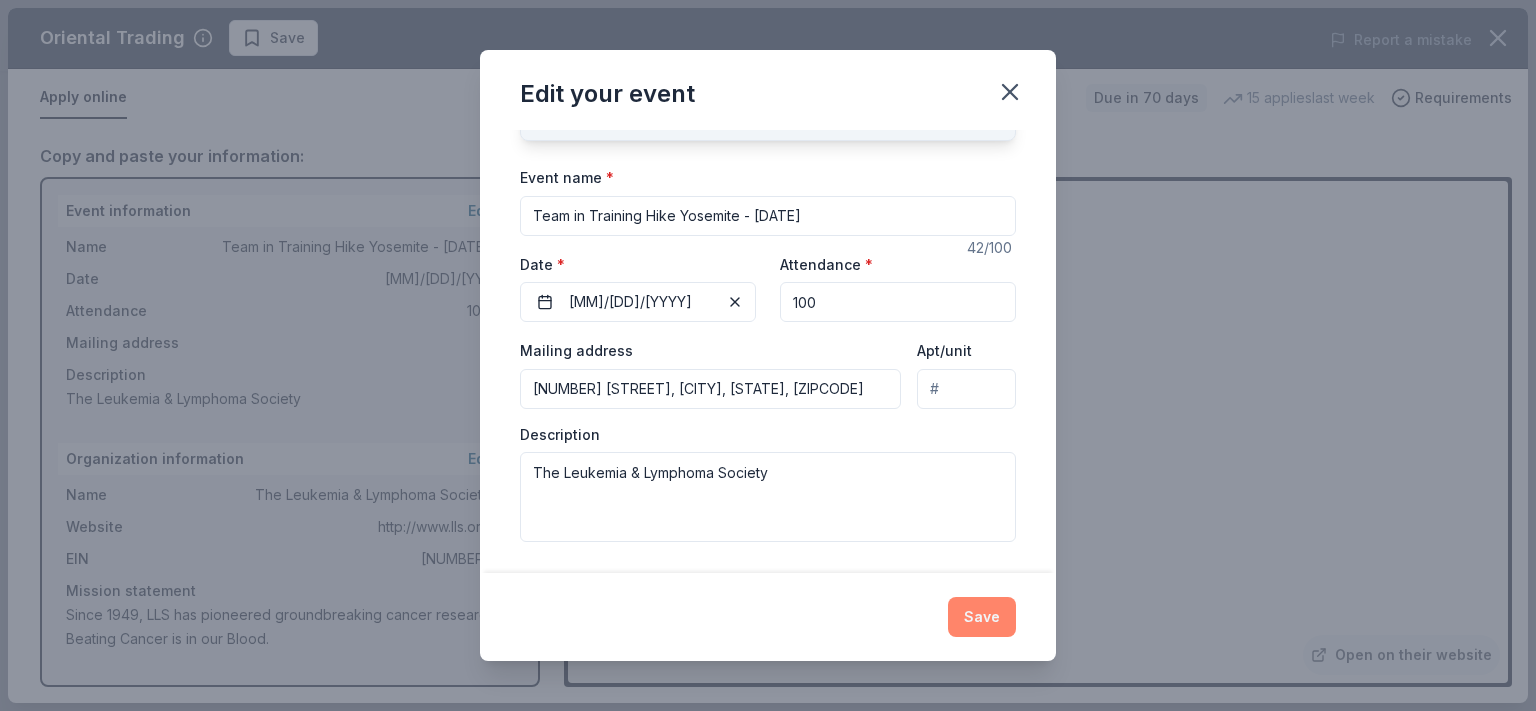 click on "Save" at bounding box center [982, 617] 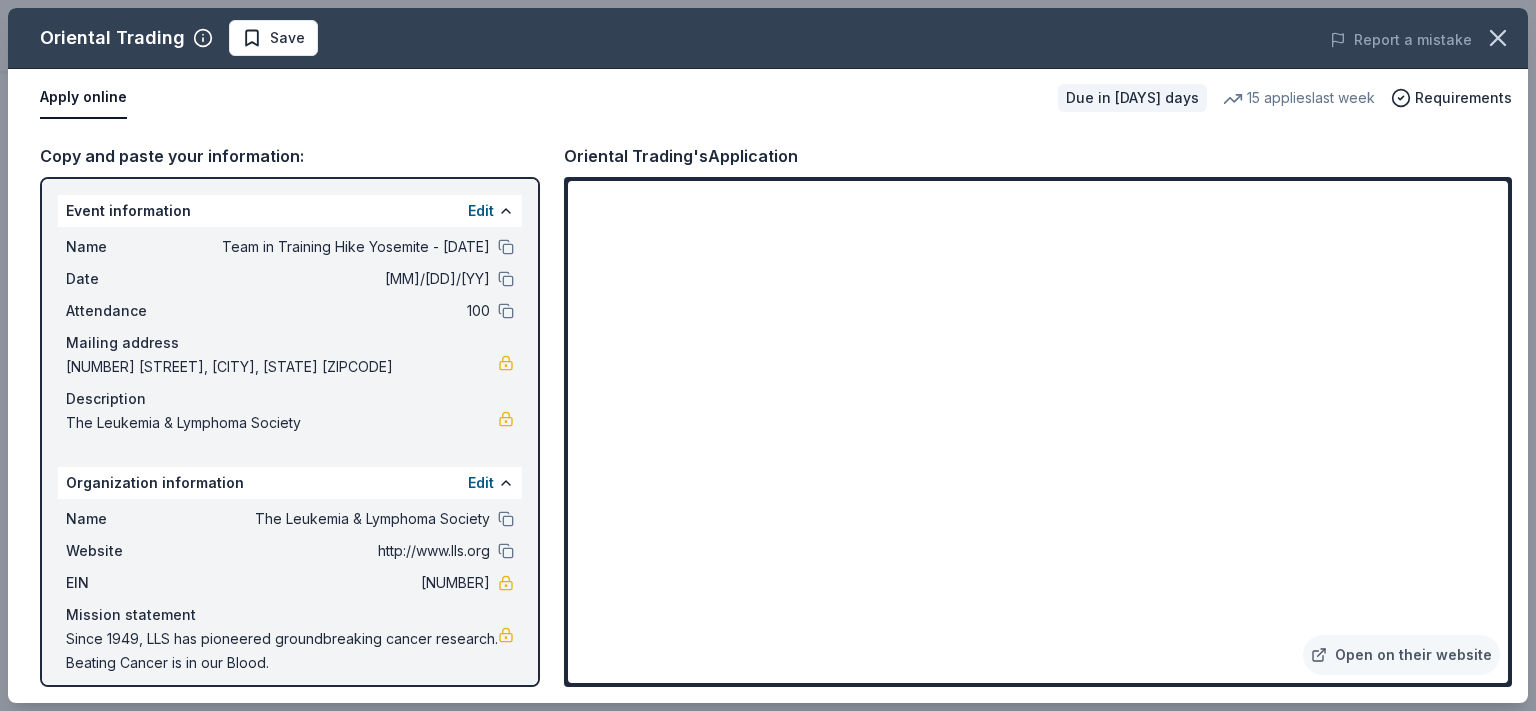 scroll, scrollTop: 12, scrollLeft: 0, axis: vertical 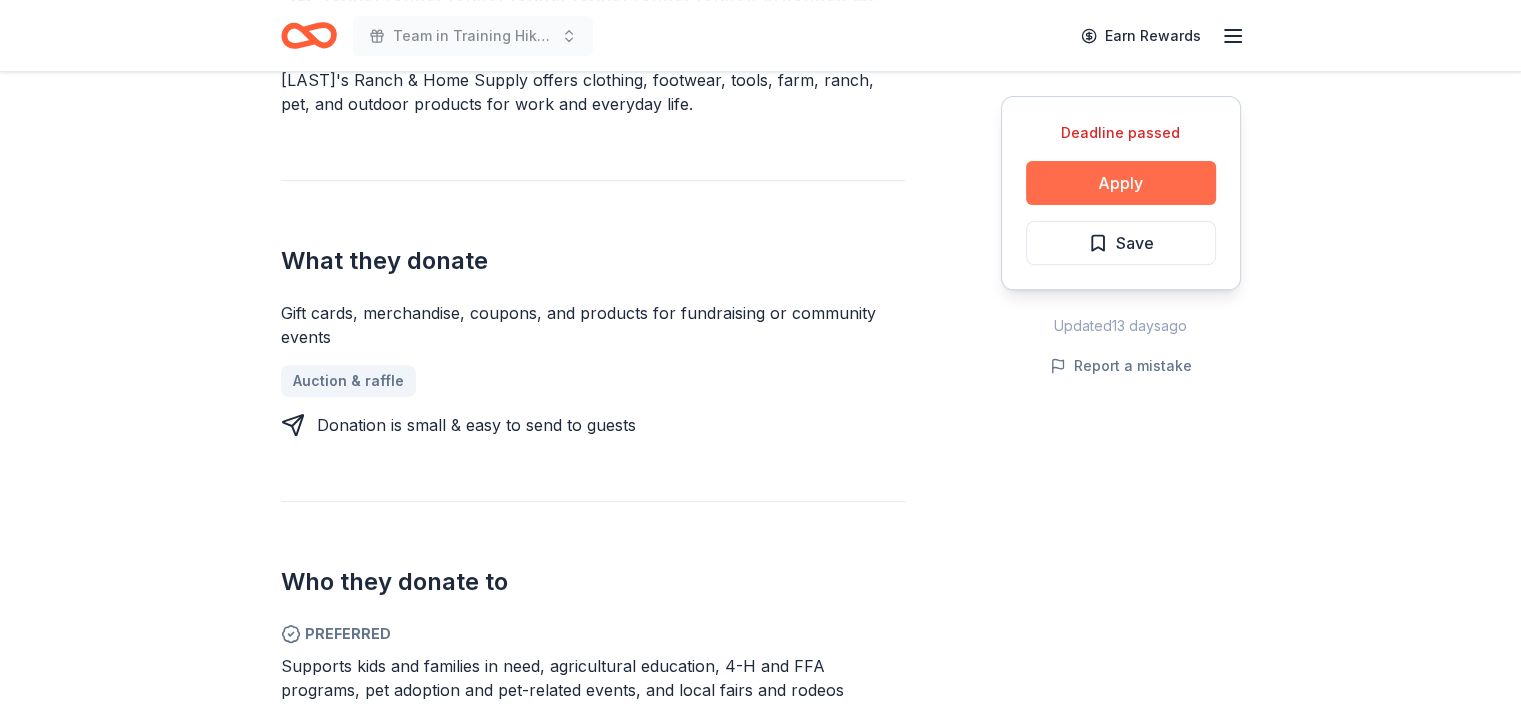 click on "Apply" at bounding box center [1121, 183] 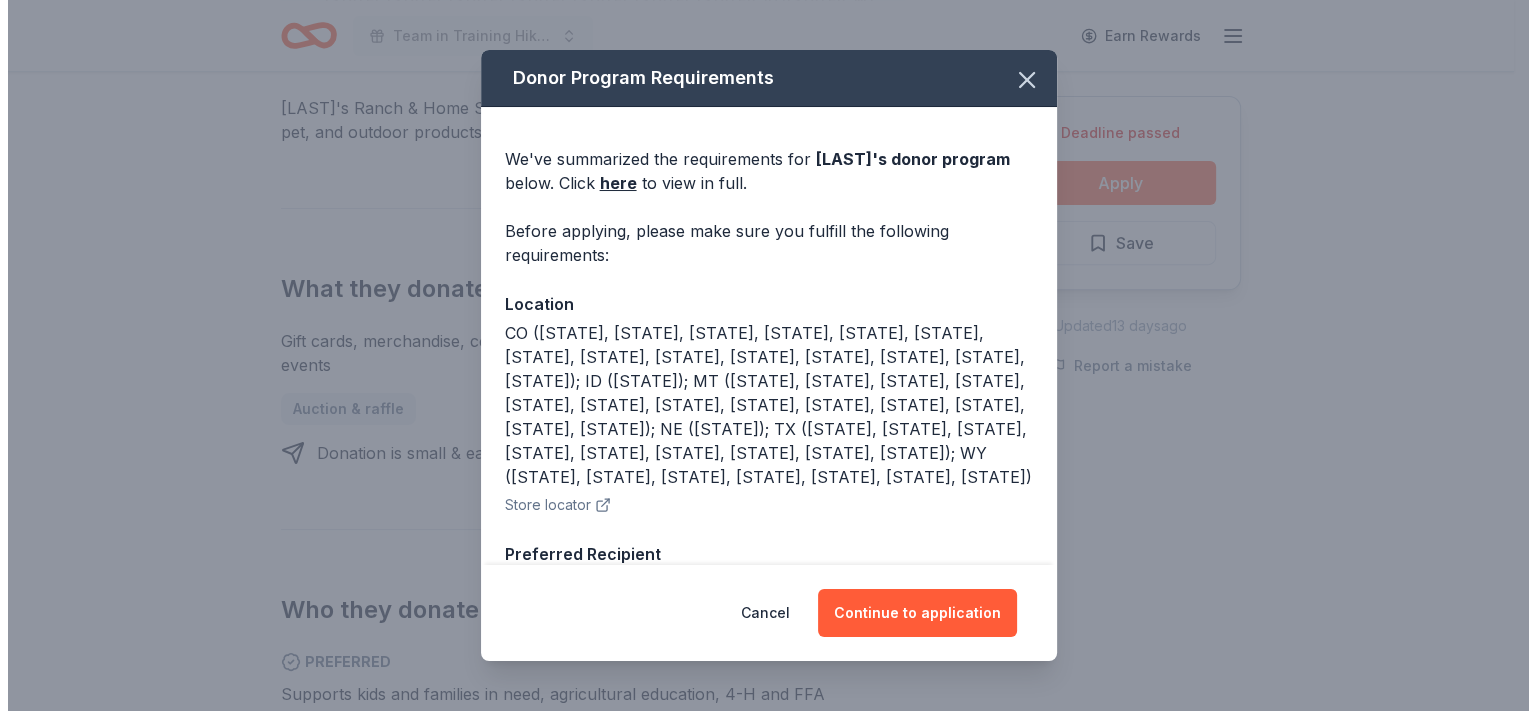 scroll, scrollTop: 713, scrollLeft: 0, axis: vertical 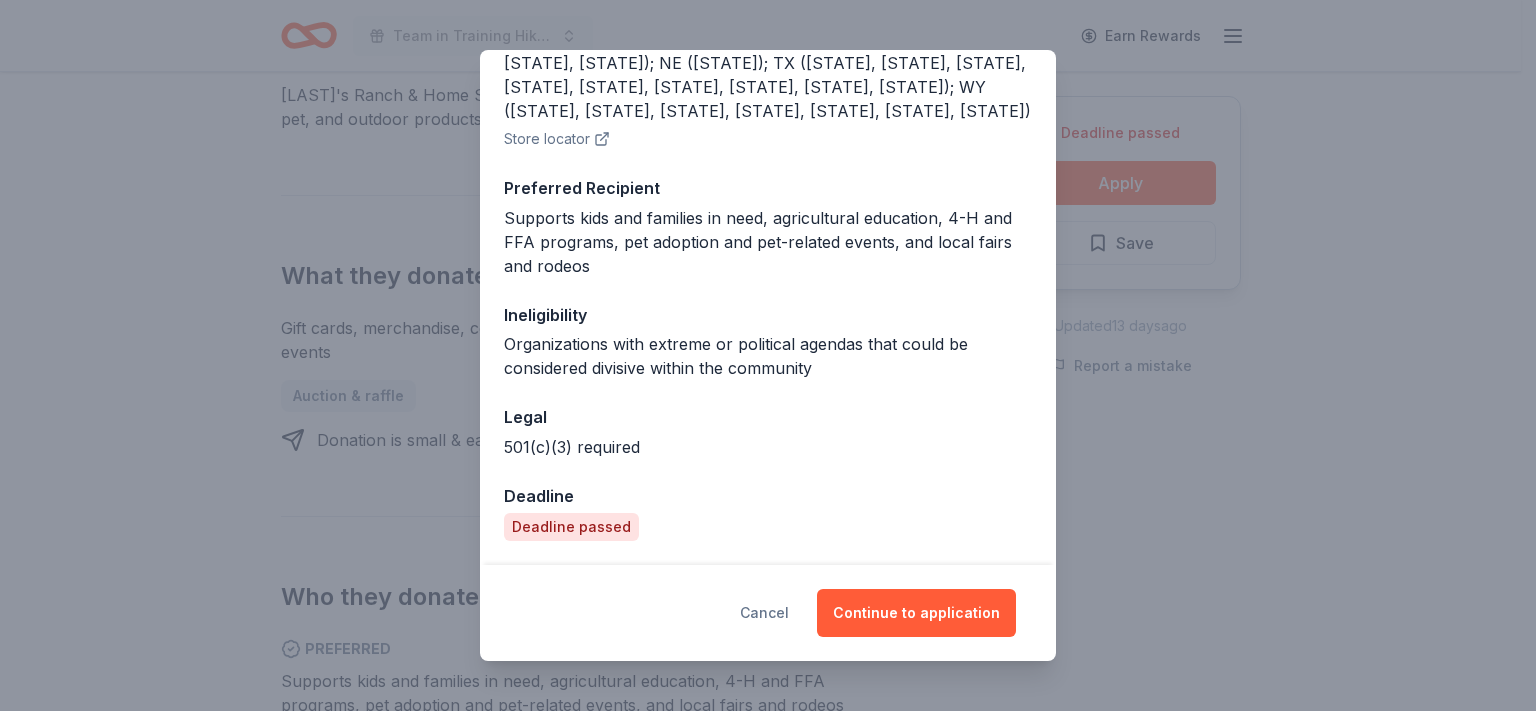 click on "Cancel" at bounding box center [764, 613] 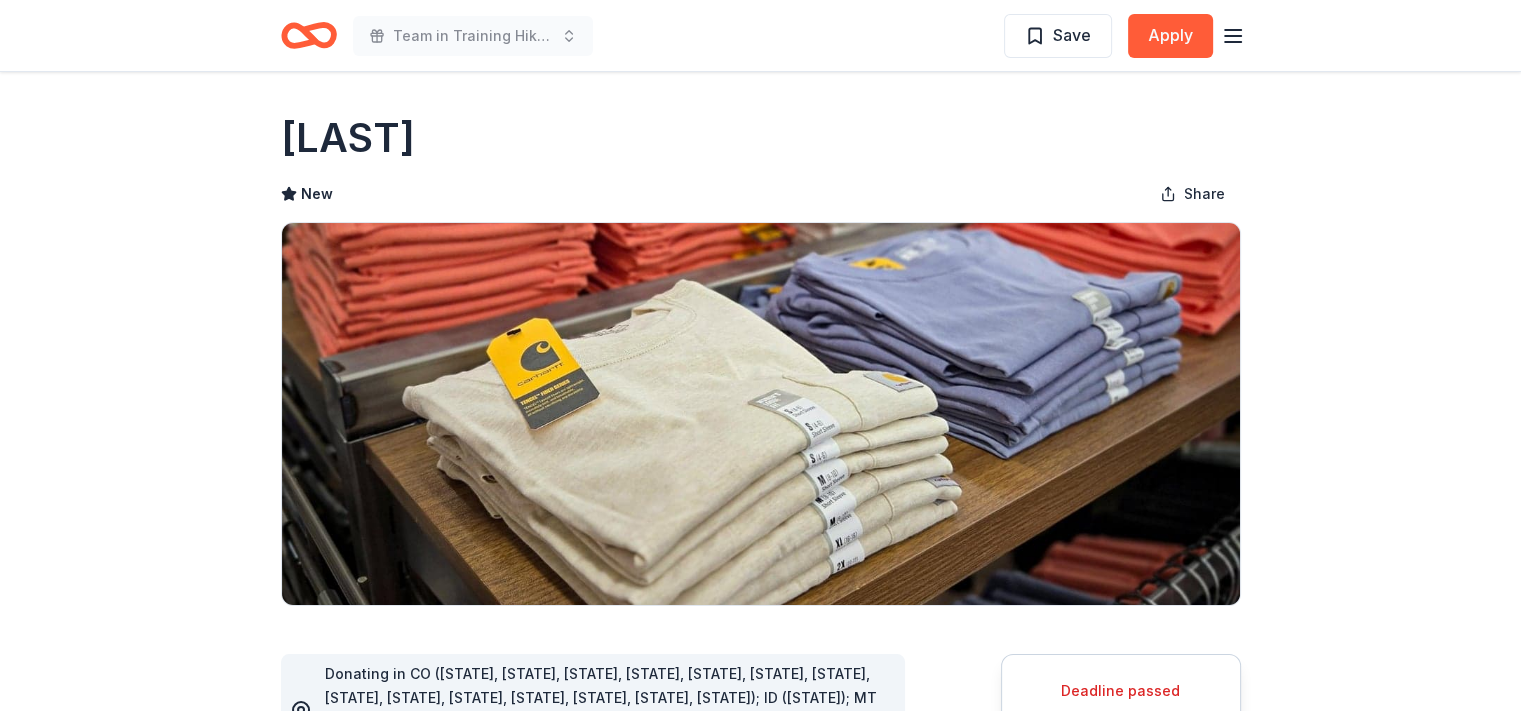 scroll, scrollTop: 0, scrollLeft: 0, axis: both 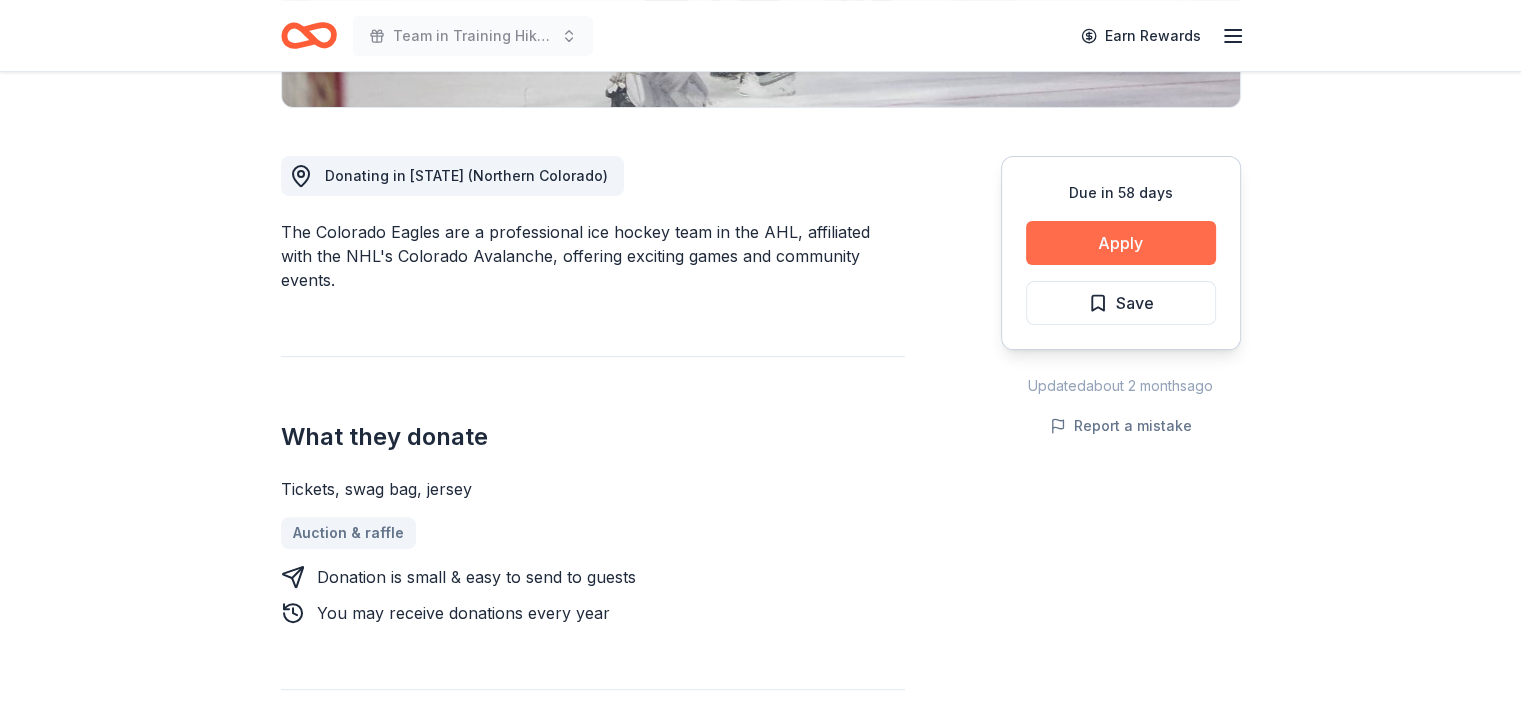 click on "Apply" at bounding box center [1121, 243] 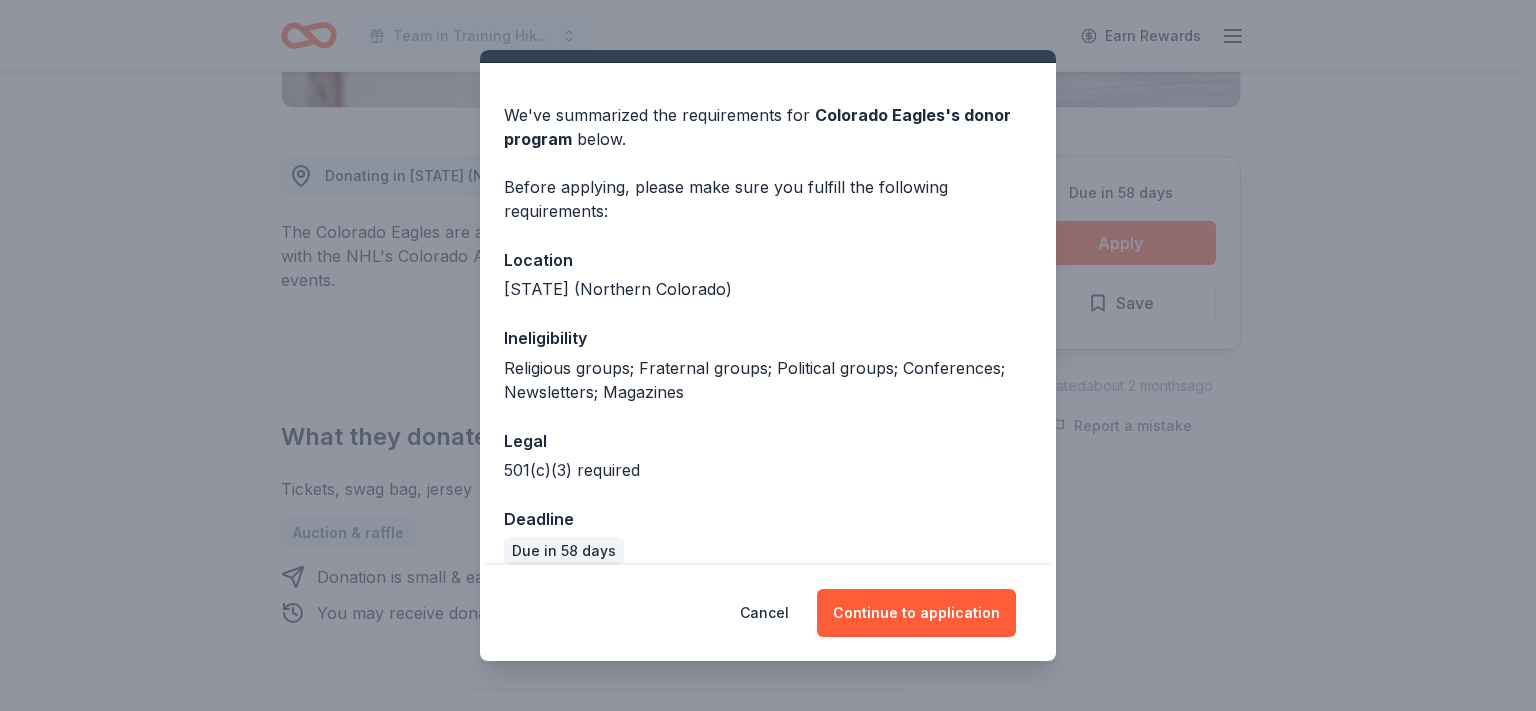 scroll, scrollTop: 66, scrollLeft: 0, axis: vertical 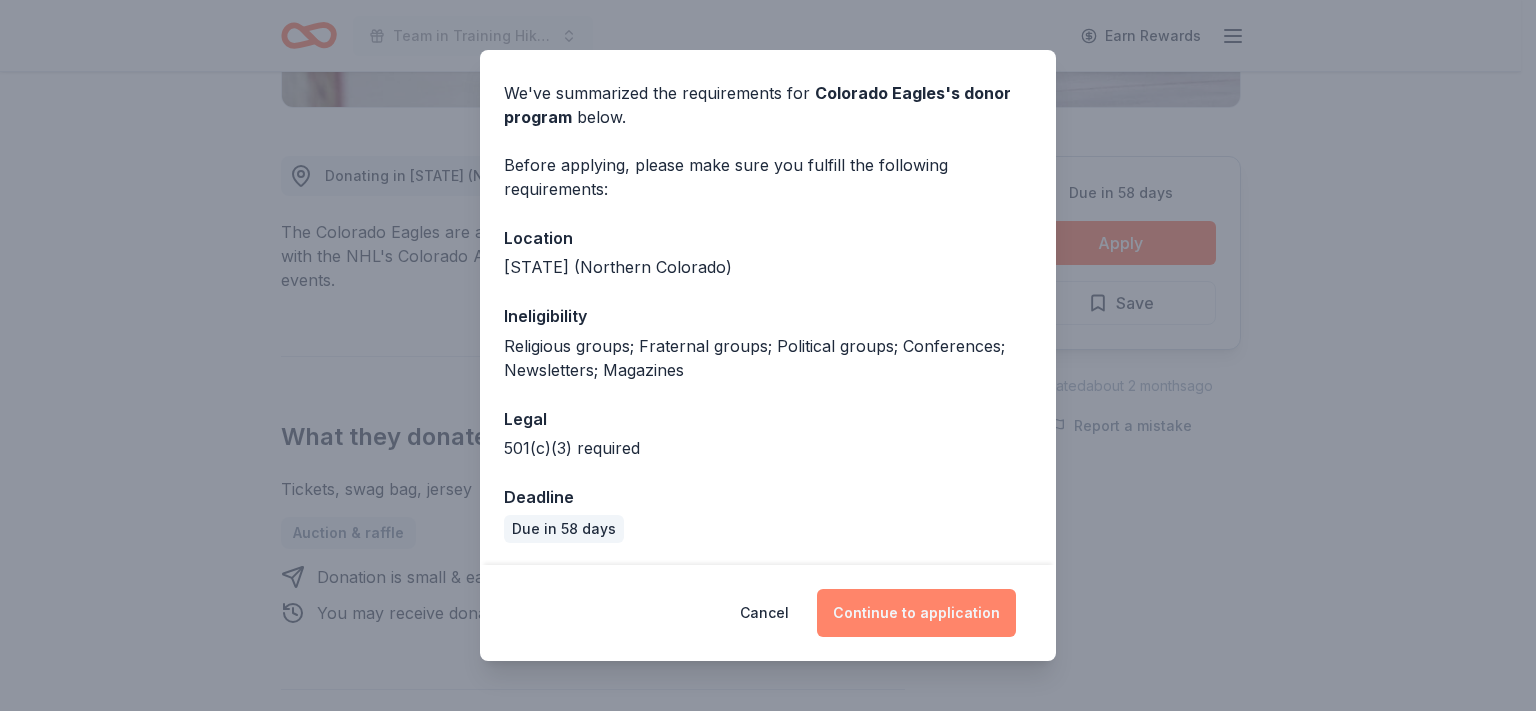 click on "Continue to application" at bounding box center [916, 613] 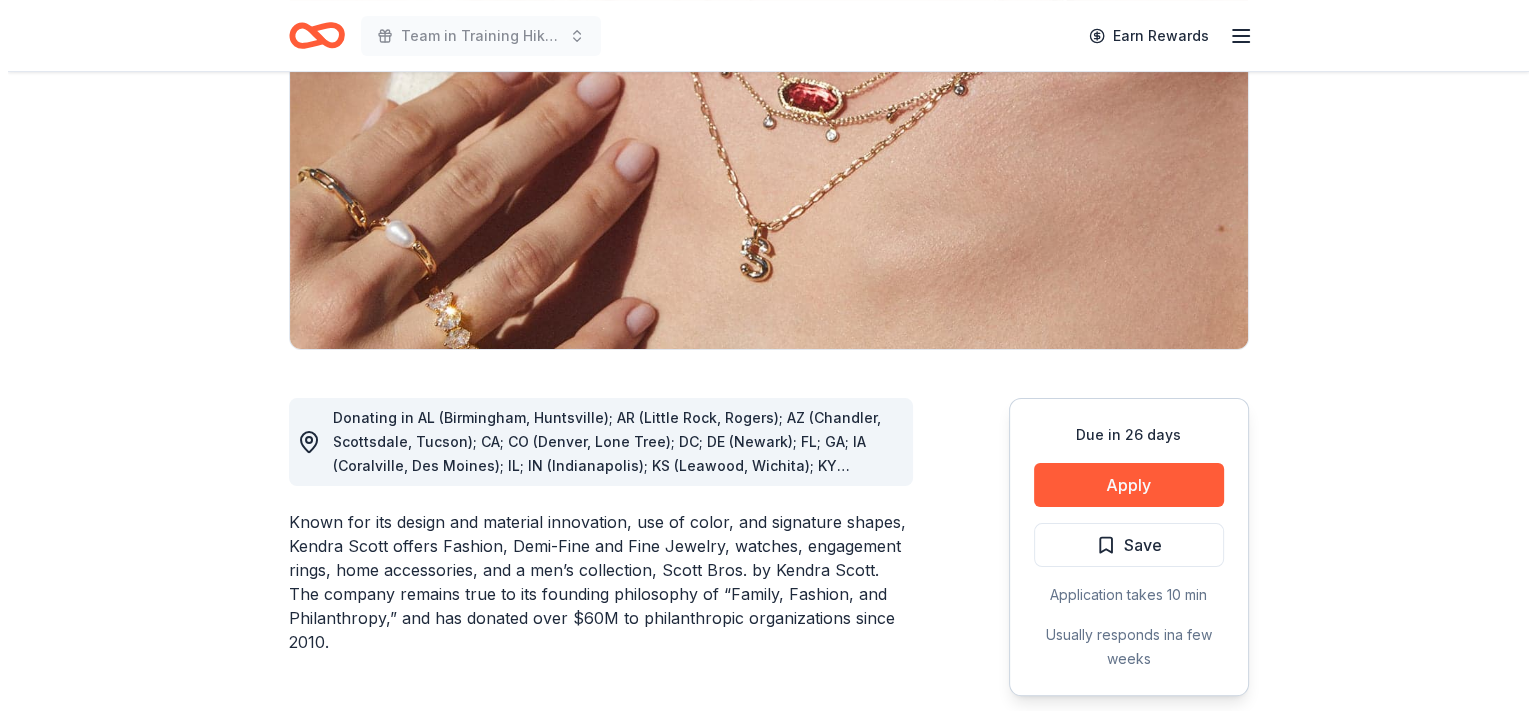scroll, scrollTop: 300, scrollLeft: 0, axis: vertical 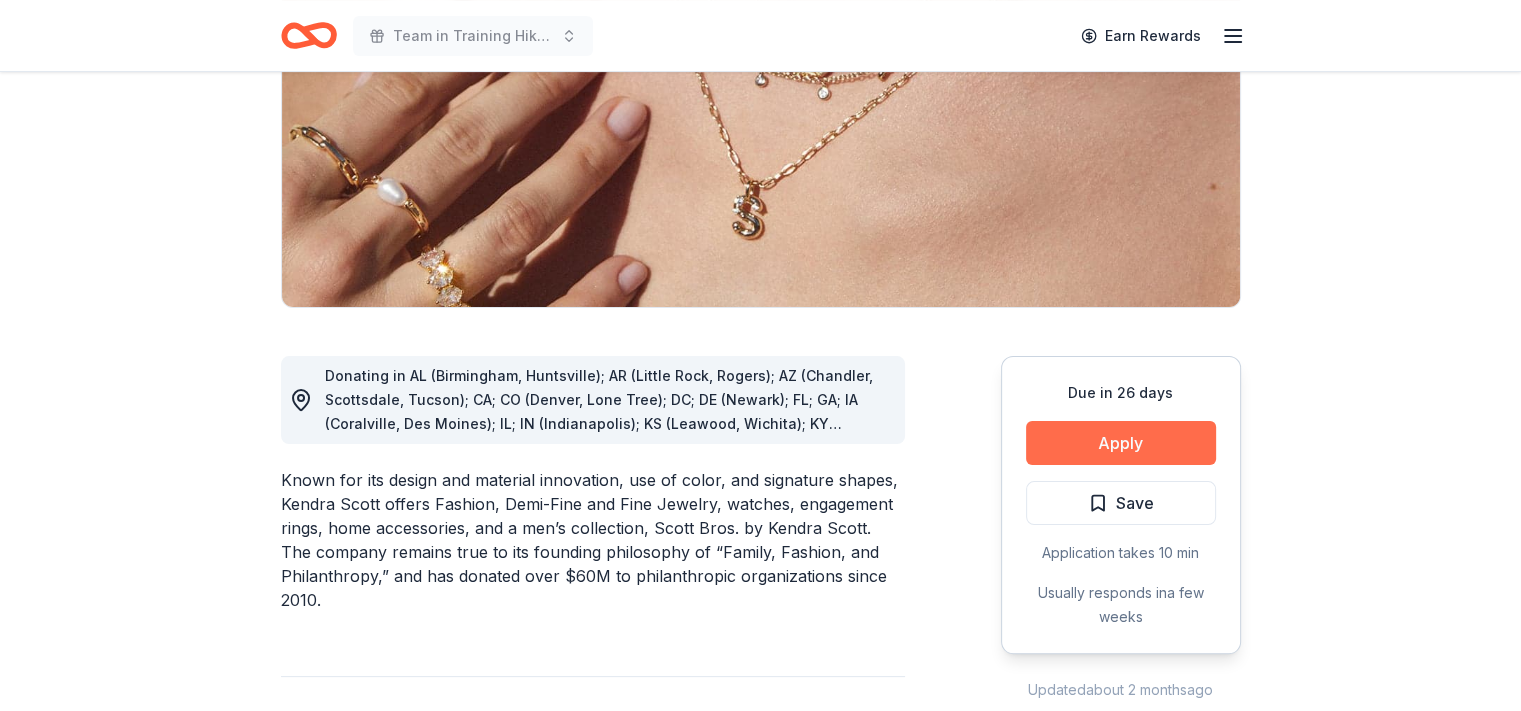 click on "Apply" at bounding box center (1121, 443) 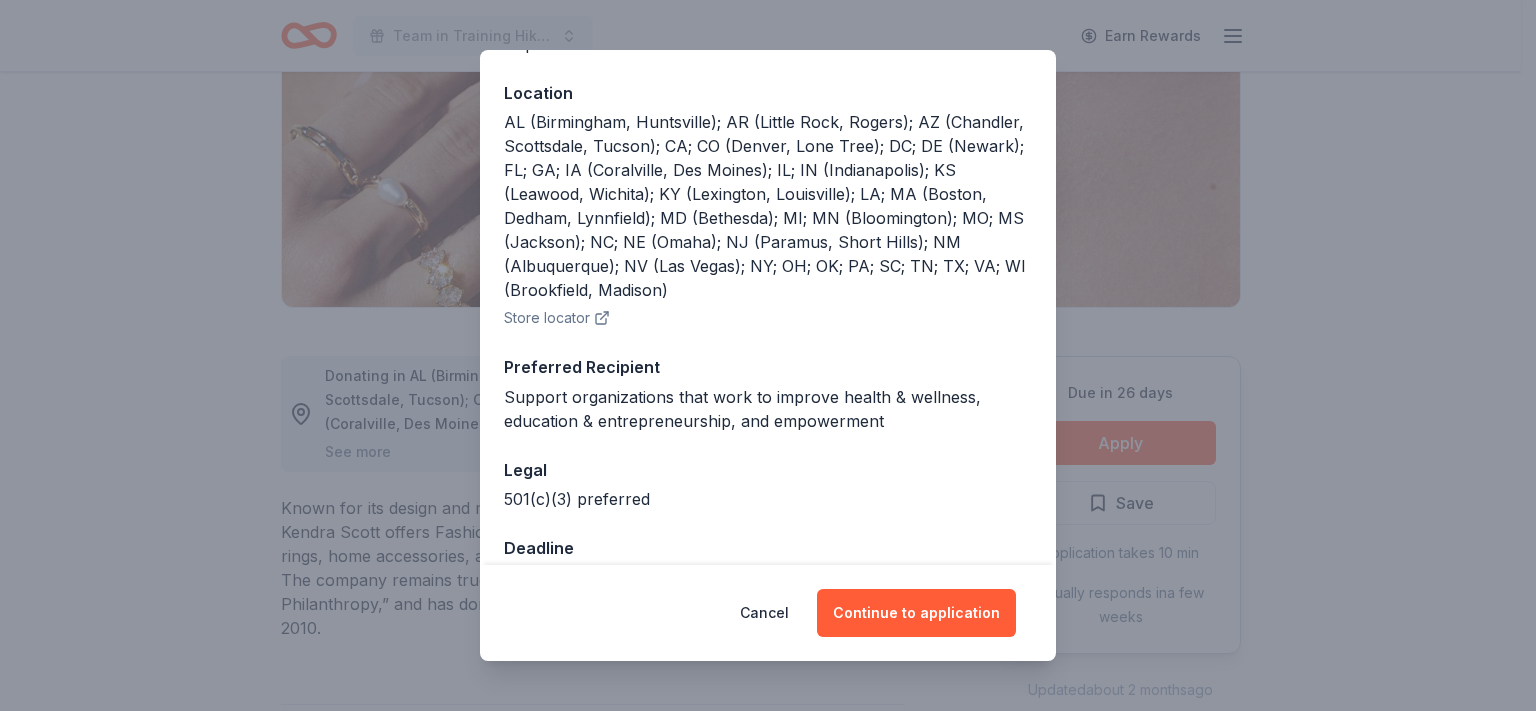 scroll, scrollTop: 262, scrollLeft: 0, axis: vertical 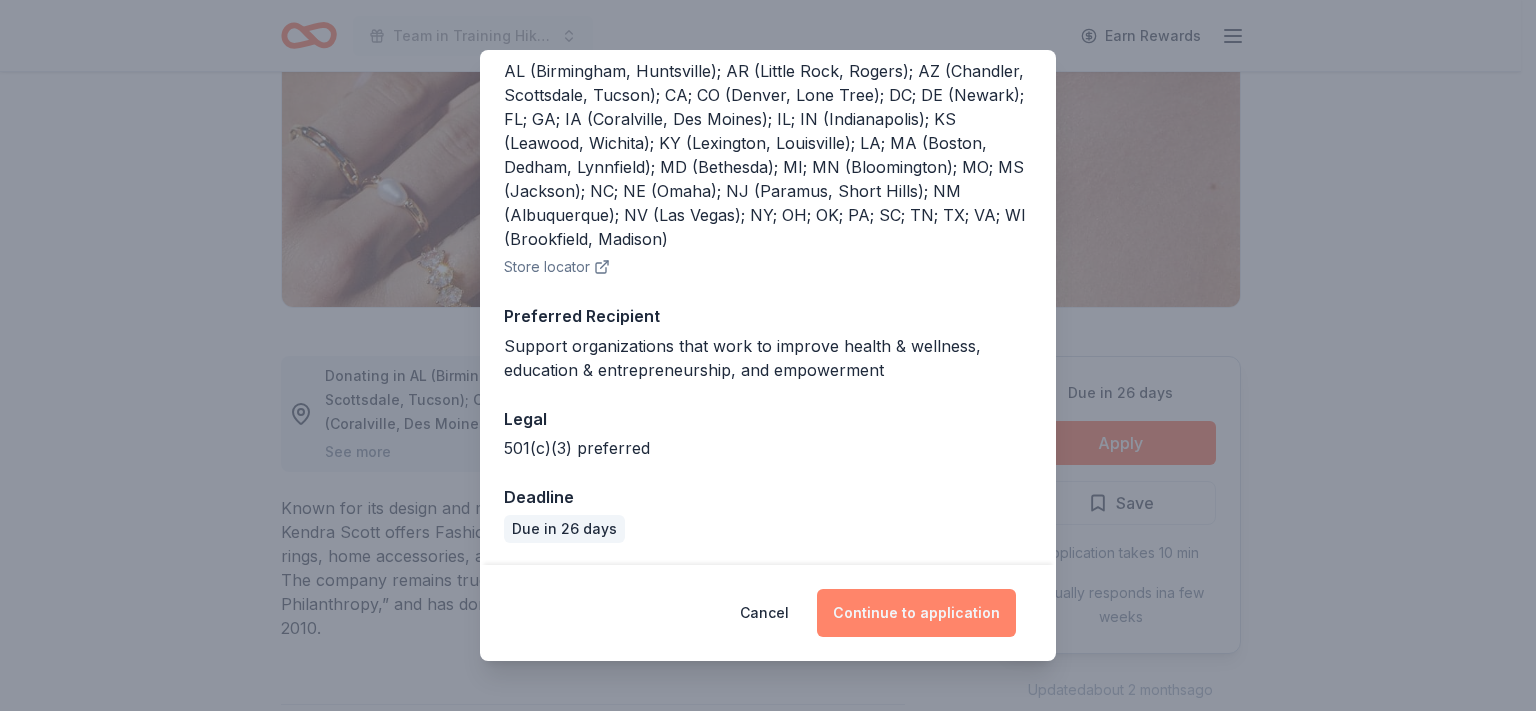 click on "Continue to application" at bounding box center (916, 613) 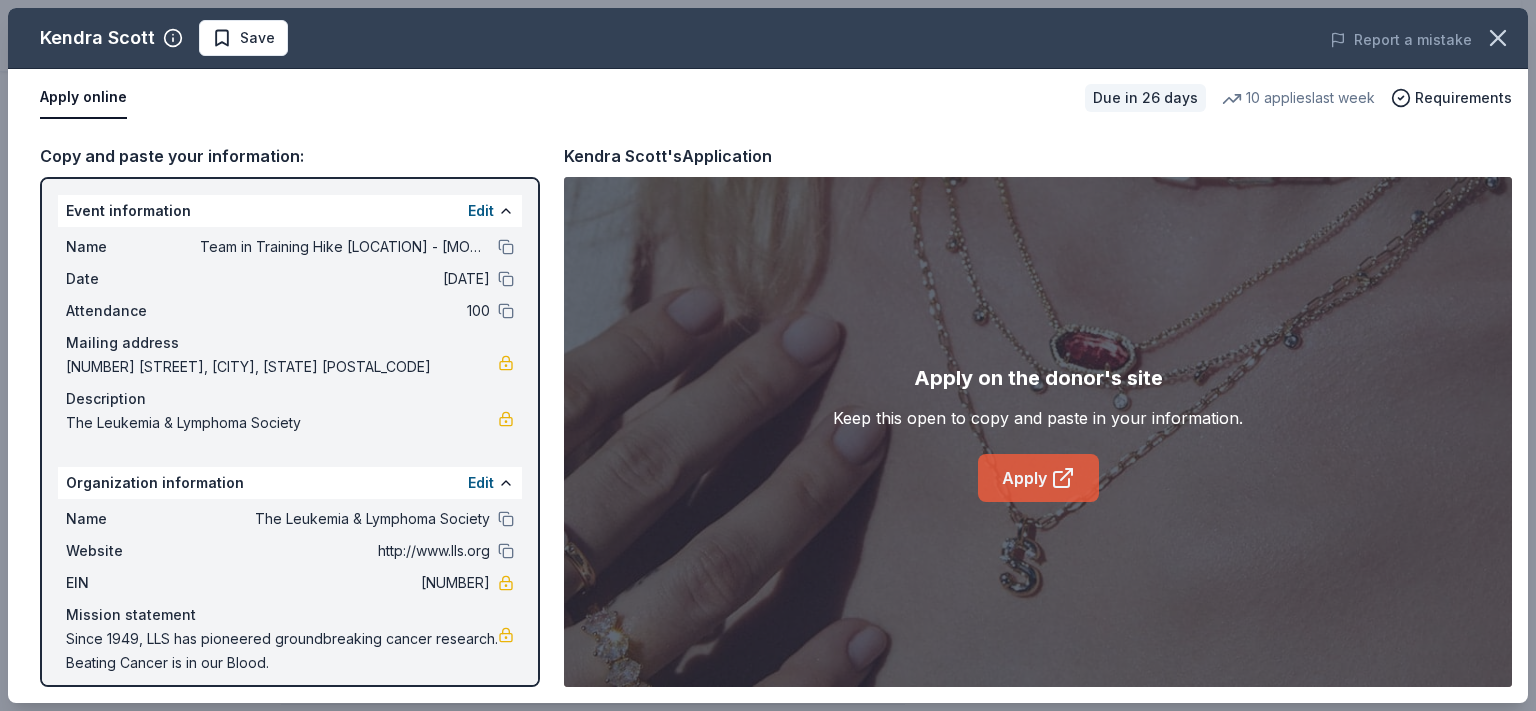 click on "Apply" at bounding box center [1038, 478] 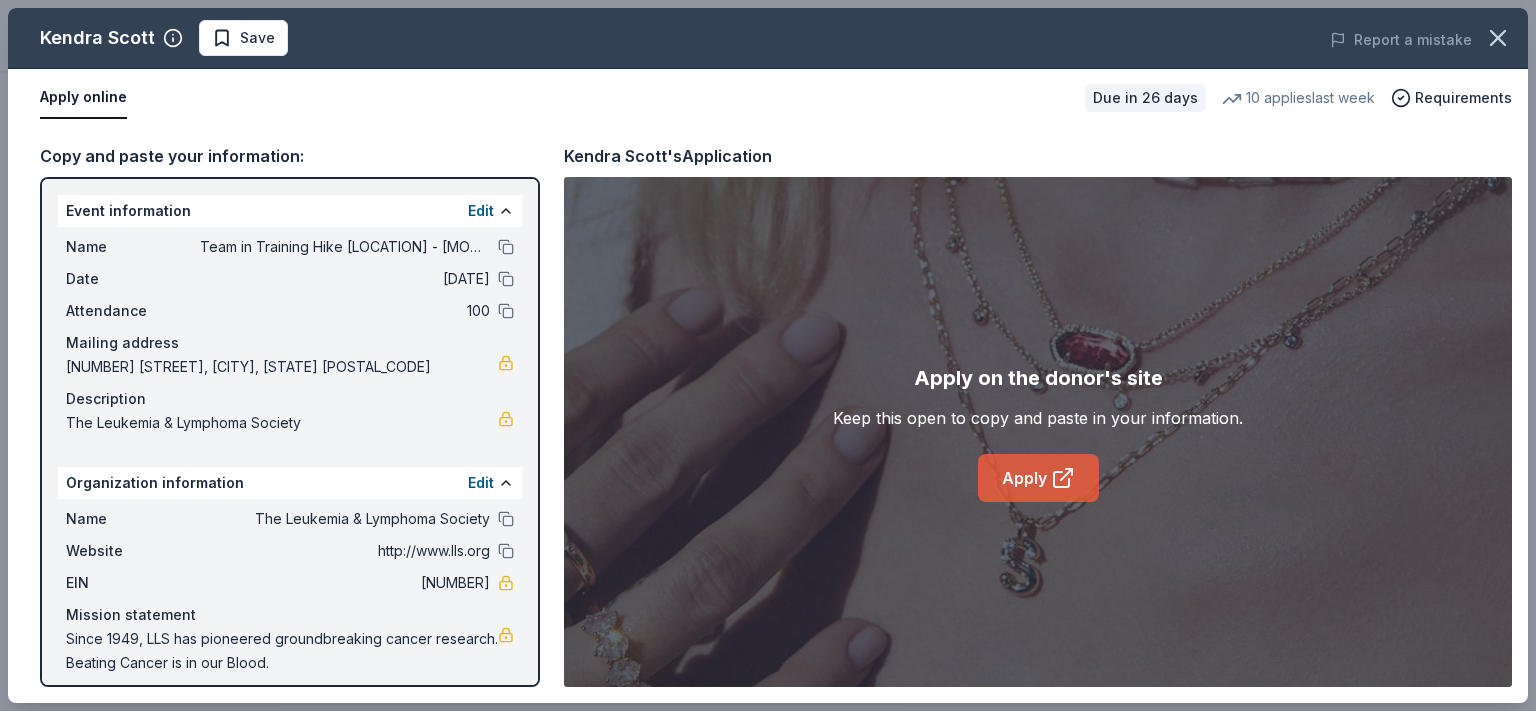 click on "Apply" at bounding box center (1038, 478) 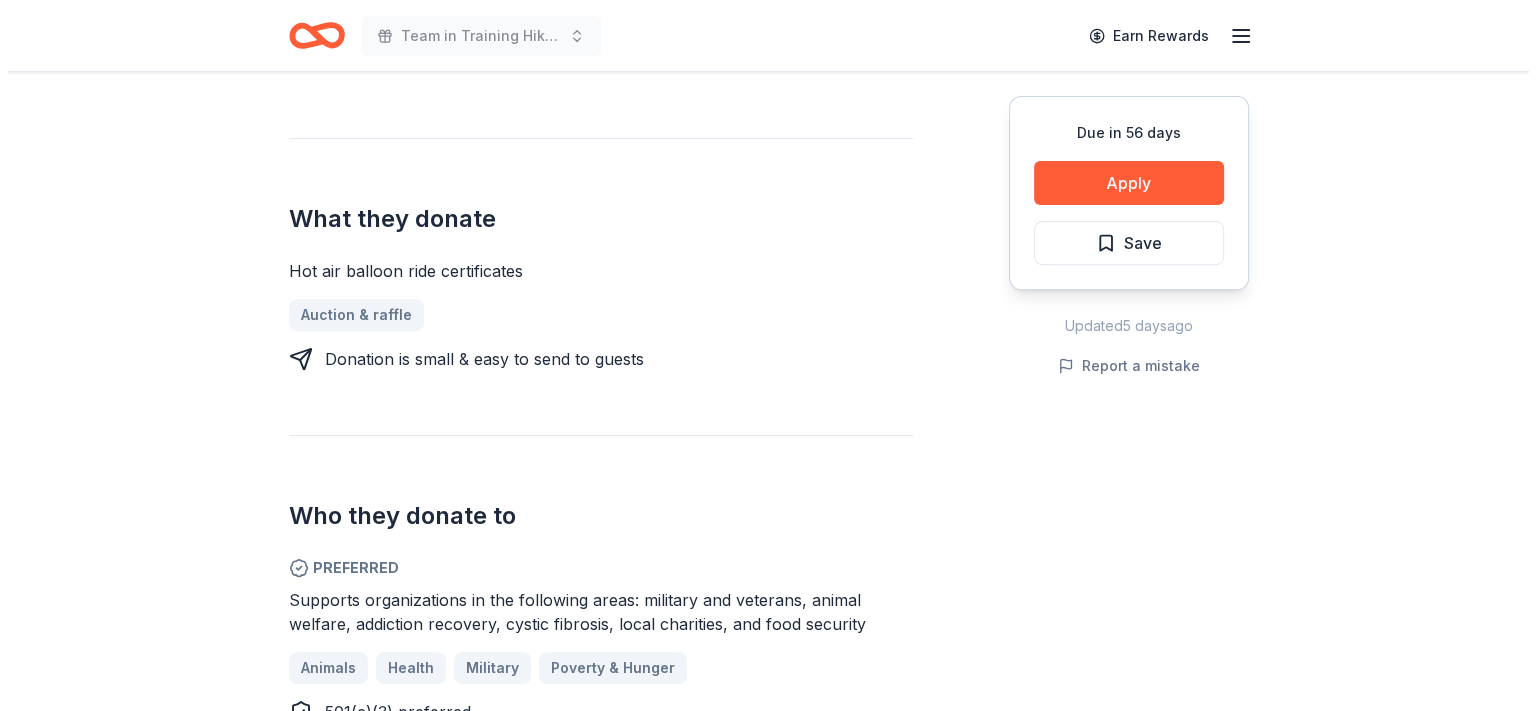 scroll, scrollTop: 700, scrollLeft: 0, axis: vertical 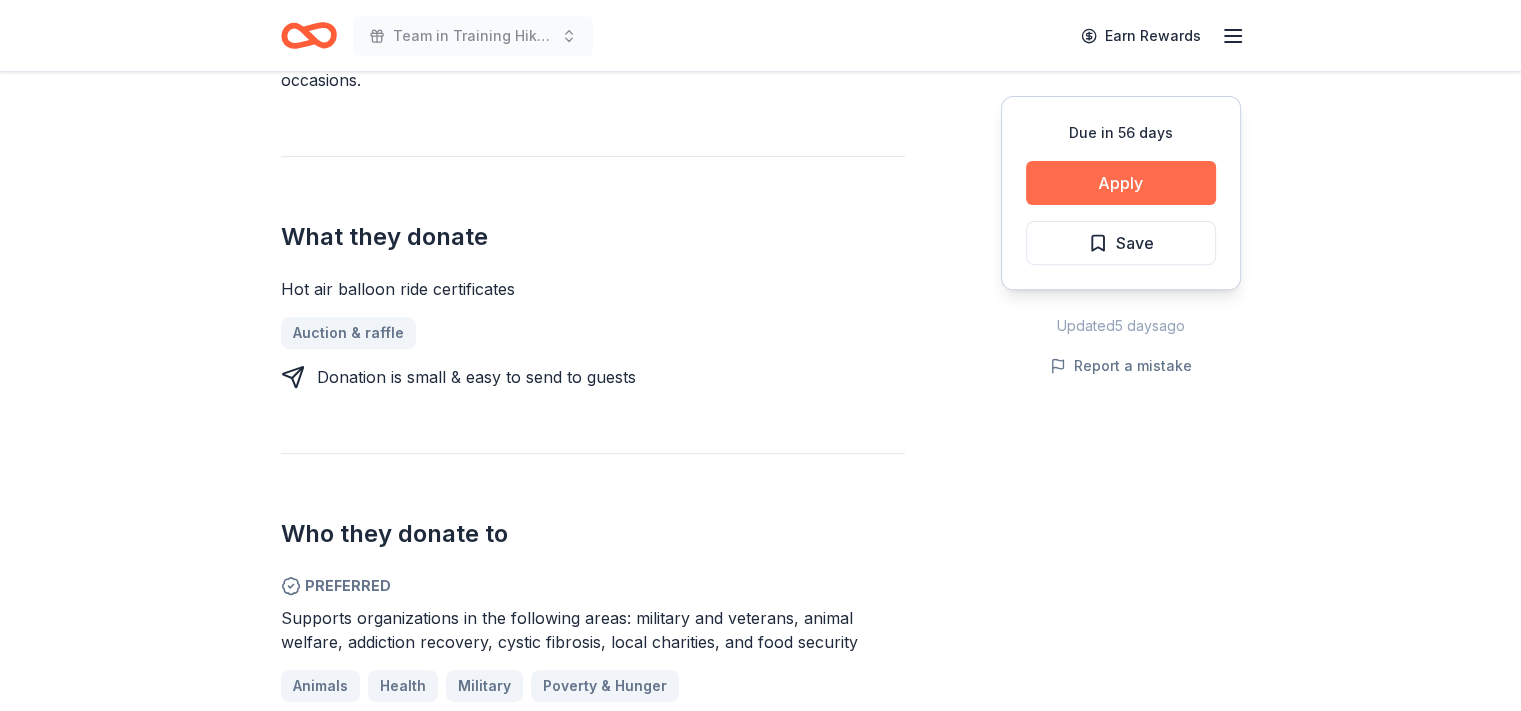 click on "Apply" at bounding box center (1121, 183) 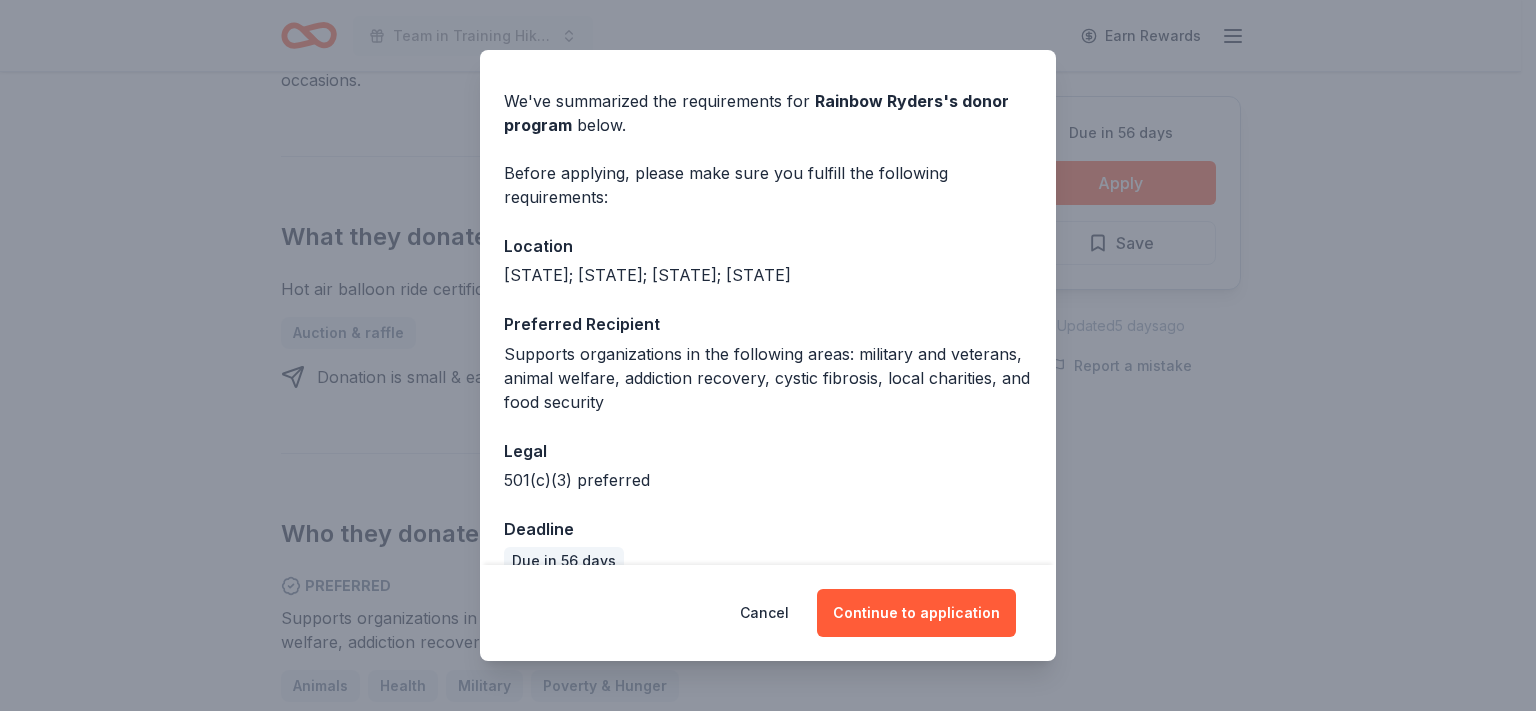 scroll, scrollTop: 90, scrollLeft: 0, axis: vertical 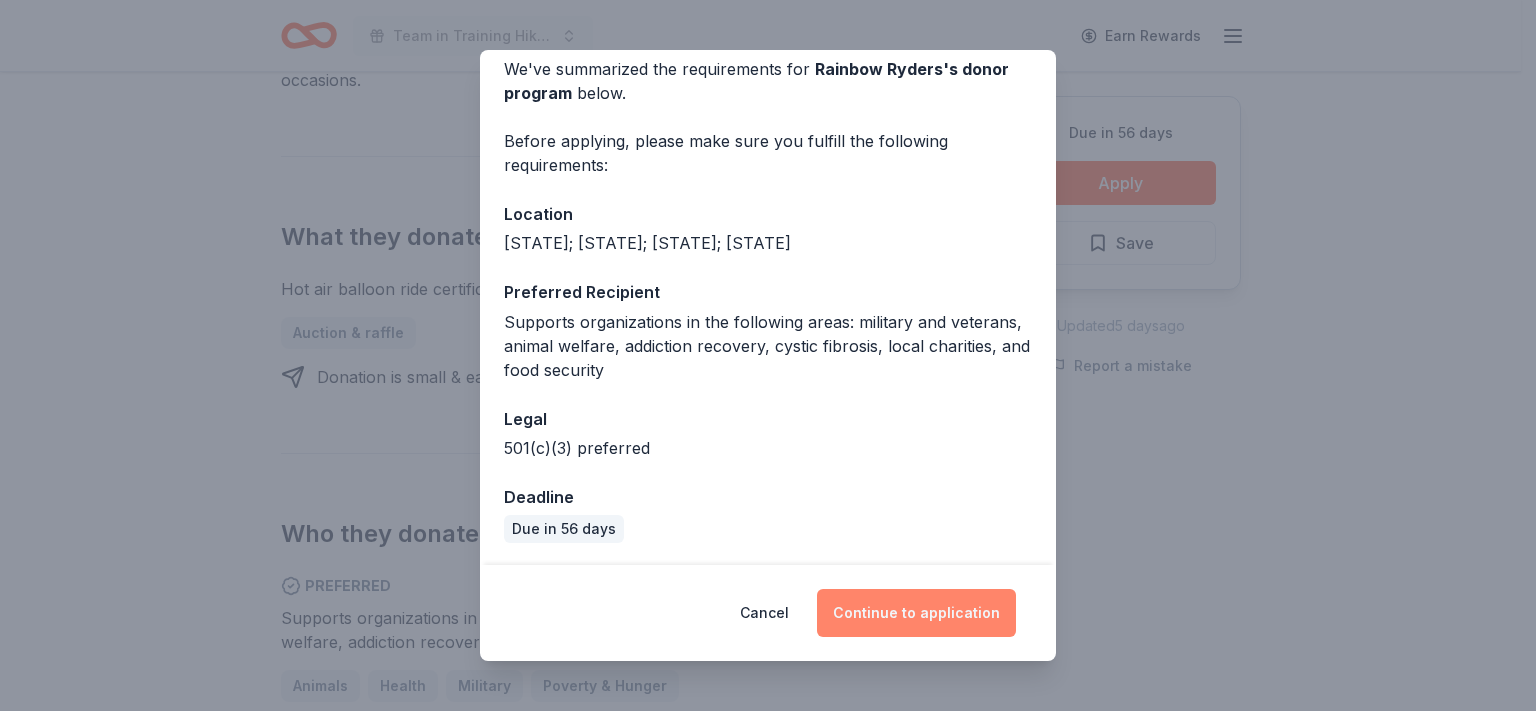 click on "Continue to application" at bounding box center [916, 613] 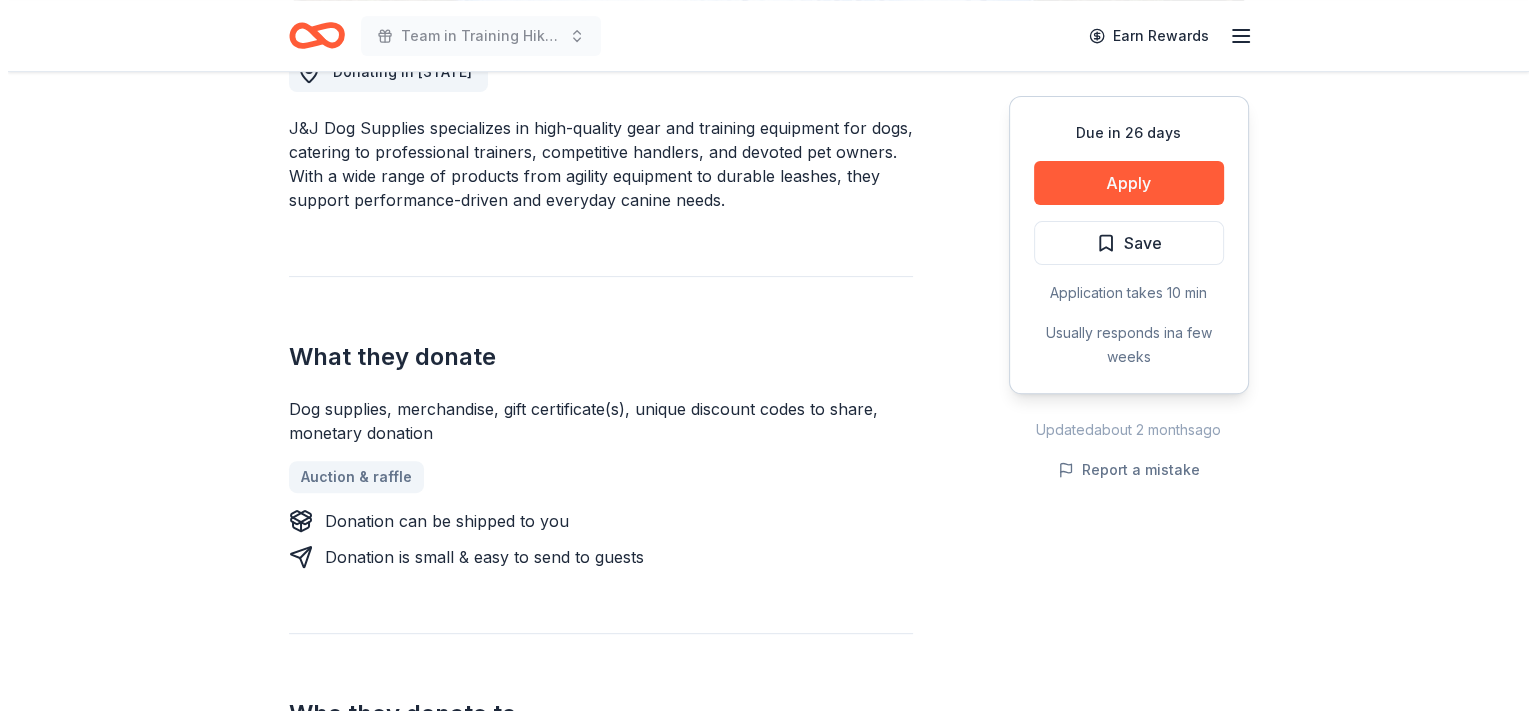 scroll, scrollTop: 600, scrollLeft: 0, axis: vertical 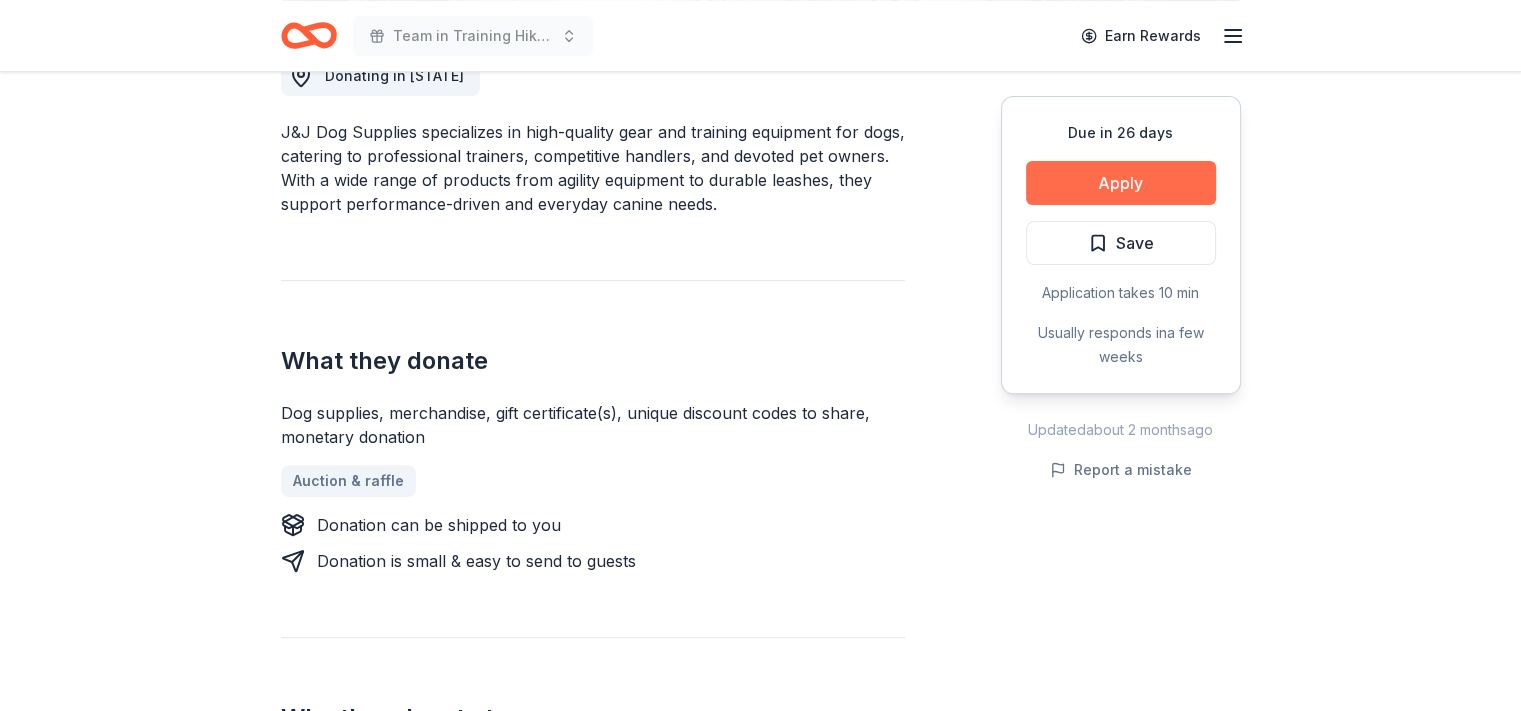 click on "Apply" at bounding box center [1121, 183] 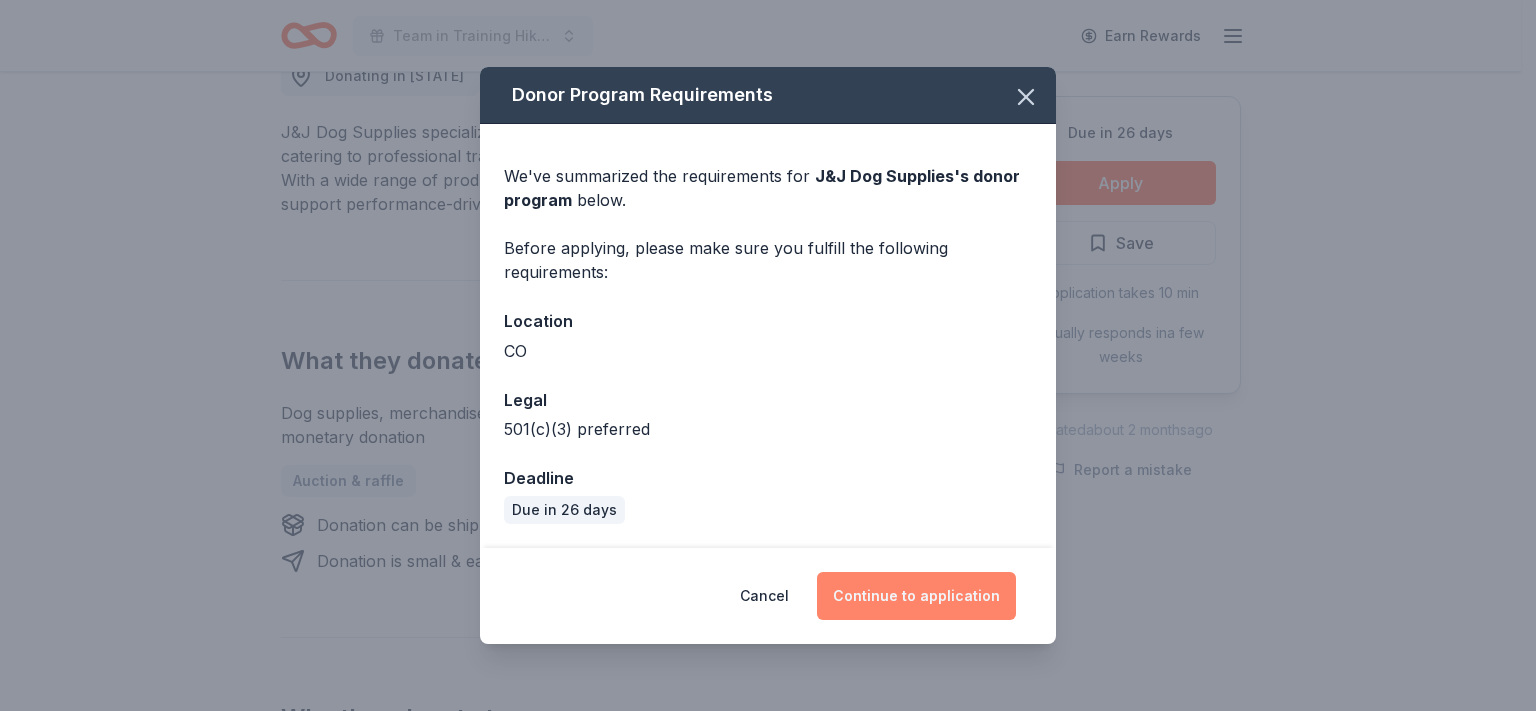 click on "Continue to application" at bounding box center [916, 596] 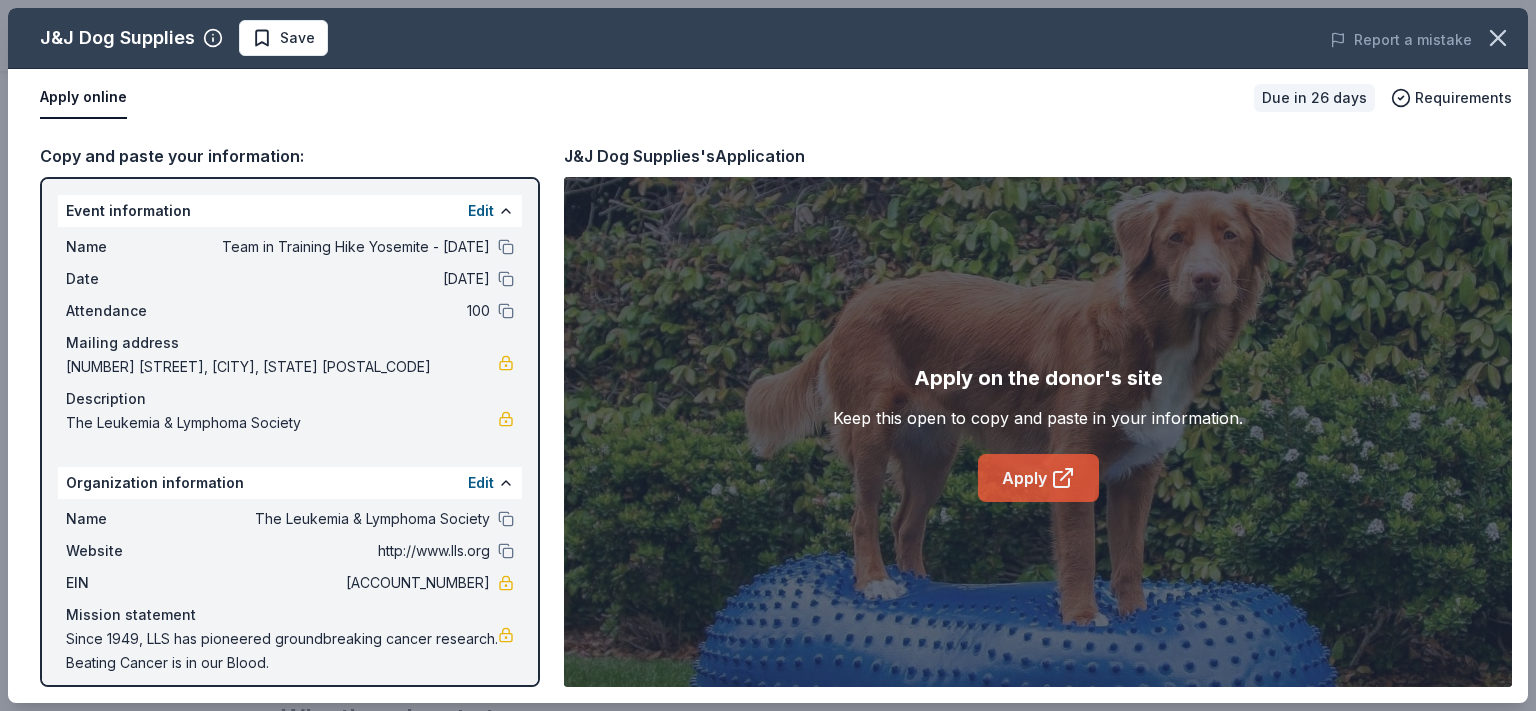 click on "Apply" at bounding box center (1038, 478) 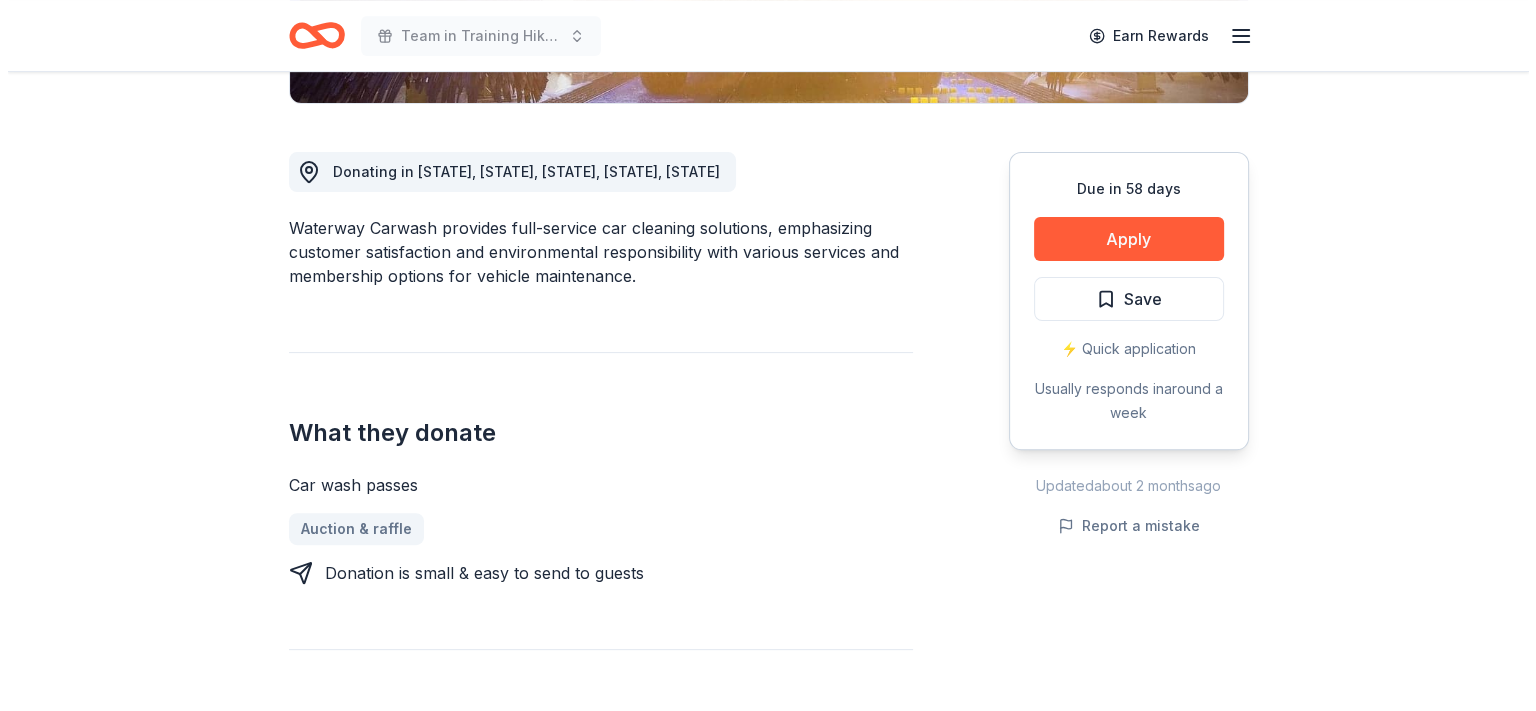 scroll, scrollTop: 500, scrollLeft: 0, axis: vertical 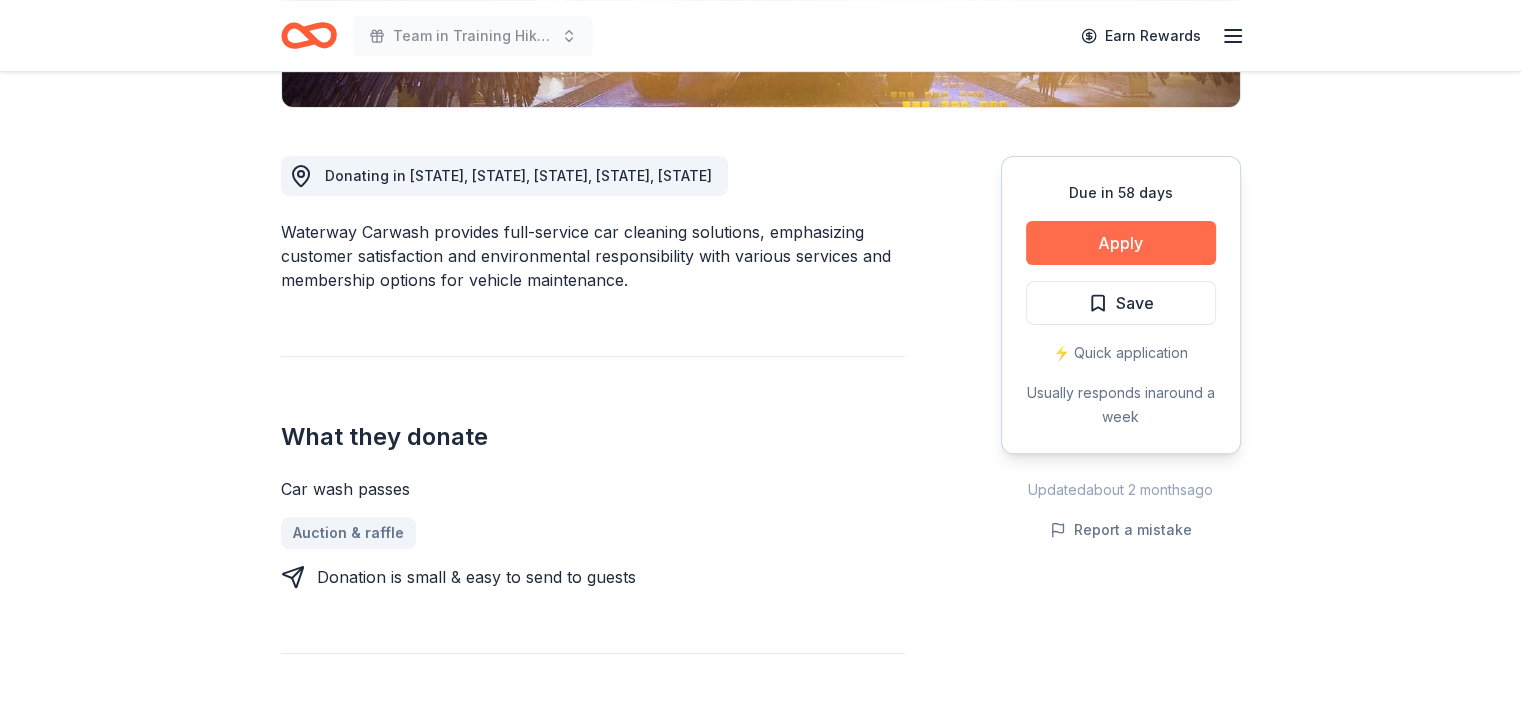 click on "Apply" at bounding box center (1121, 243) 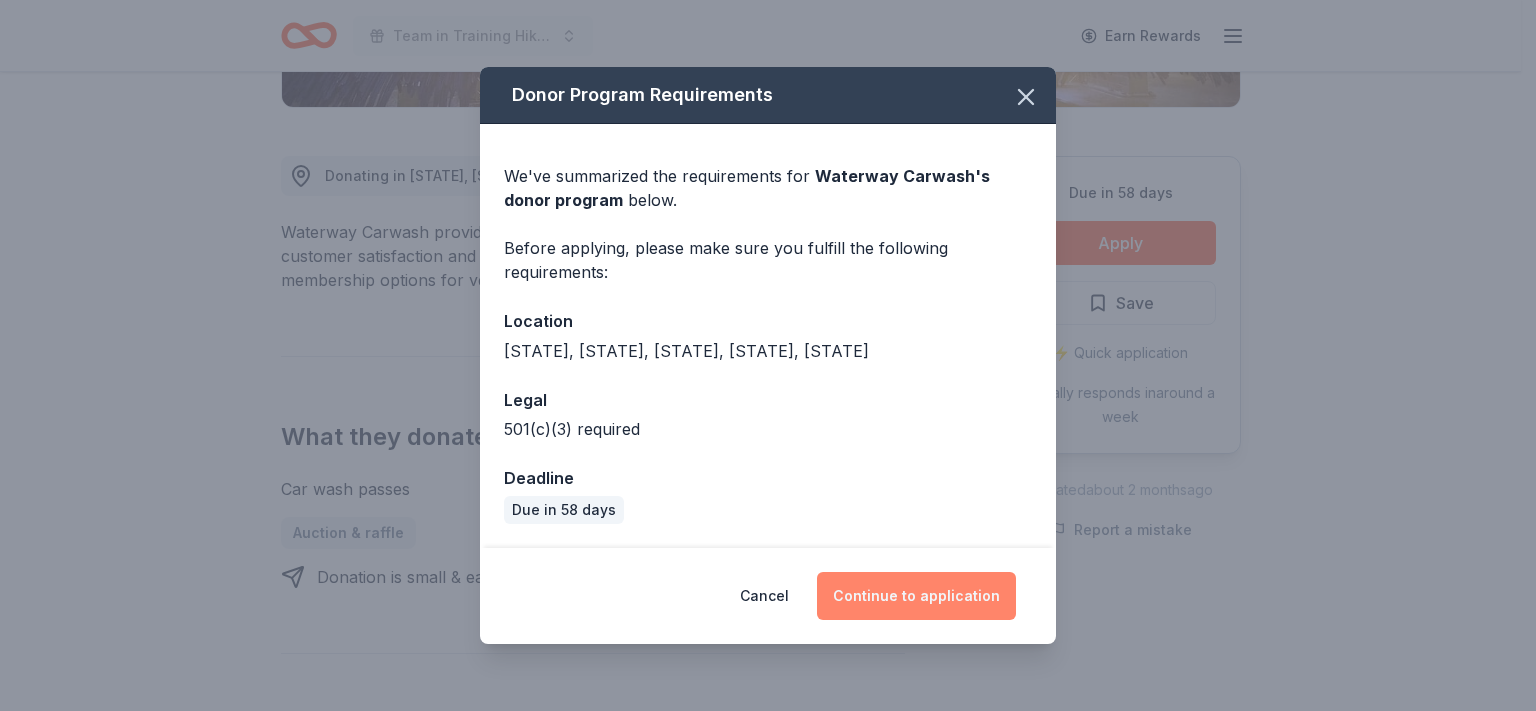 click on "Continue to application" at bounding box center [916, 596] 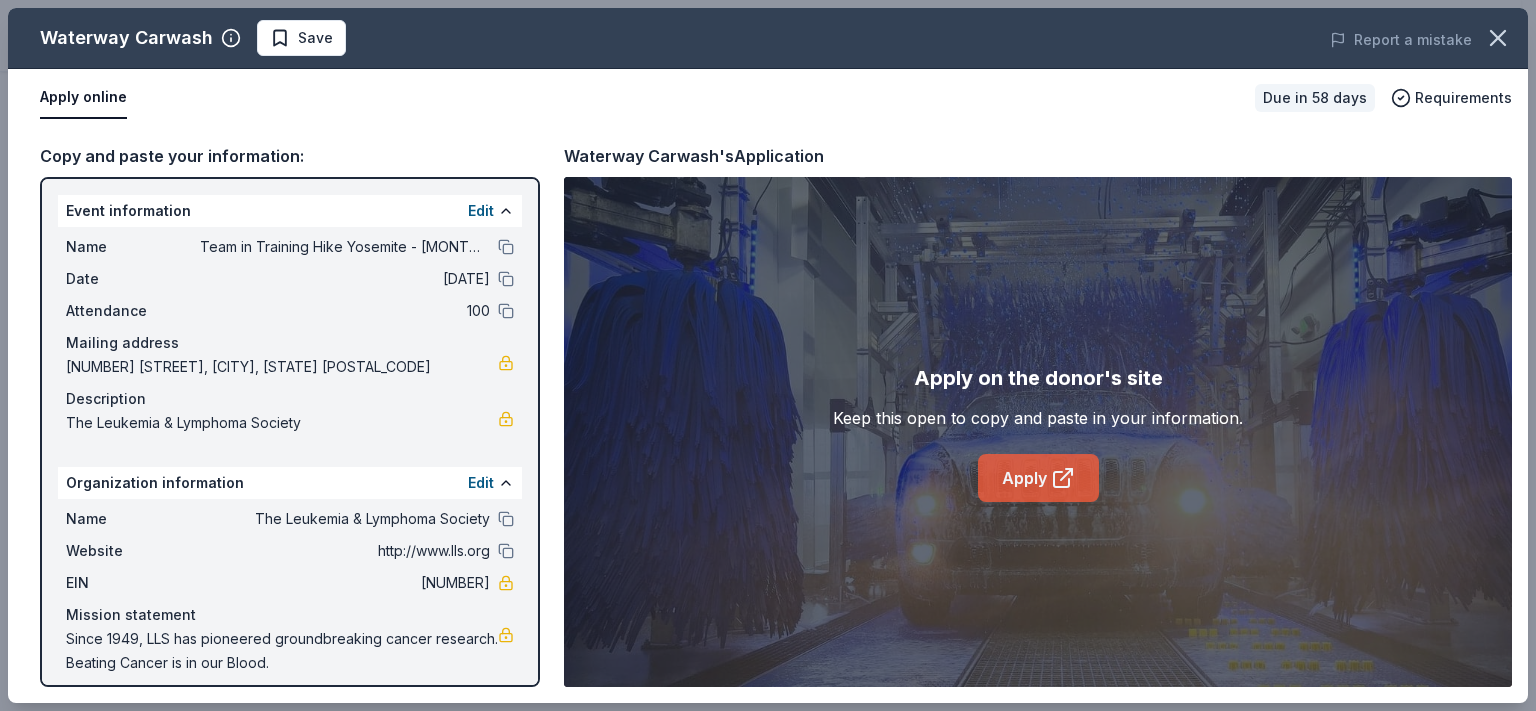 click on "Apply" at bounding box center (1038, 478) 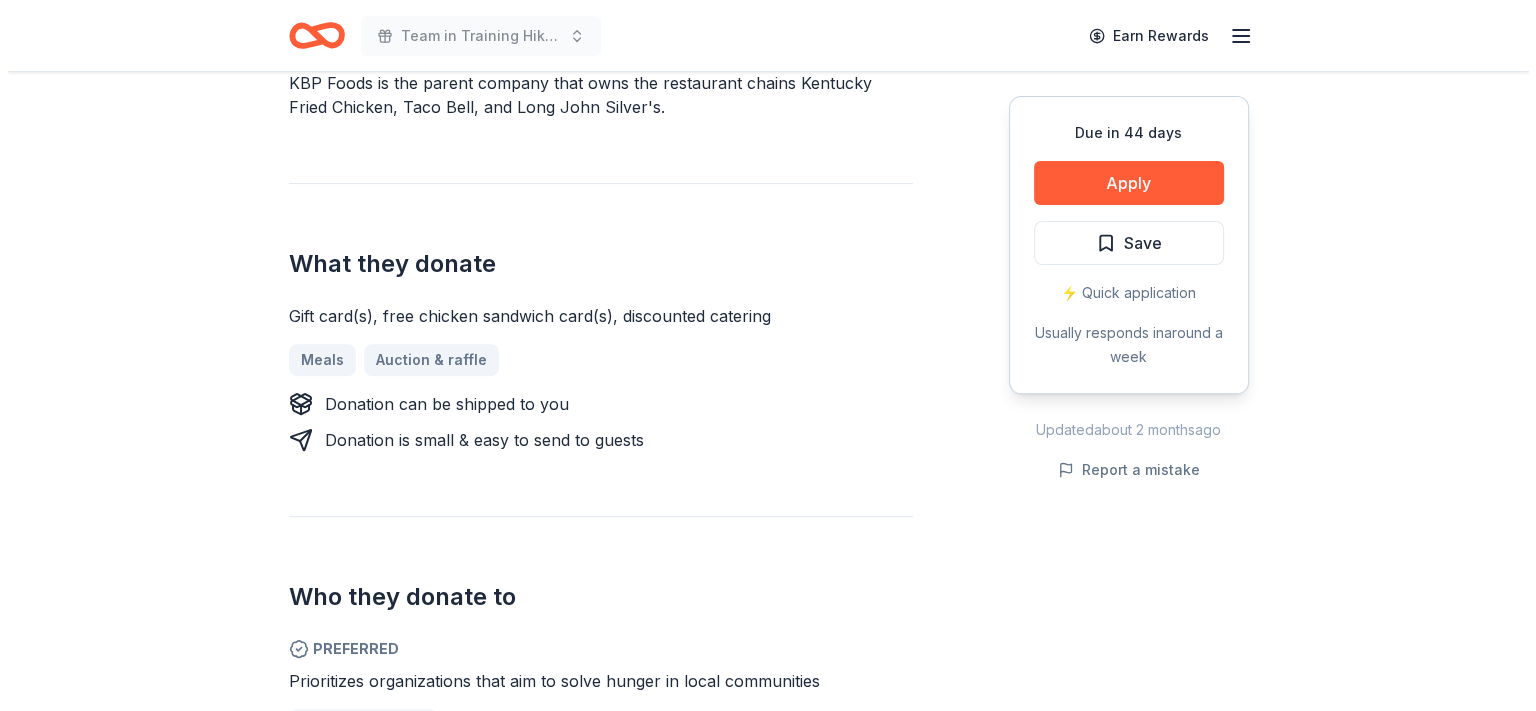scroll, scrollTop: 700, scrollLeft: 0, axis: vertical 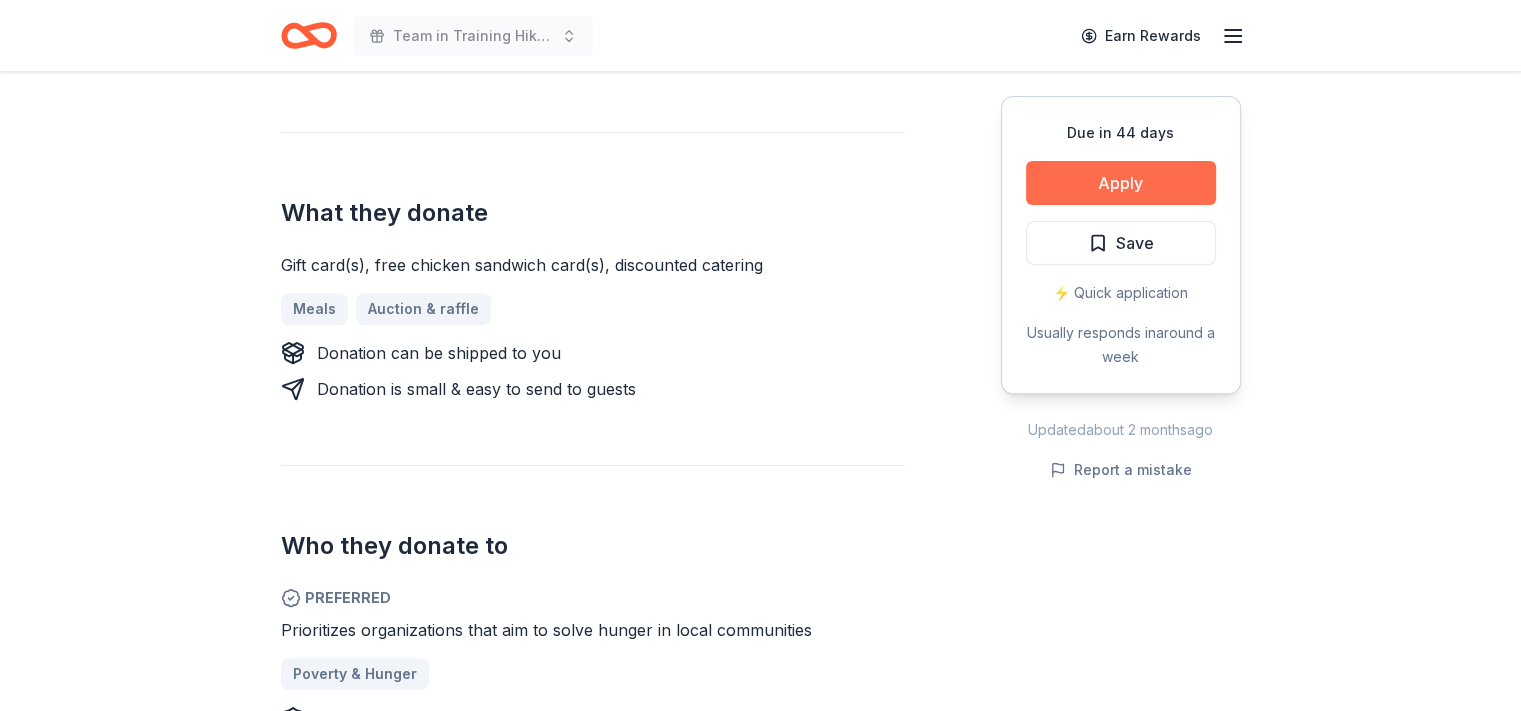 click on "Apply" at bounding box center [1121, 183] 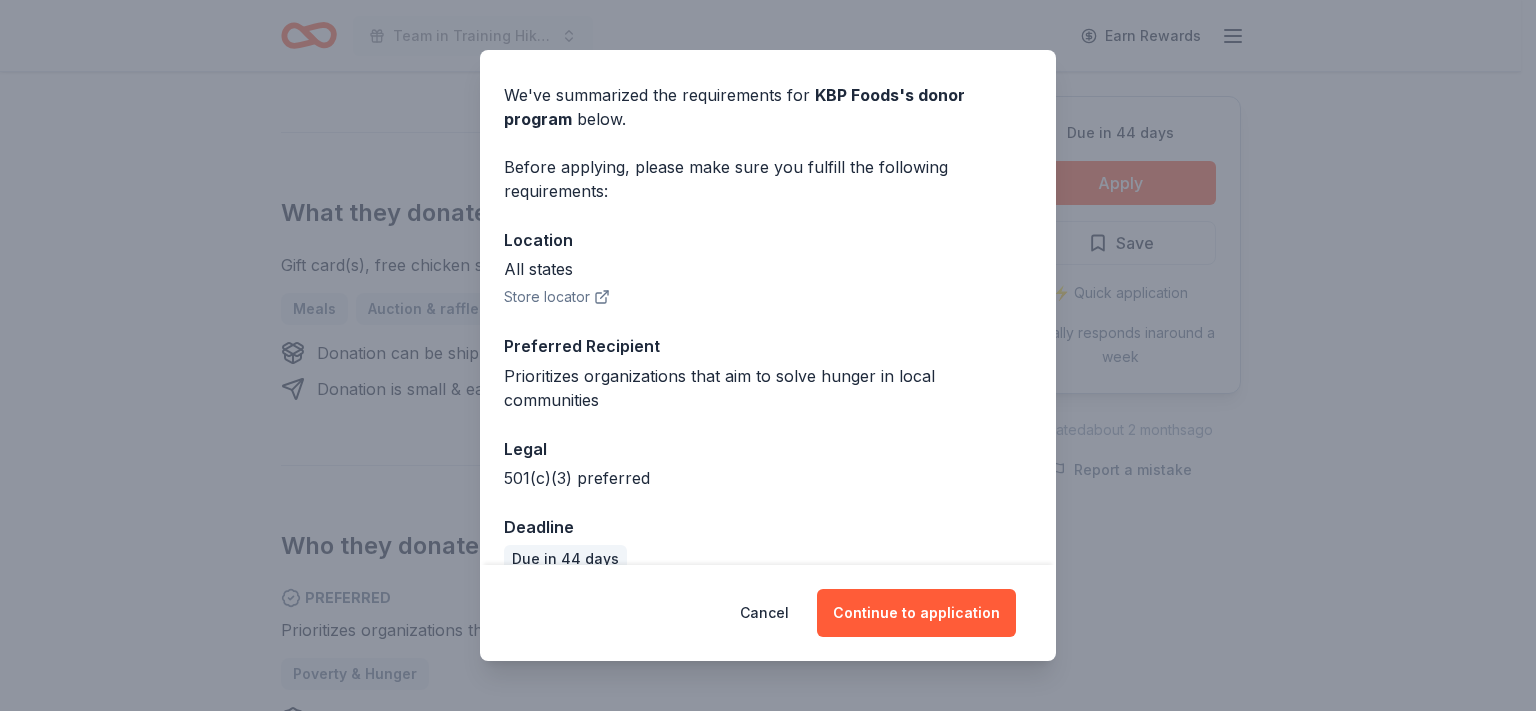 scroll, scrollTop: 94, scrollLeft: 0, axis: vertical 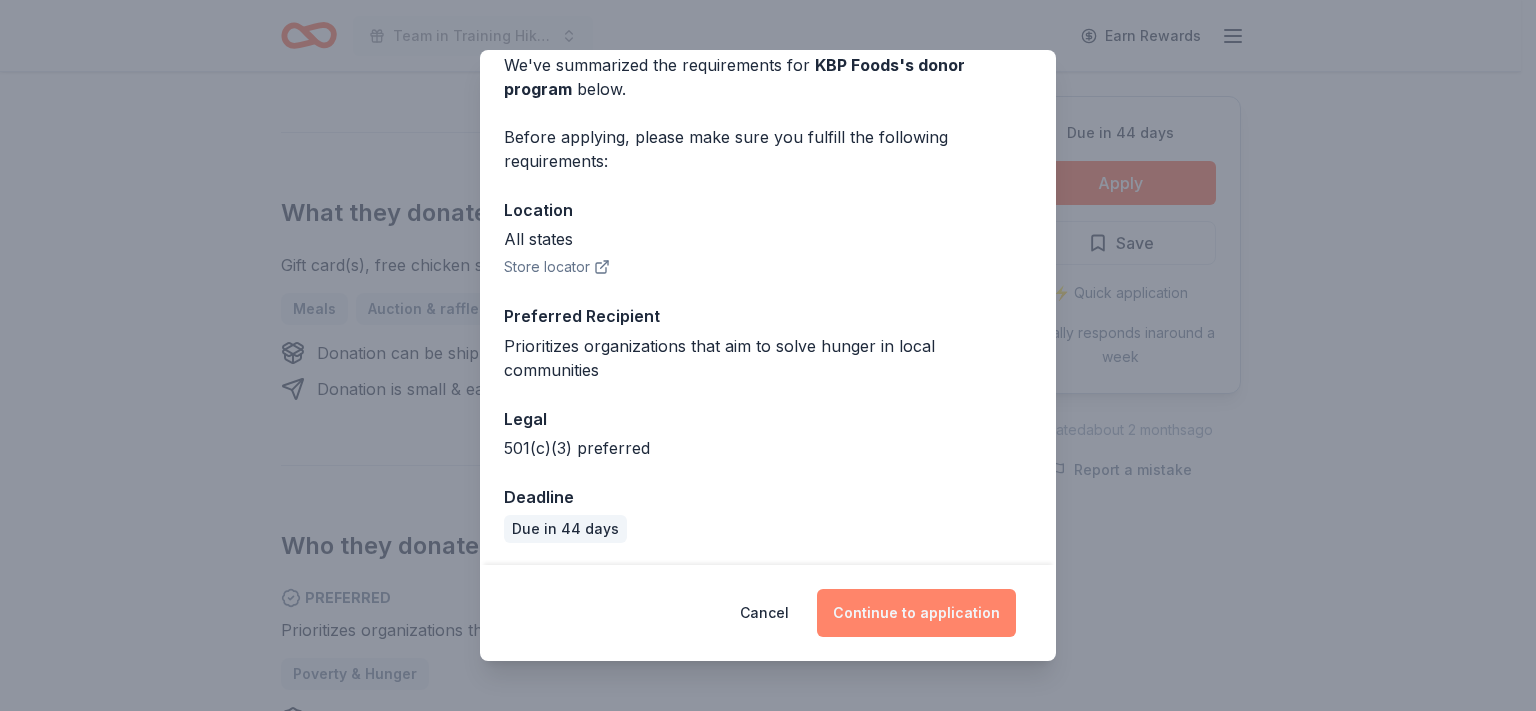 click on "Continue to application" at bounding box center (916, 613) 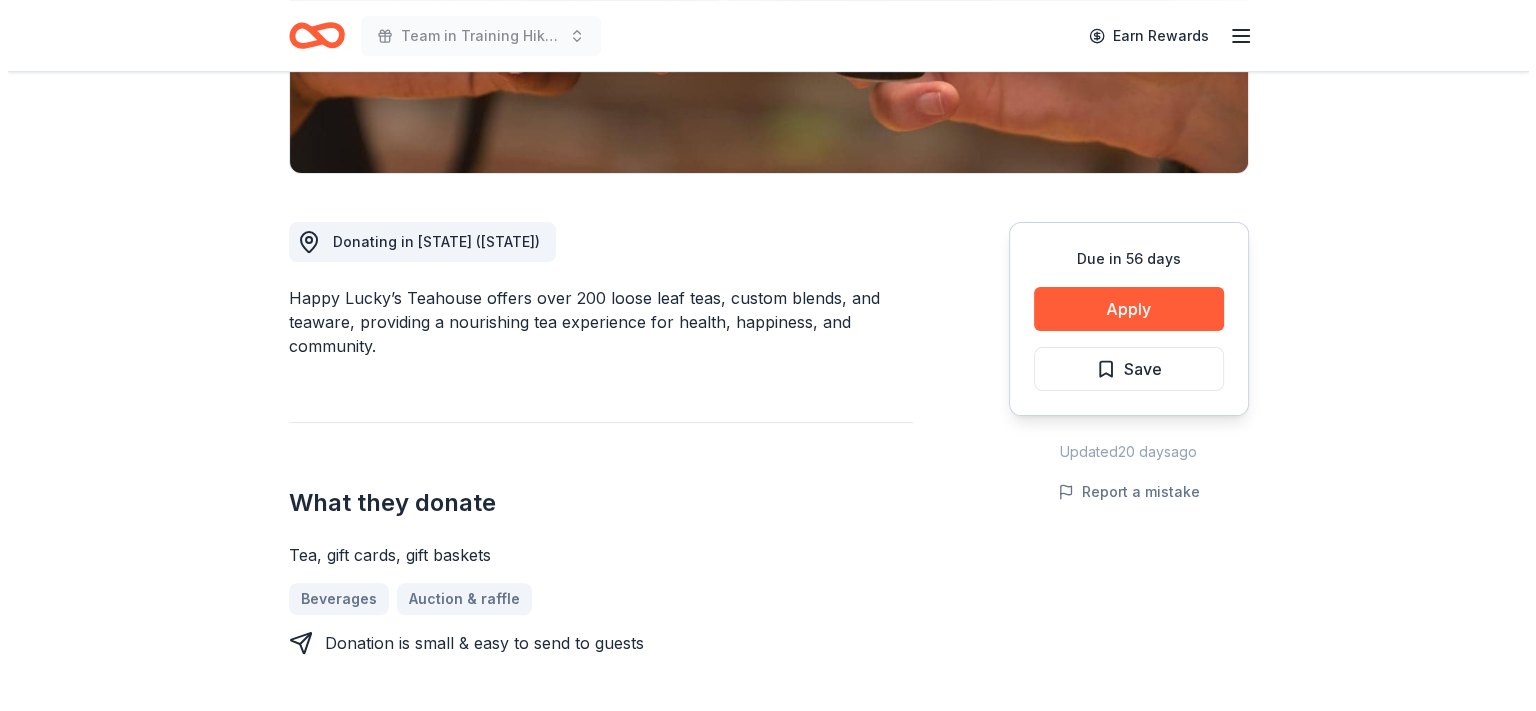 scroll, scrollTop: 400, scrollLeft: 0, axis: vertical 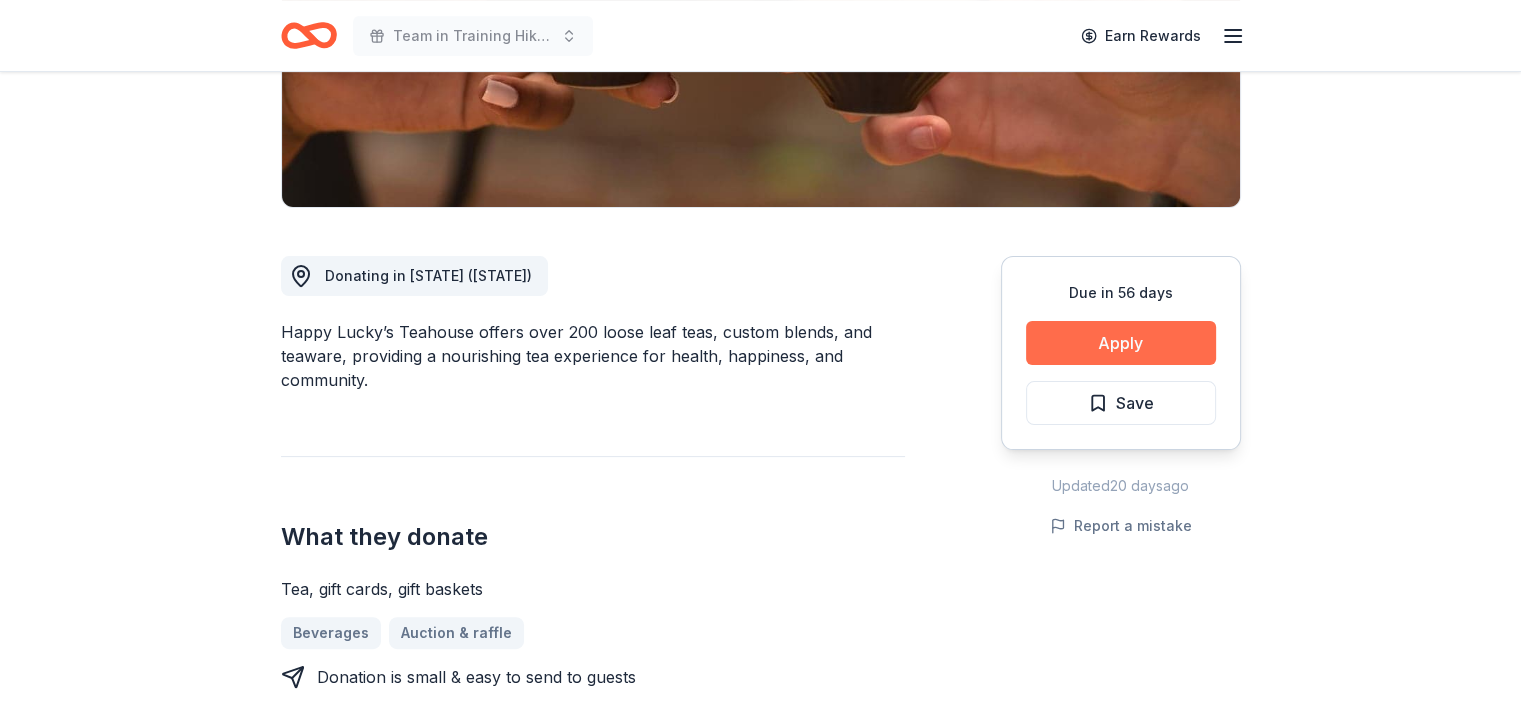 click on "Apply" at bounding box center [1121, 343] 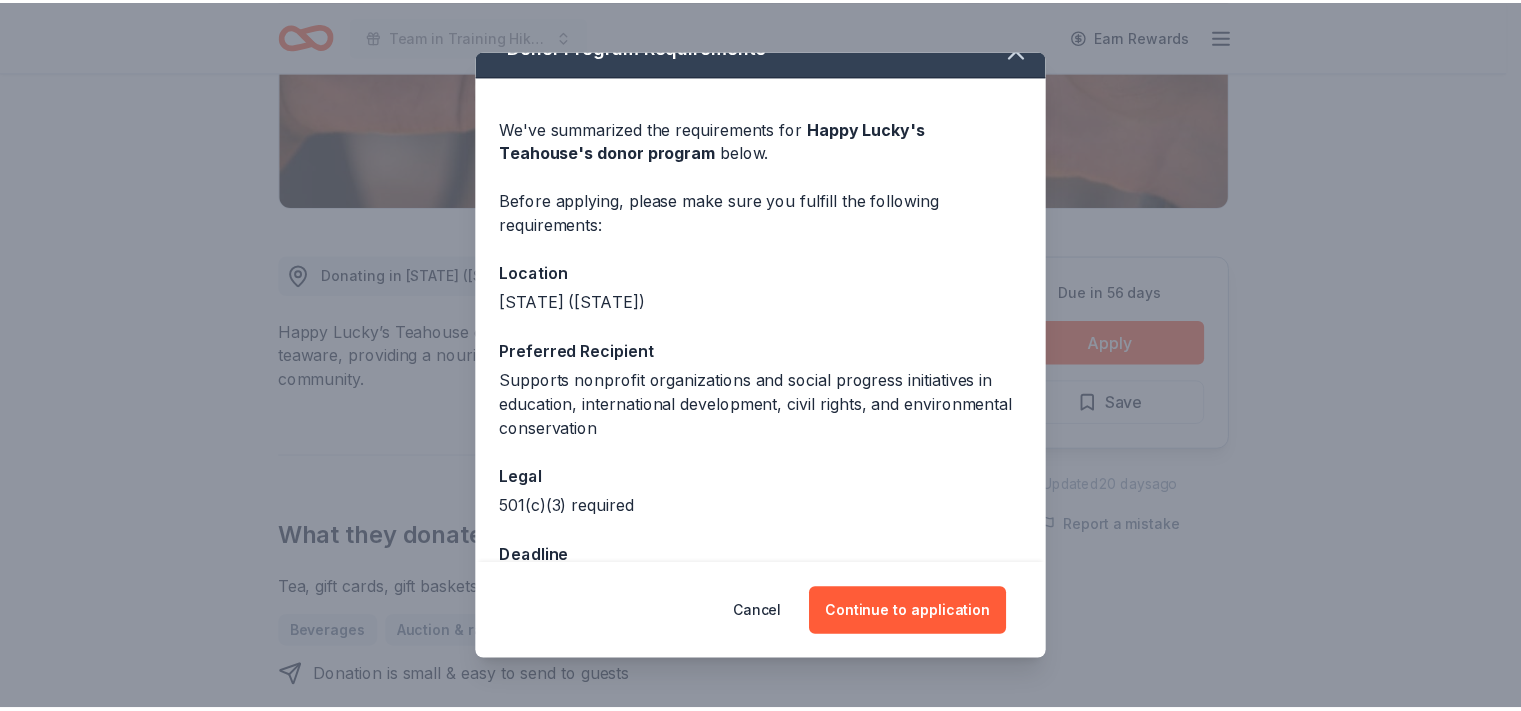 scroll, scrollTop: 0, scrollLeft: 0, axis: both 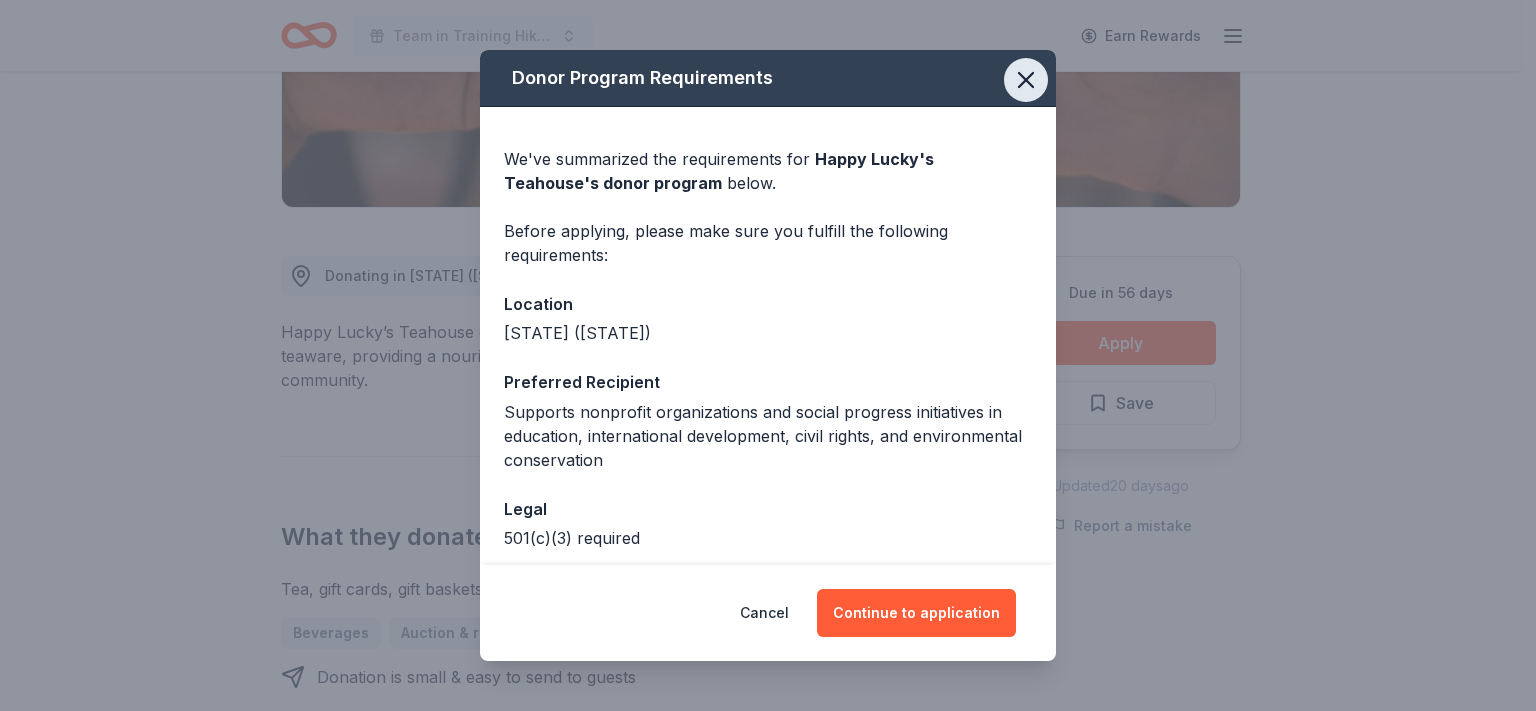 click 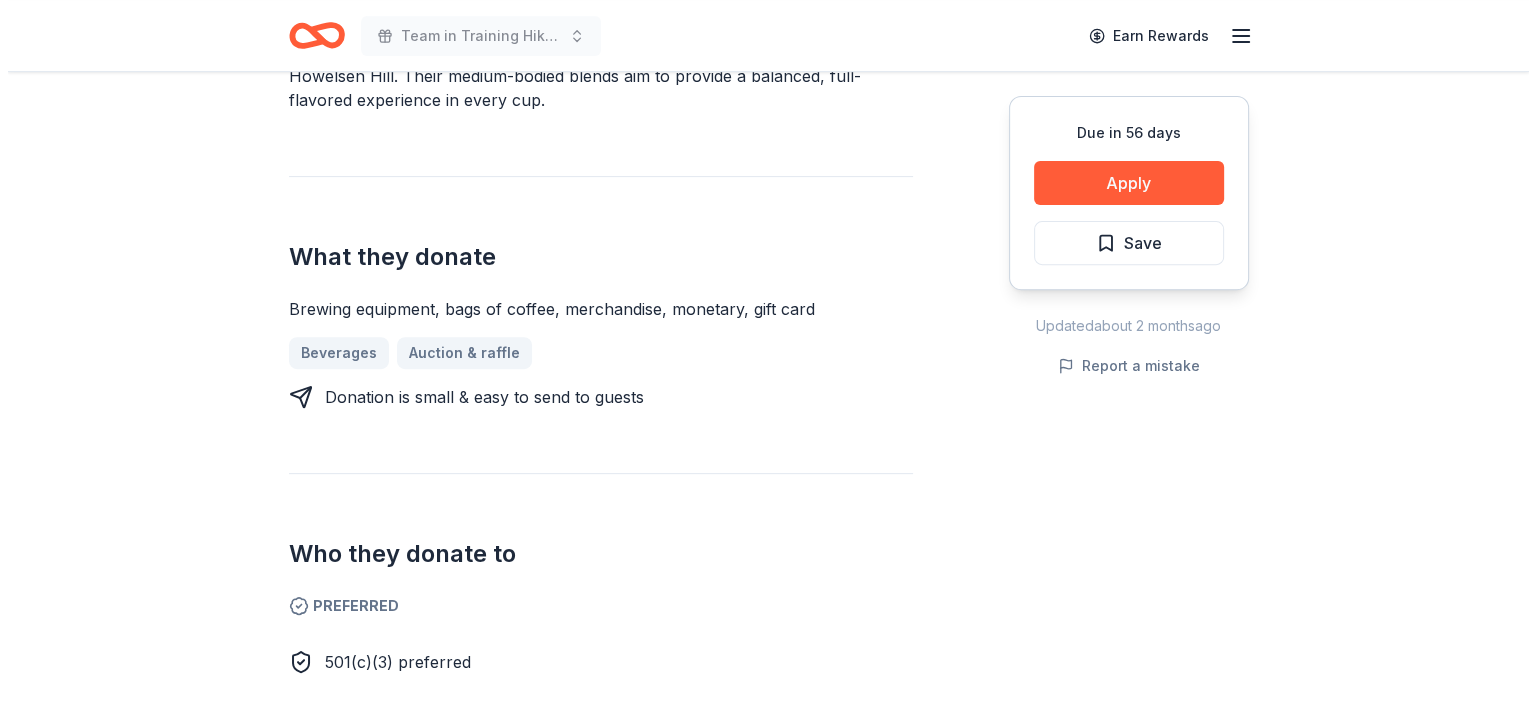 scroll, scrollTop: 800, scrollLeft: 0, axis: vertical 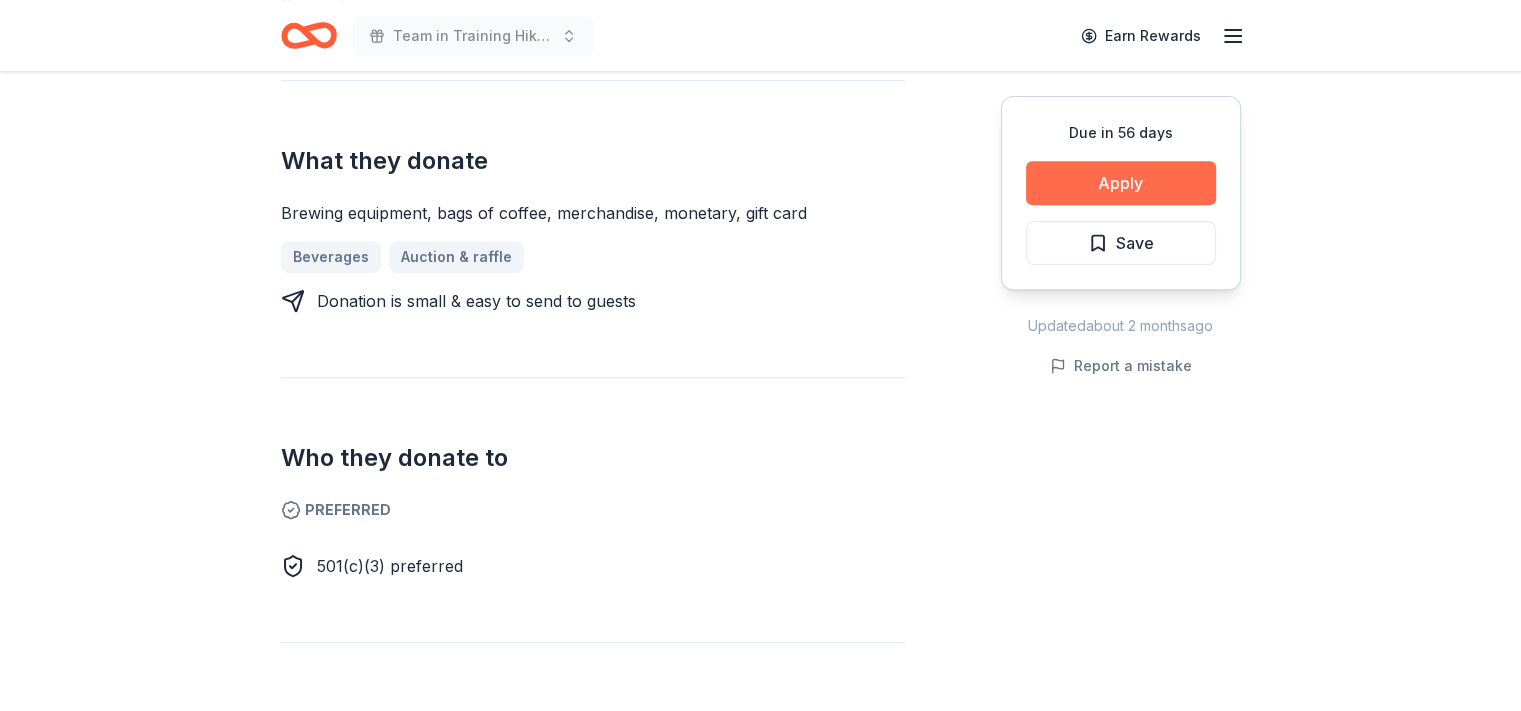 click on "Apply" at bounding box center [1121, 183] 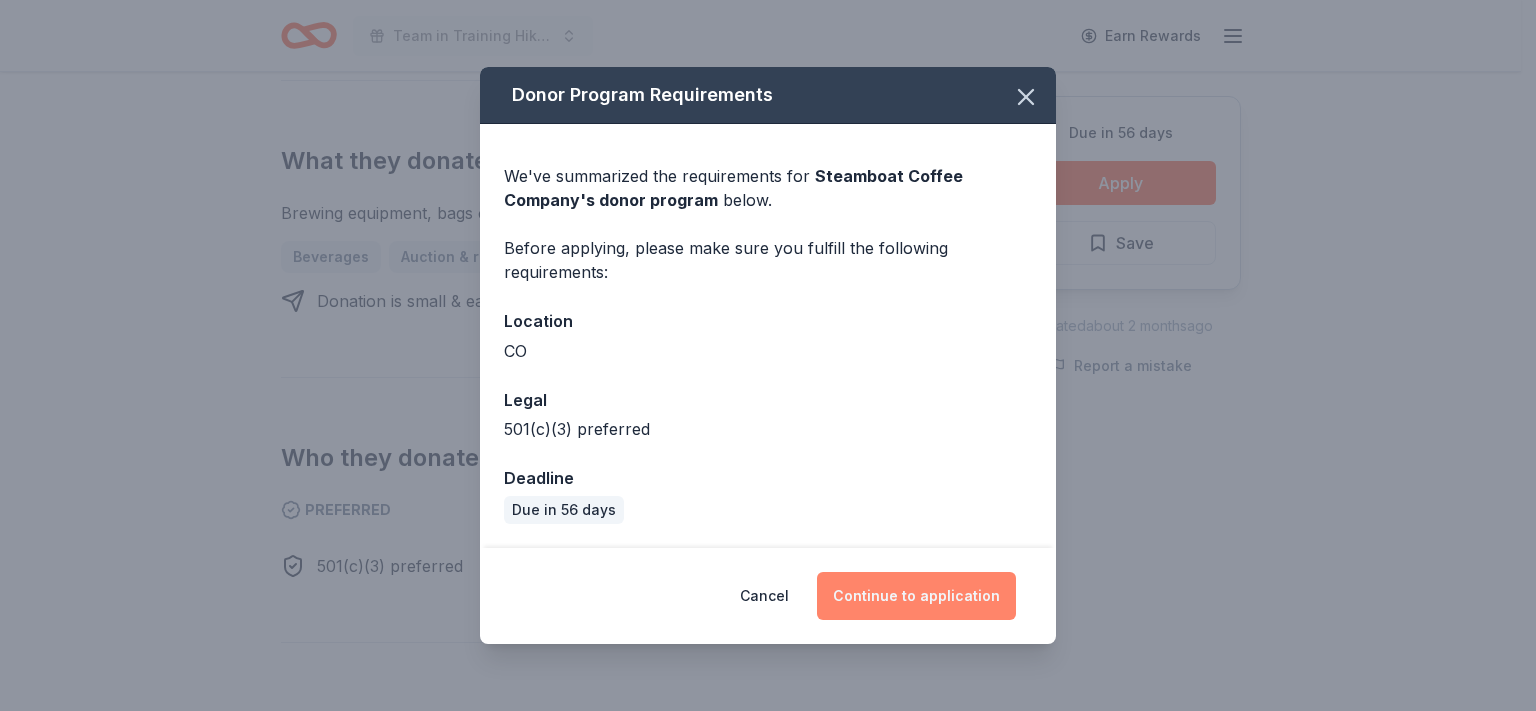 click on "Continue to application" at bounding box center (916, 596) 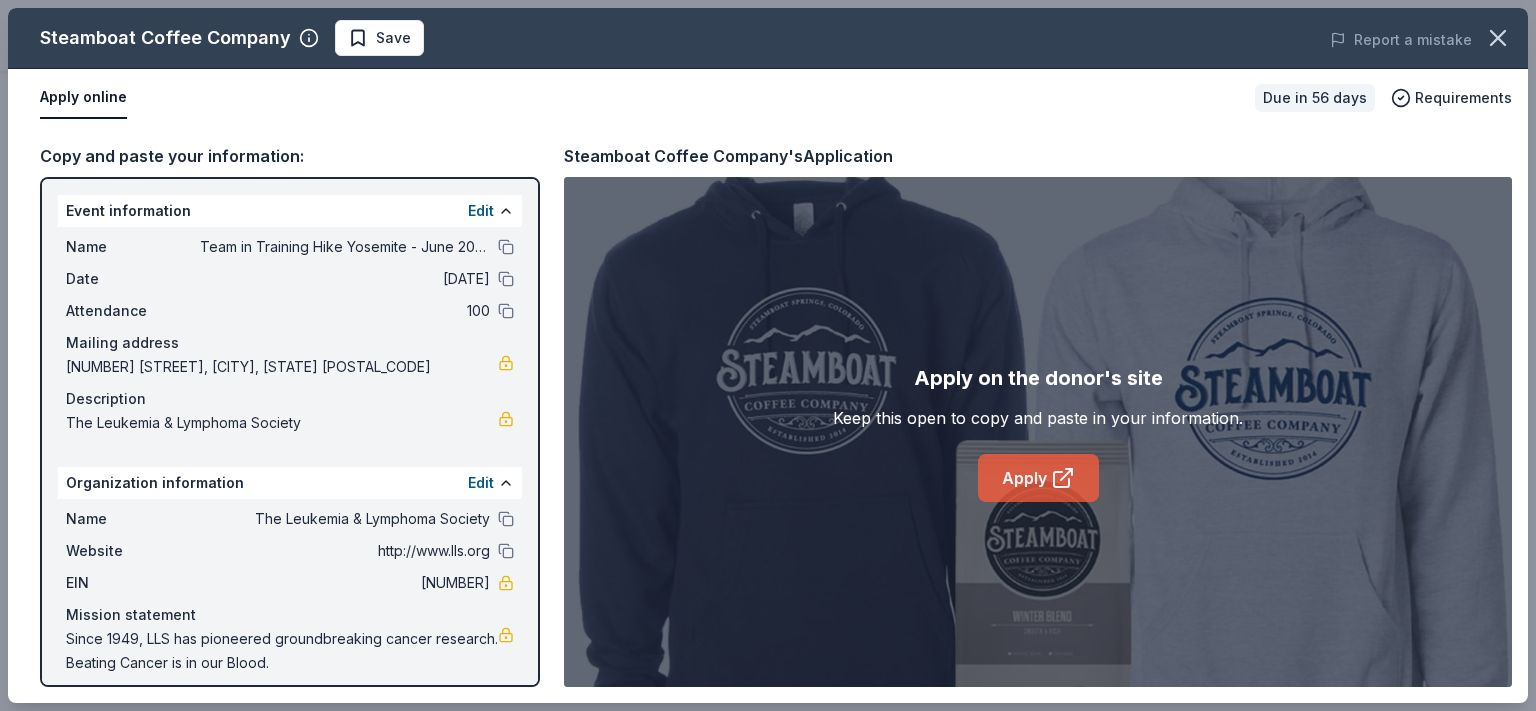 click on "Apply" at bounding box center [1038, 478] 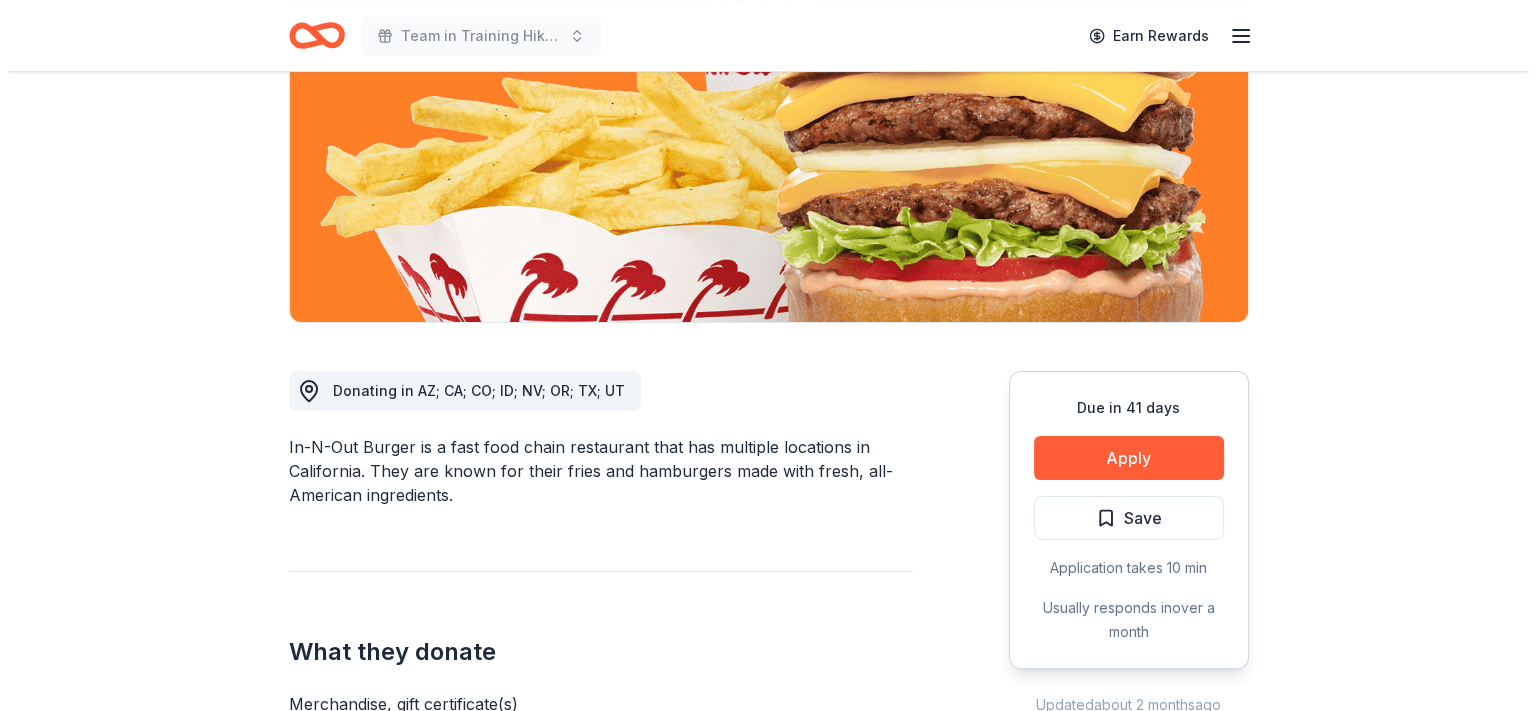 scroll, scrollTop: 300, scrollLeft: 0, axis: vertical 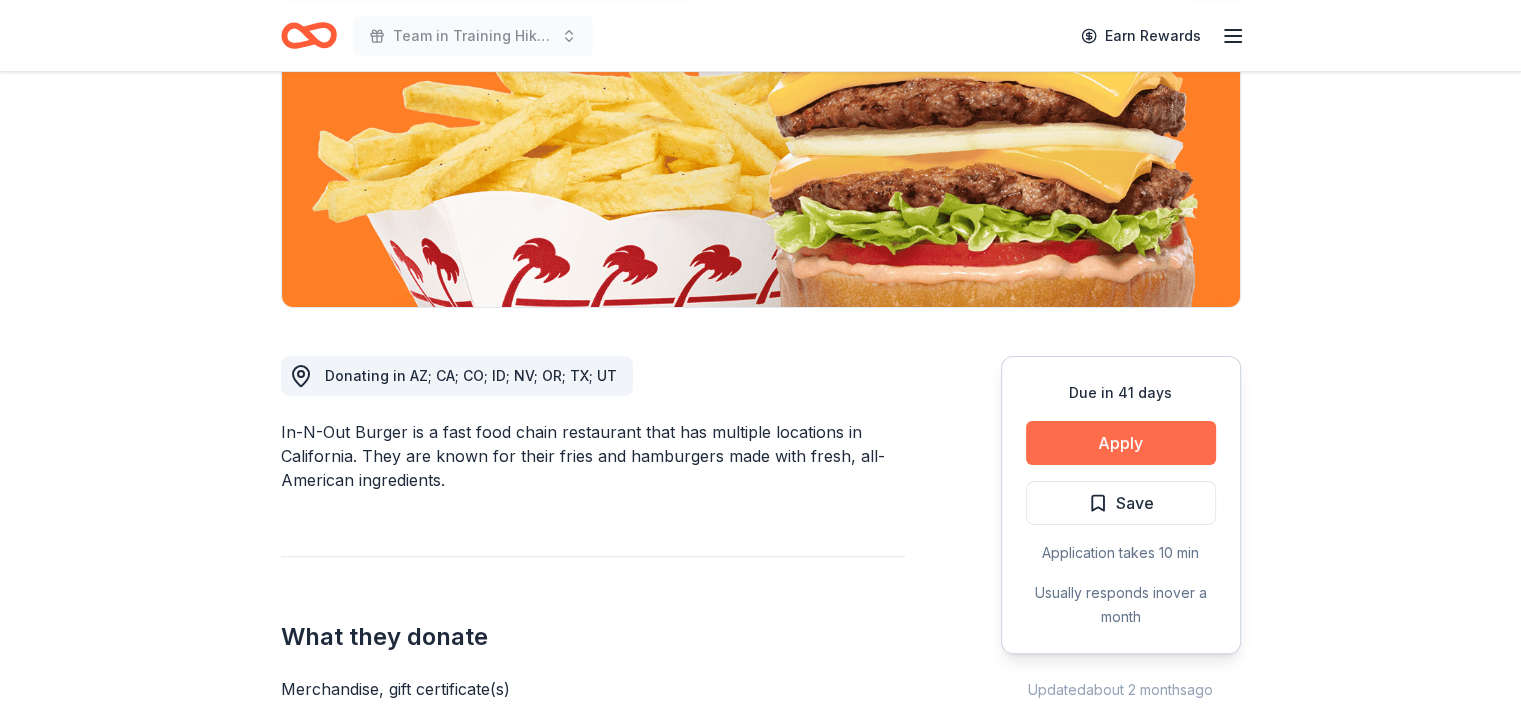 click on "Apply" at bounding box center [1121, 443] 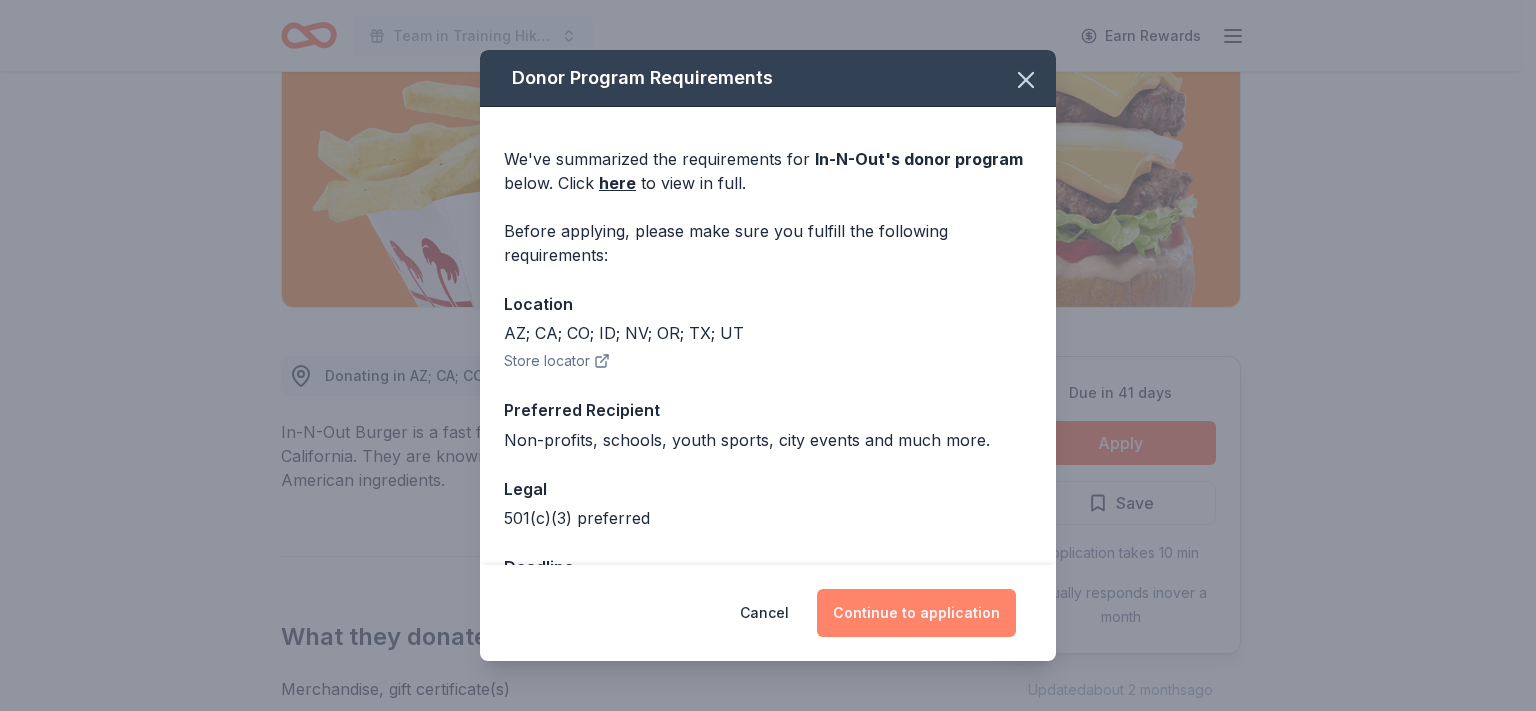 click on "Continue to application" at bounding box center (916, 613) 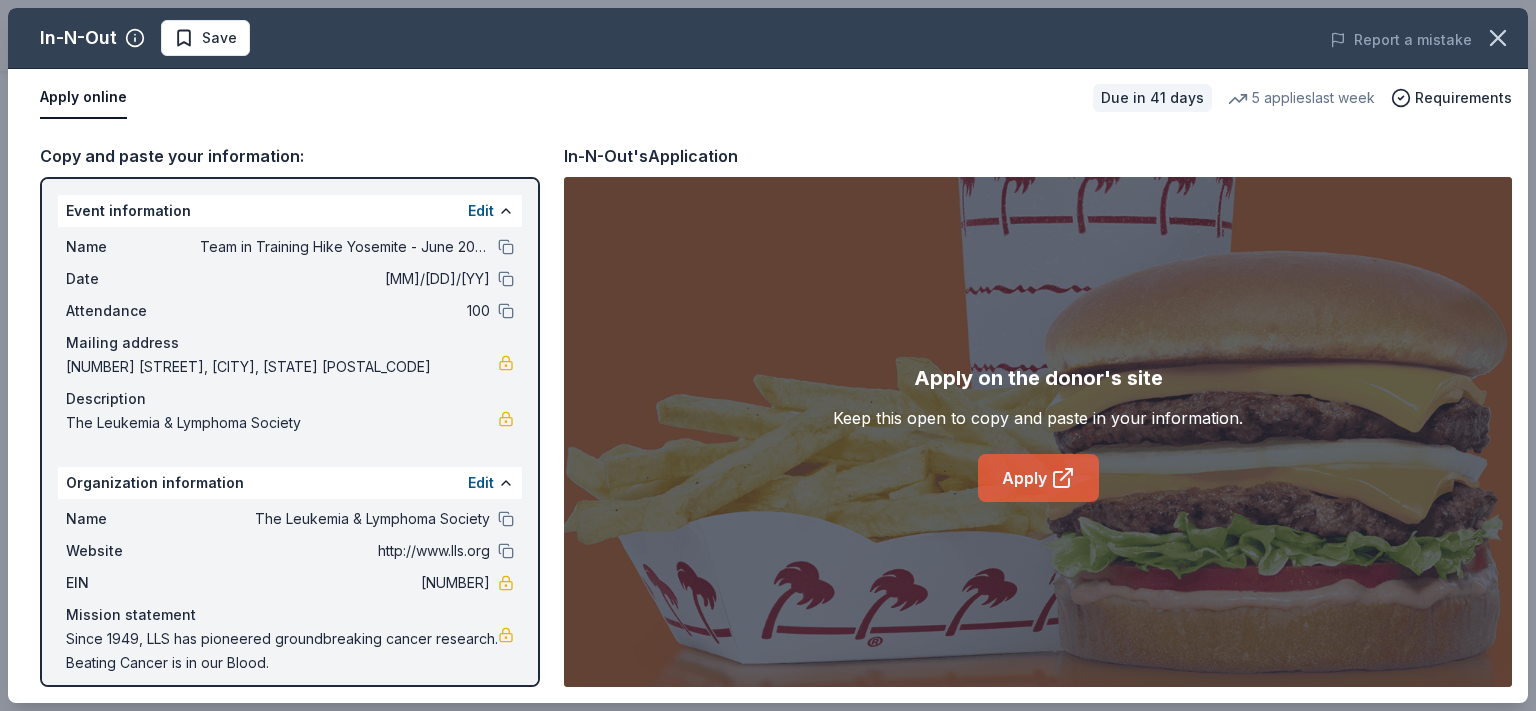 click on "Apply" at bounding box center (1038, 478) 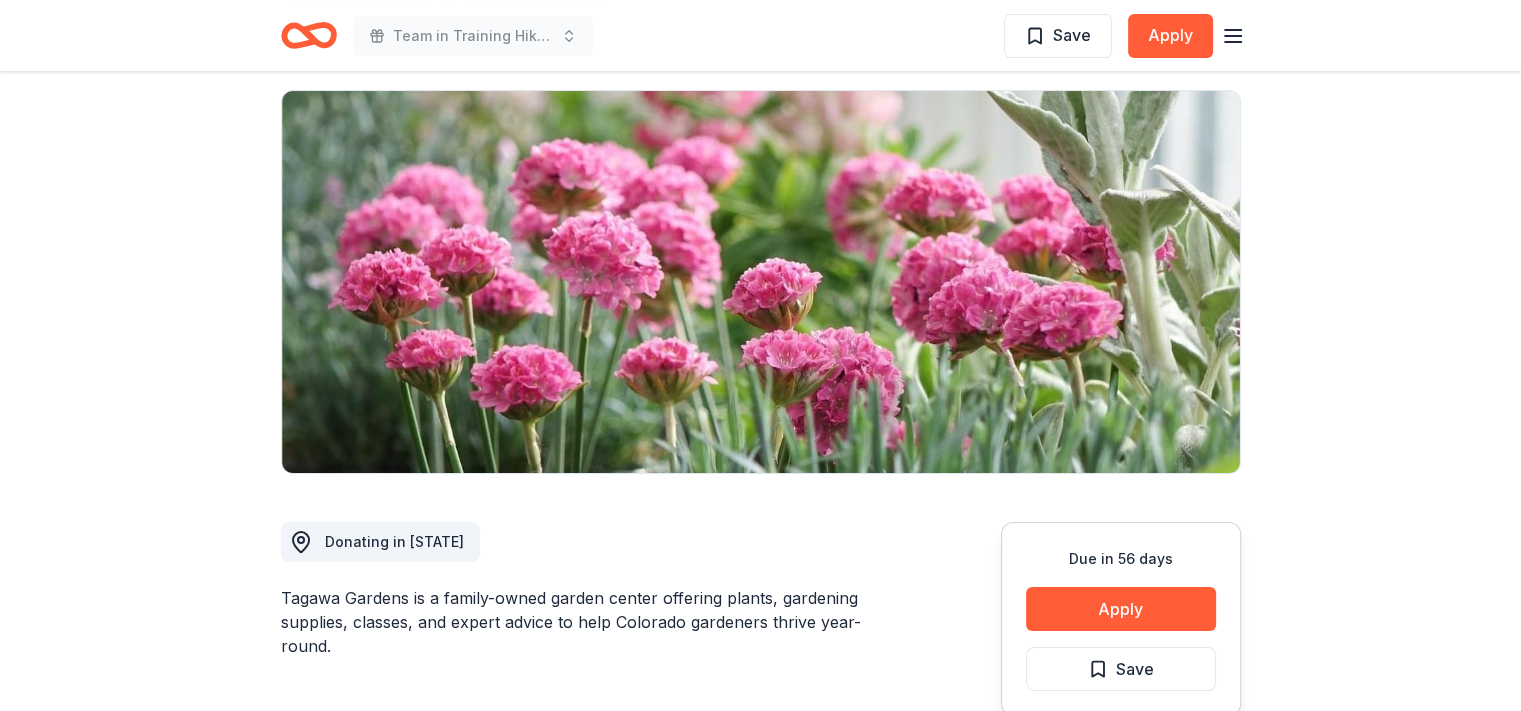 scroll, scrollTop: 0, scrollLeft: 0, axis: both 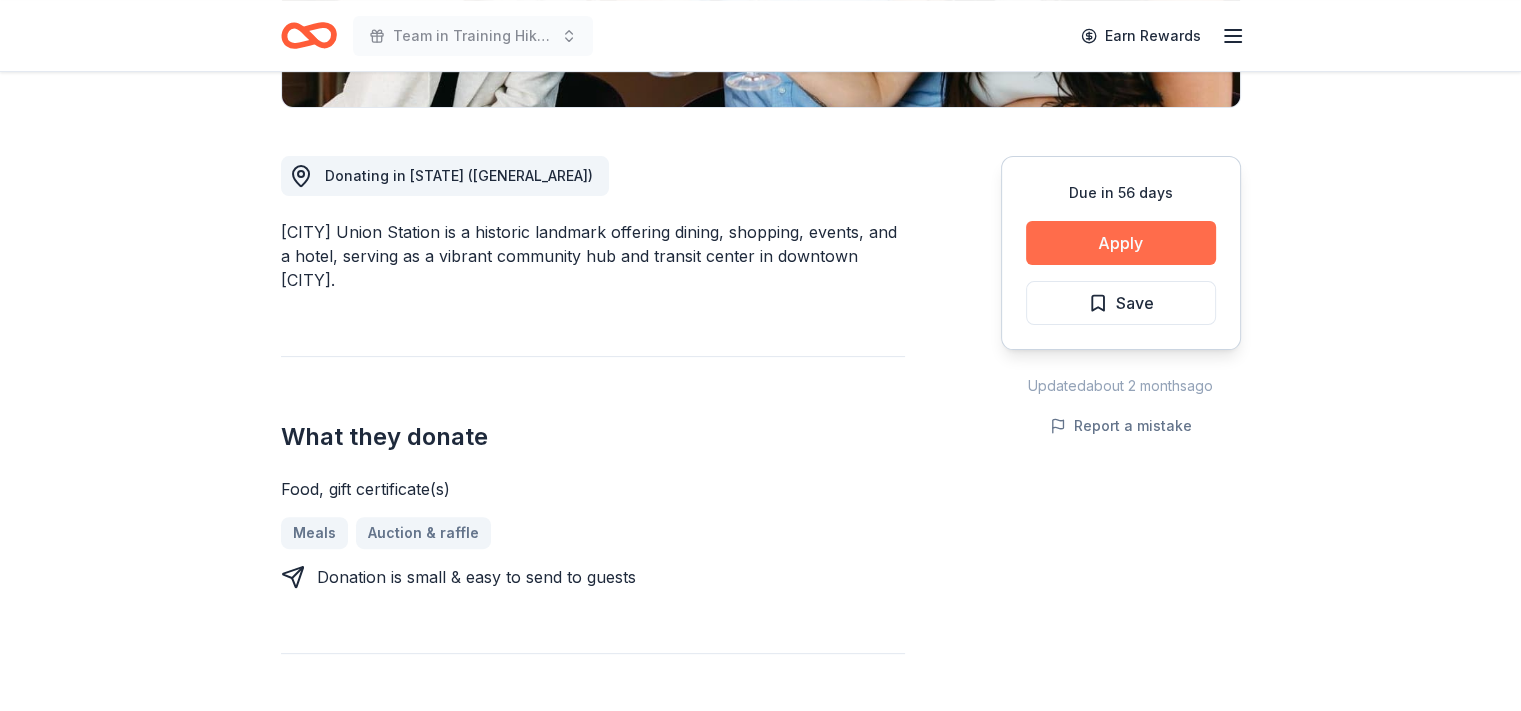 click on "Apply" at bounding box center [1121, 243] 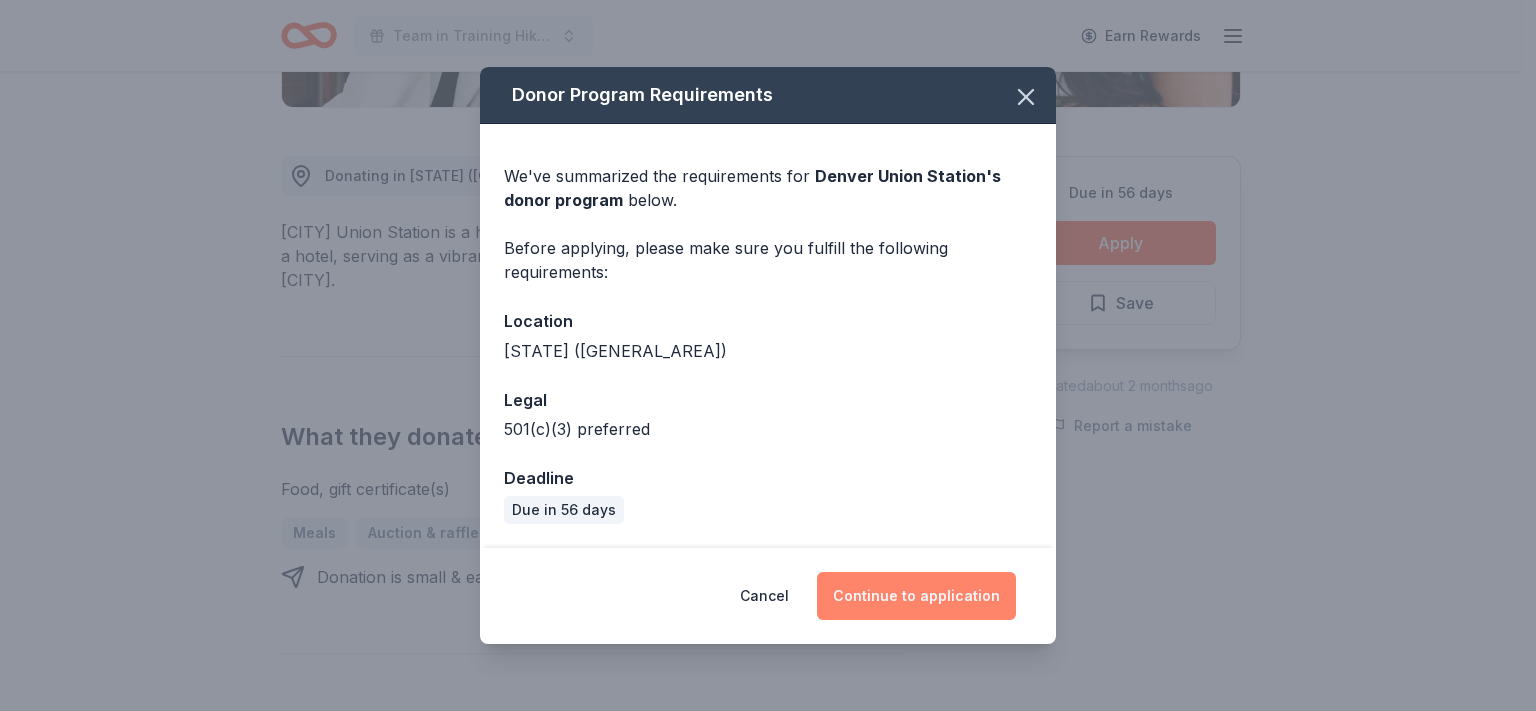 click on "Continue to application" at bounding box center (916, 596) 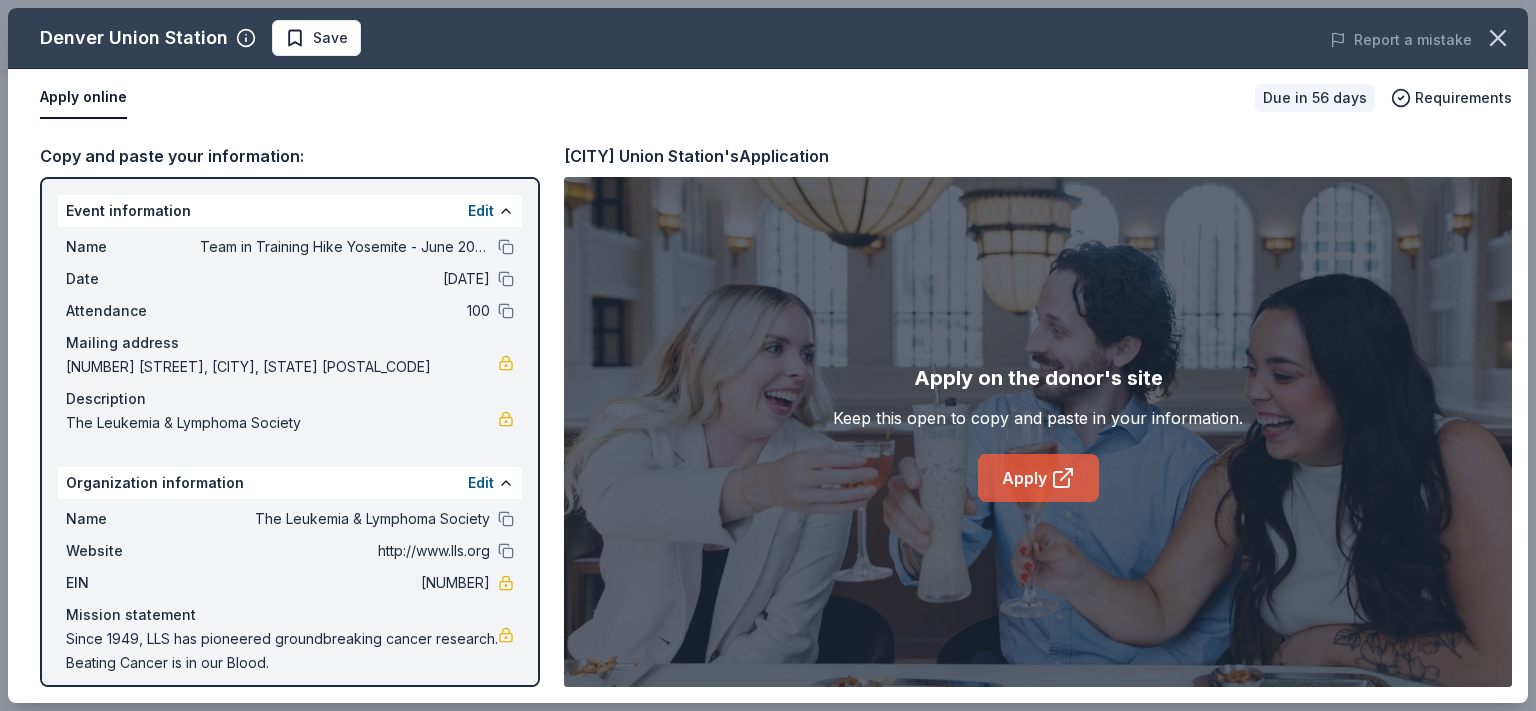 click on "Apply" at bounding box center (1038, 478) 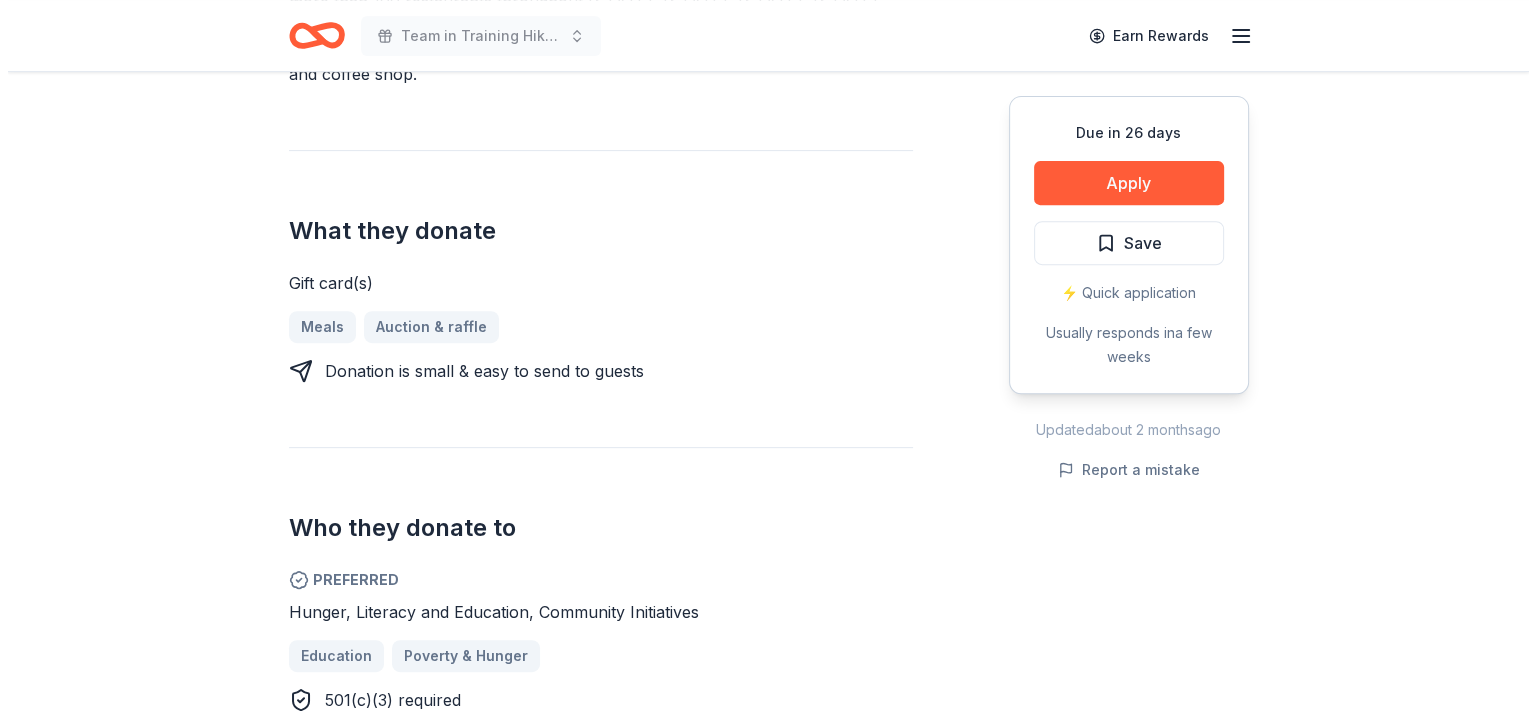 scroll, scrollTop: 800, scrollLeft: 0, axis: vertical 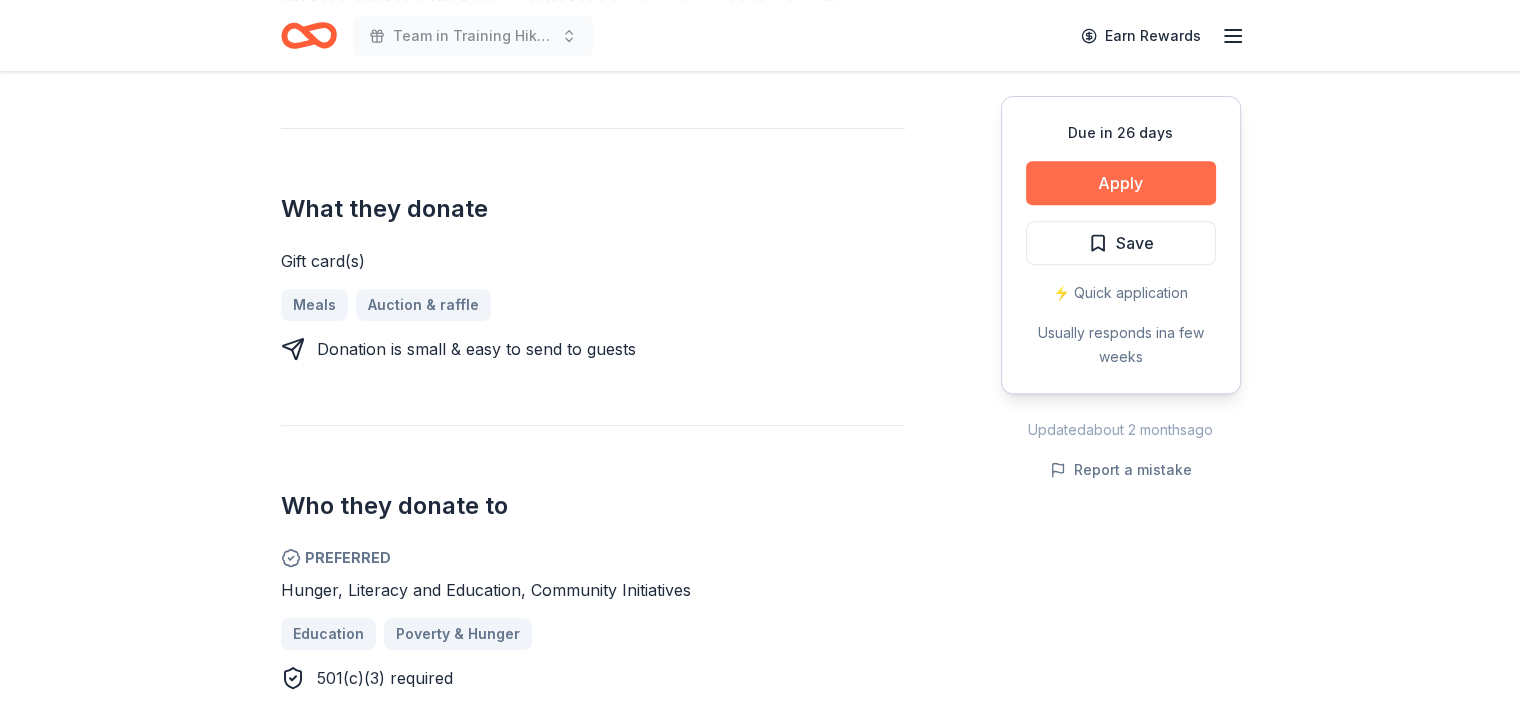 click on "Apply" at bounding box center [1121, 183] 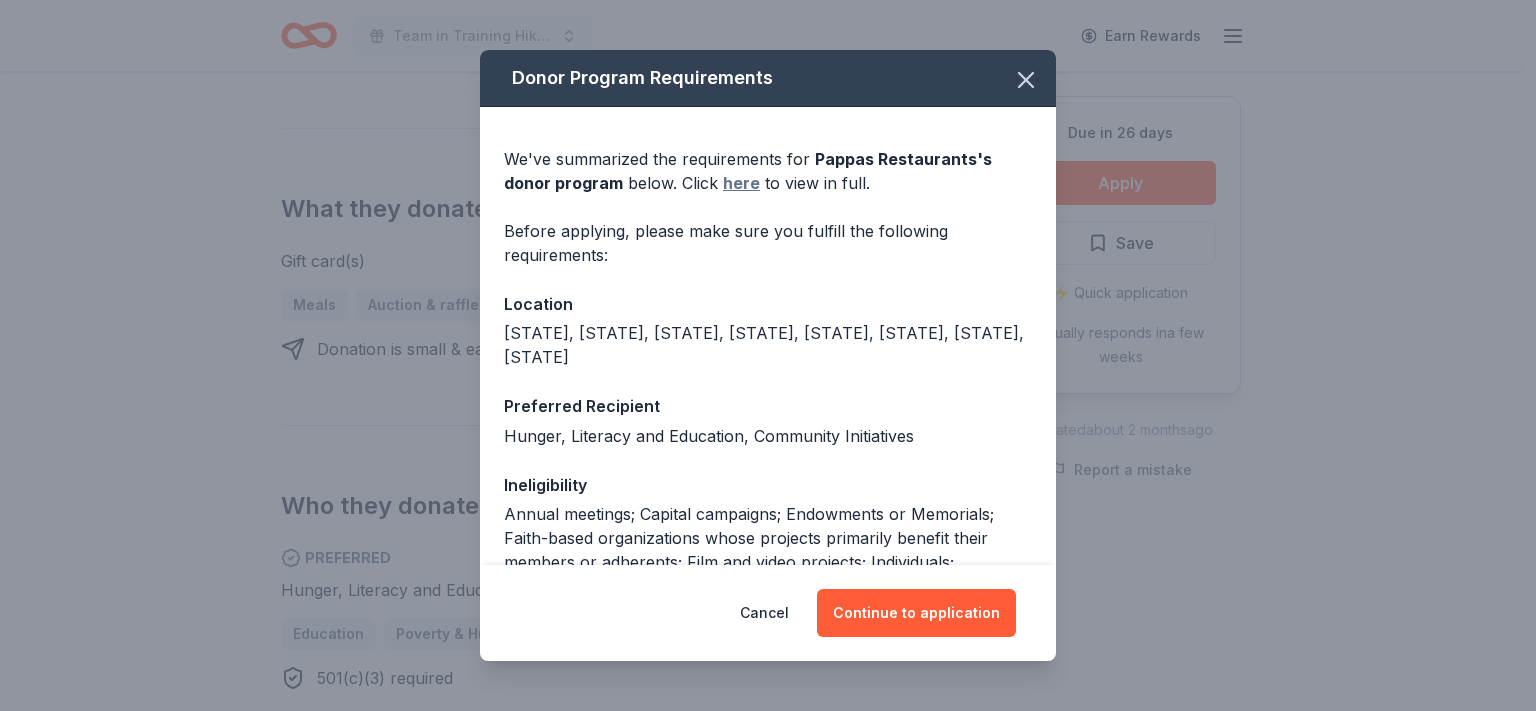 click on "here" at bounding box center [741, 183] 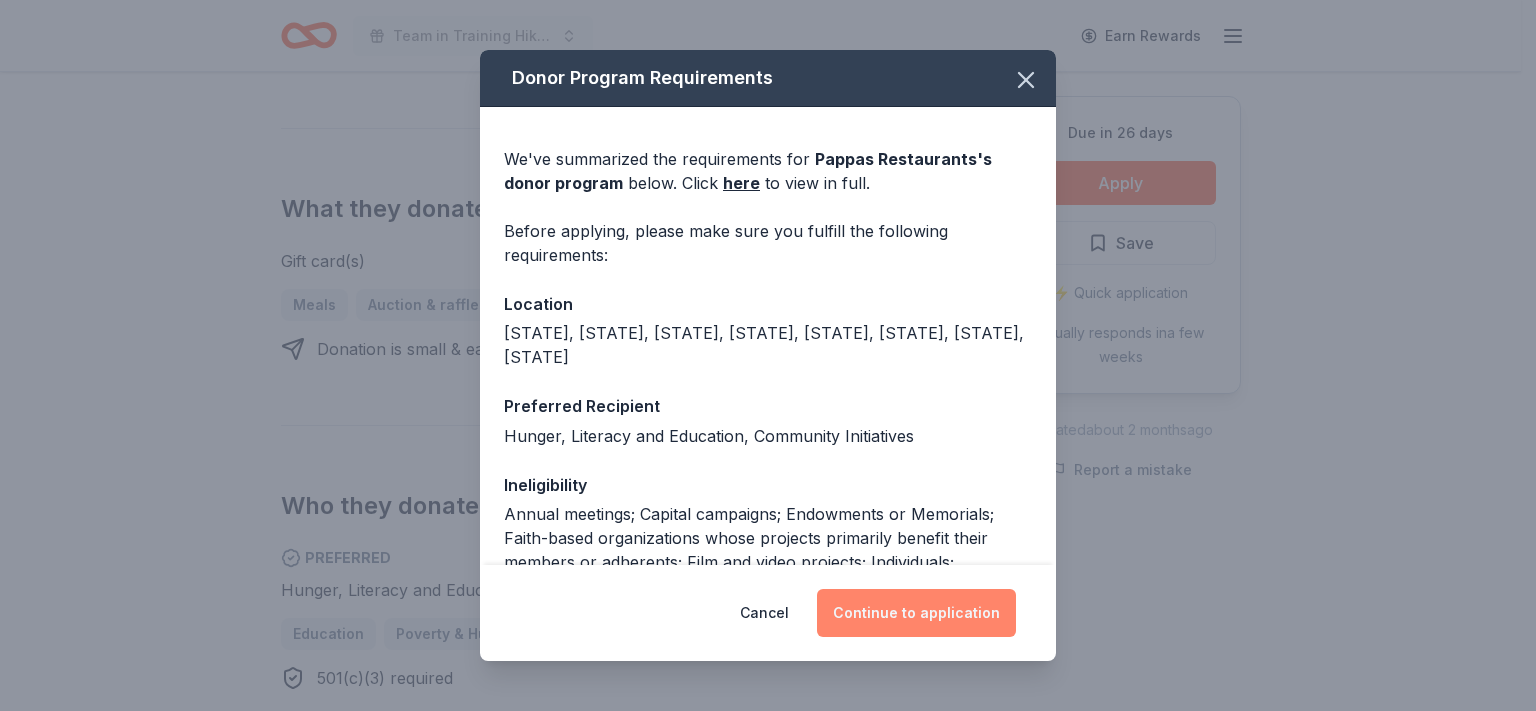 click on "Continue to application" at bounding box center [916, 613] 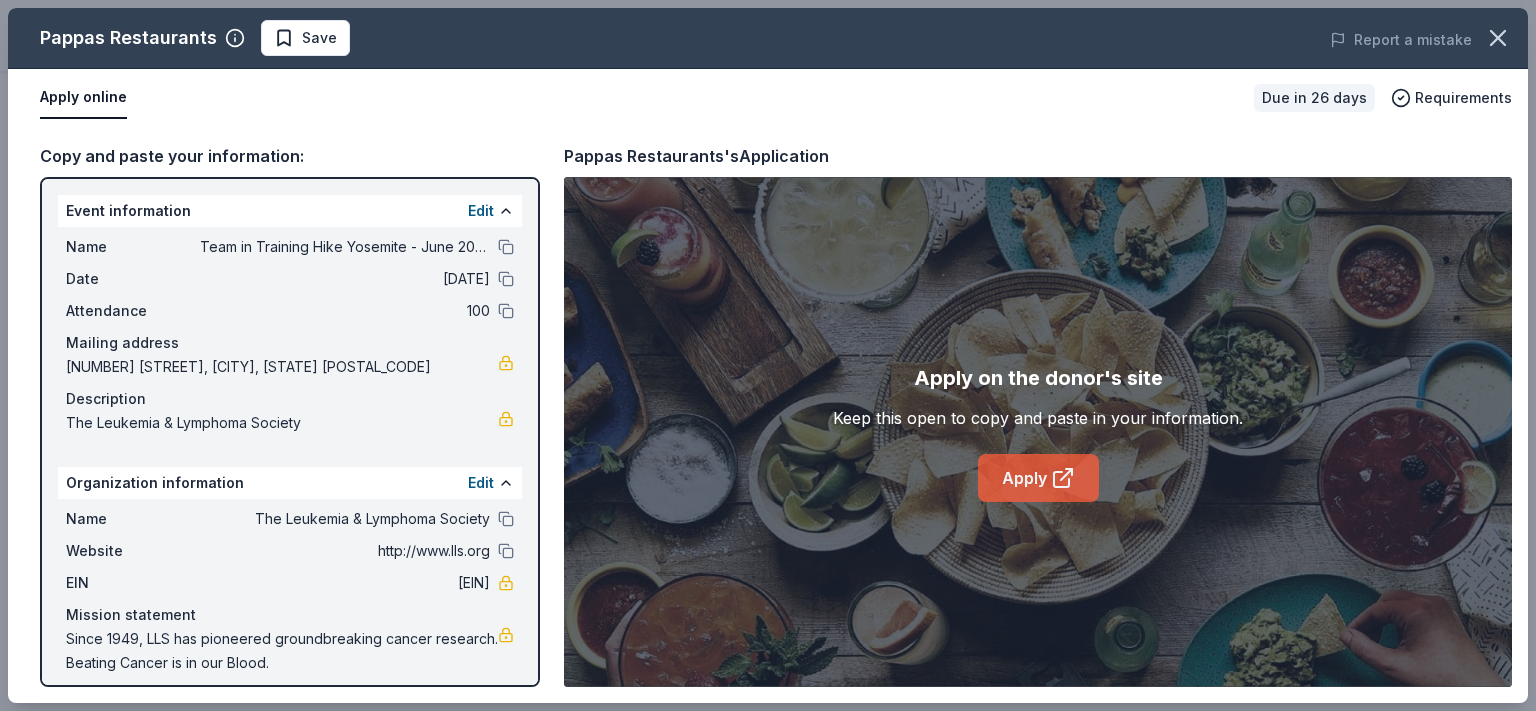 click 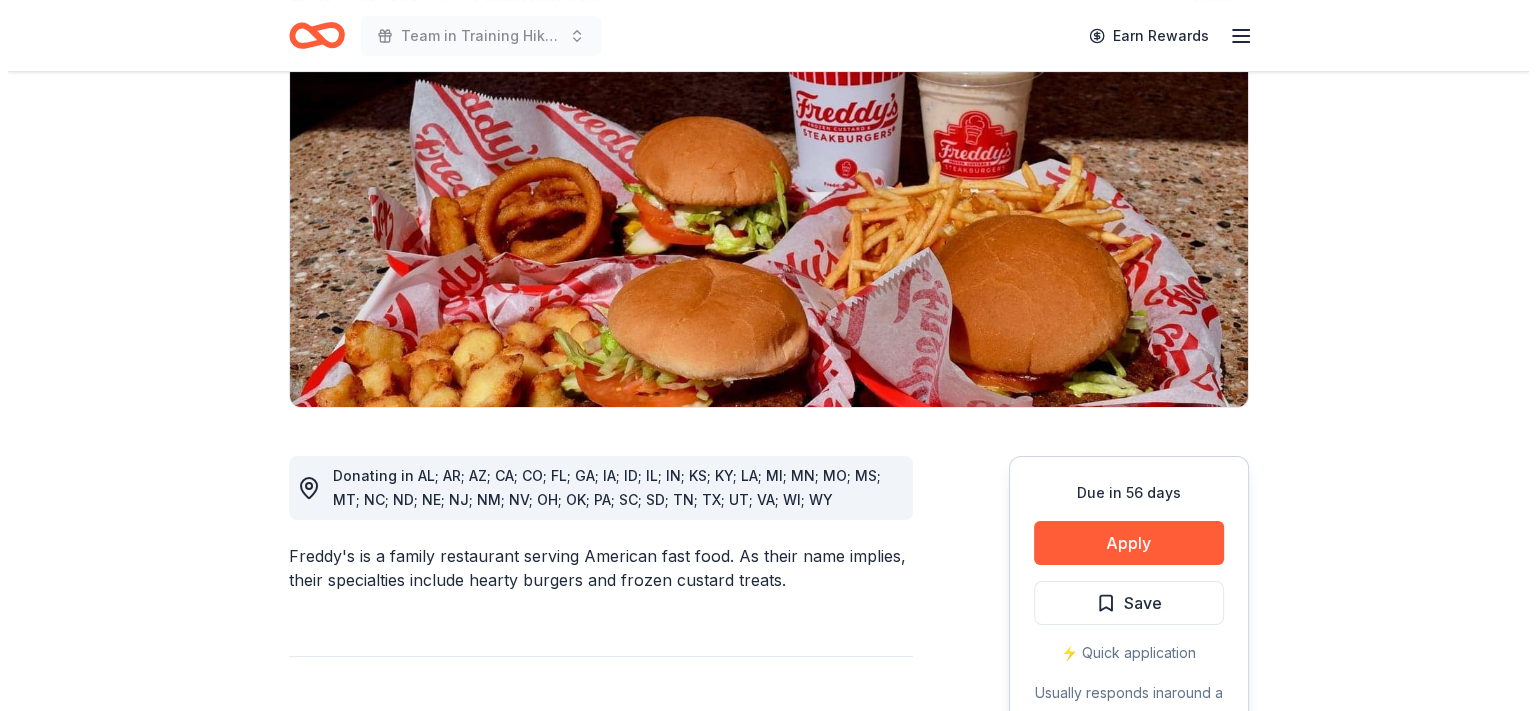 scroll, scrollTop: 300, scrollLeft: 0, axis: vertical 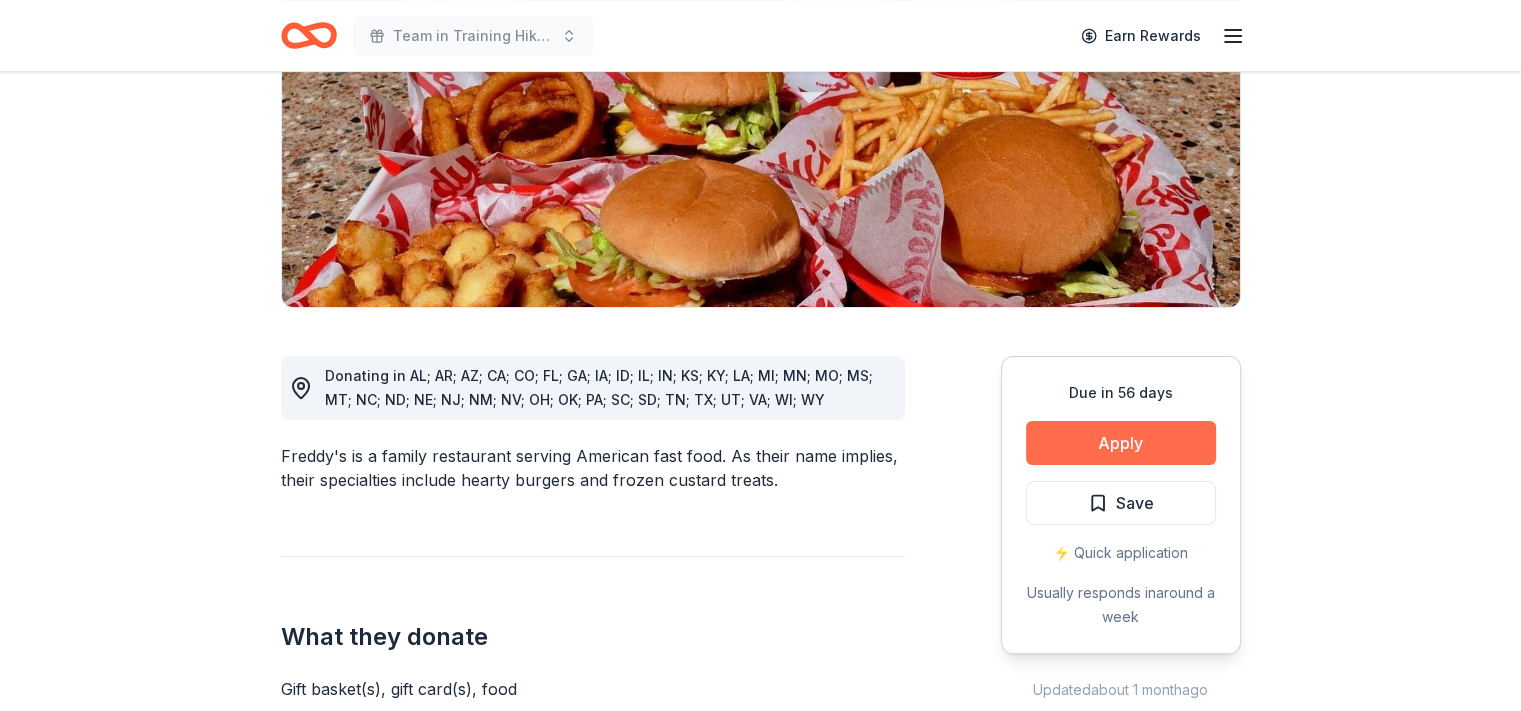click on "Apply" at bounding box center (1121, 443) 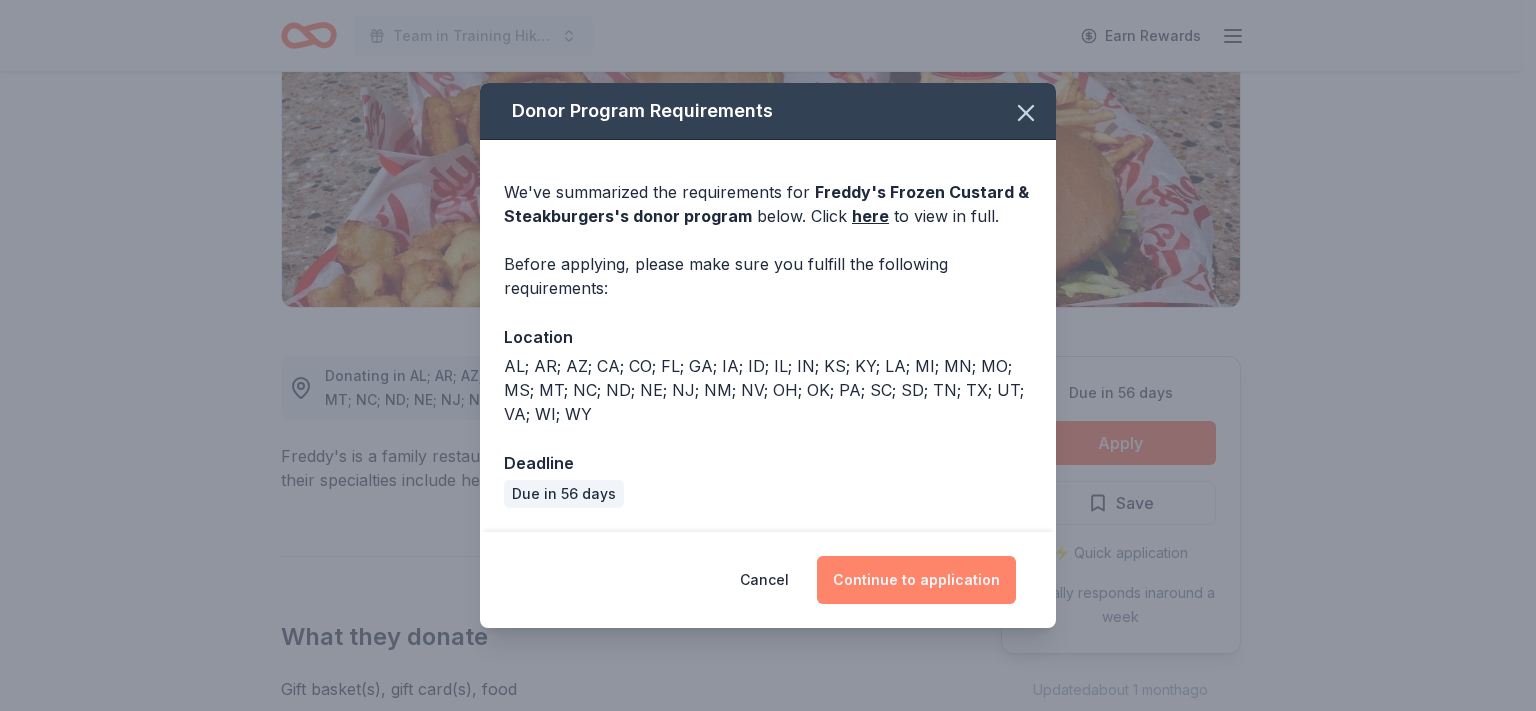 click on "Continue to application" at bounding box center [916, 580] 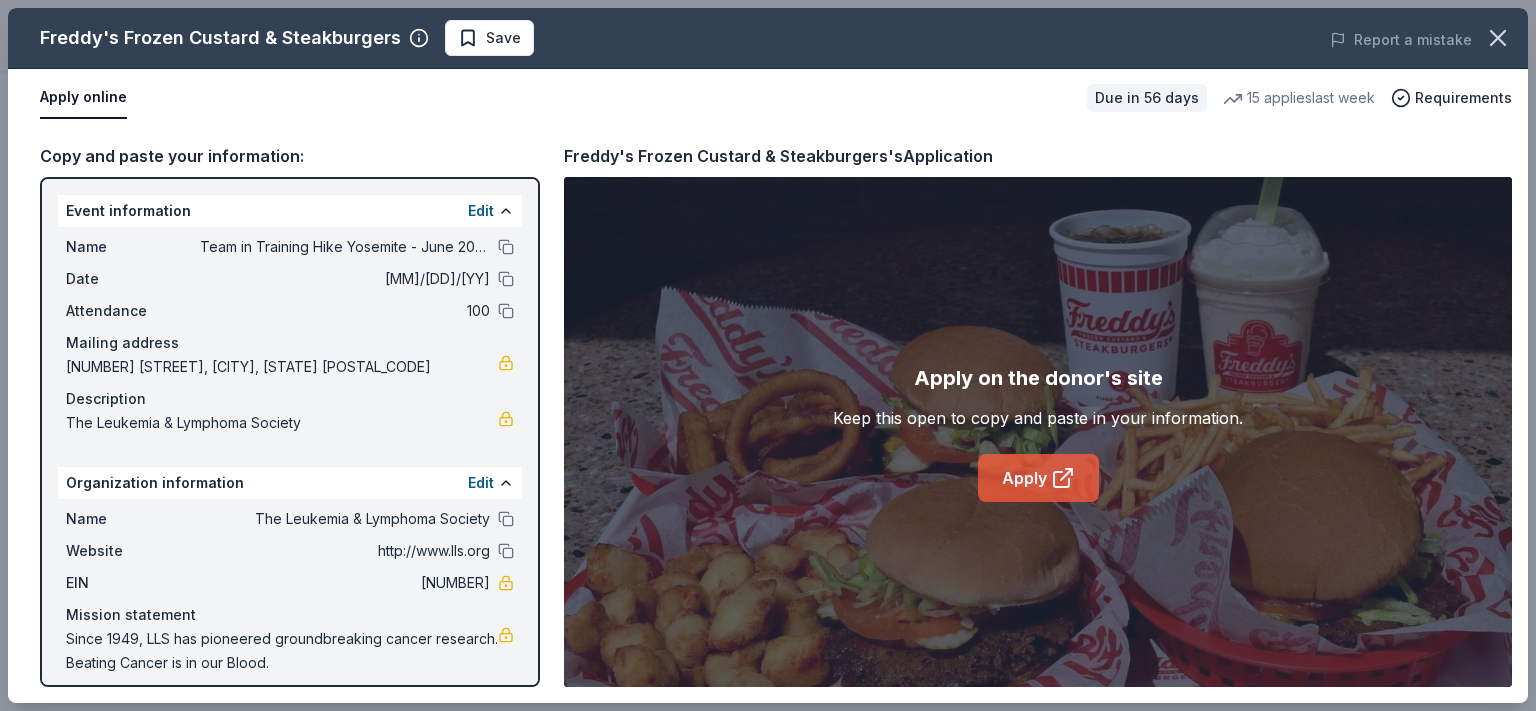 click on "Apply" at bounding box center (1038, 478) 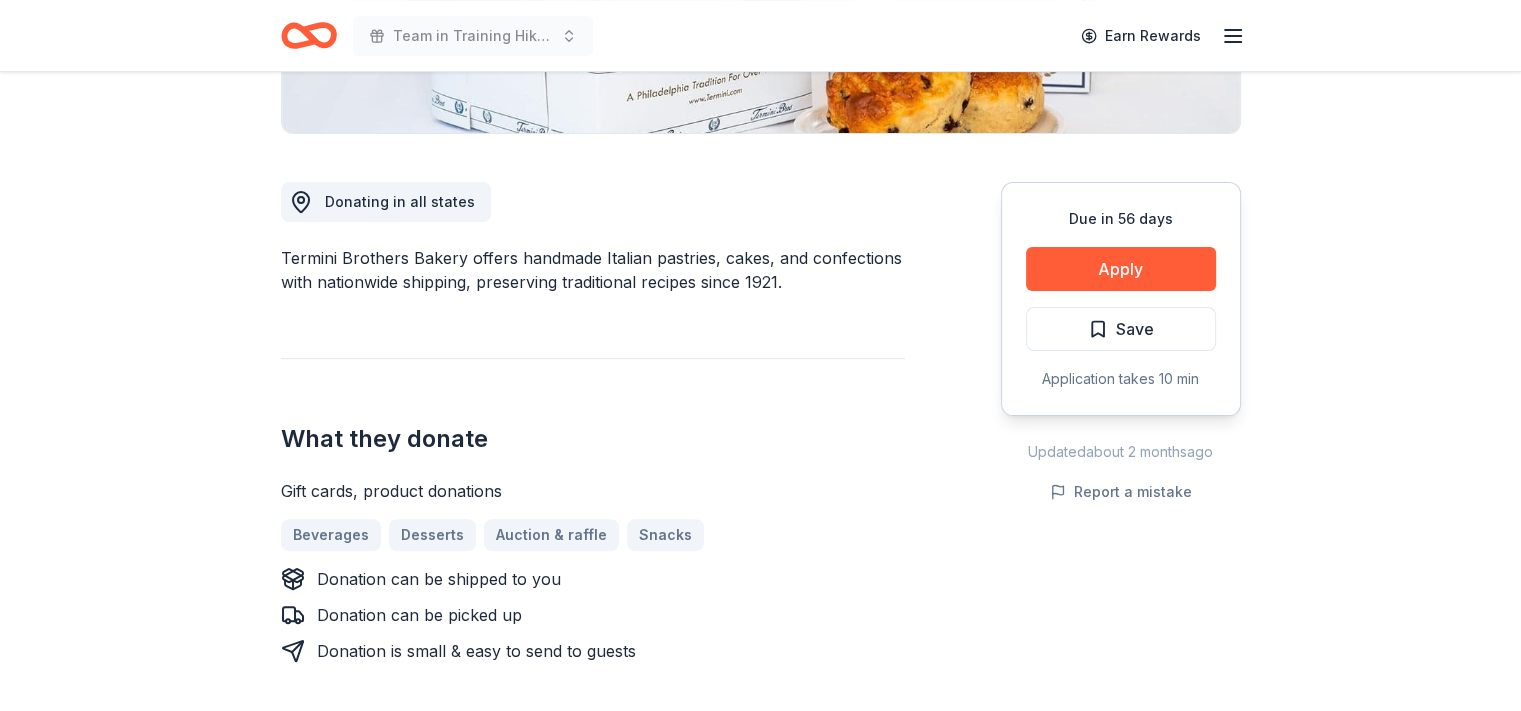 scroll, scrollTop: 500, scrollLeft: 0, axis: vertical 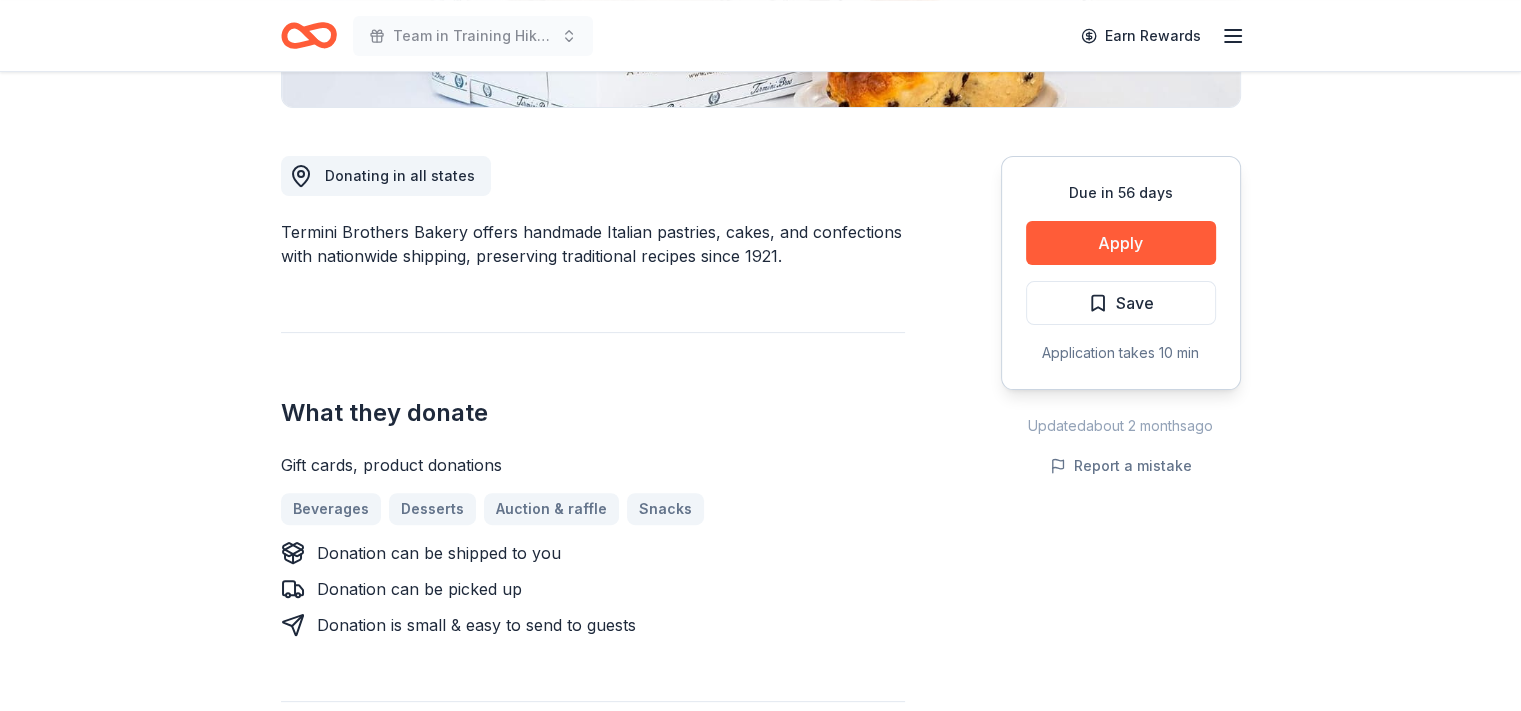 drag, startPoint x: 463, startPoint y: 231, endPoint x: 424, endPoint y: 230, distance: 39.012817 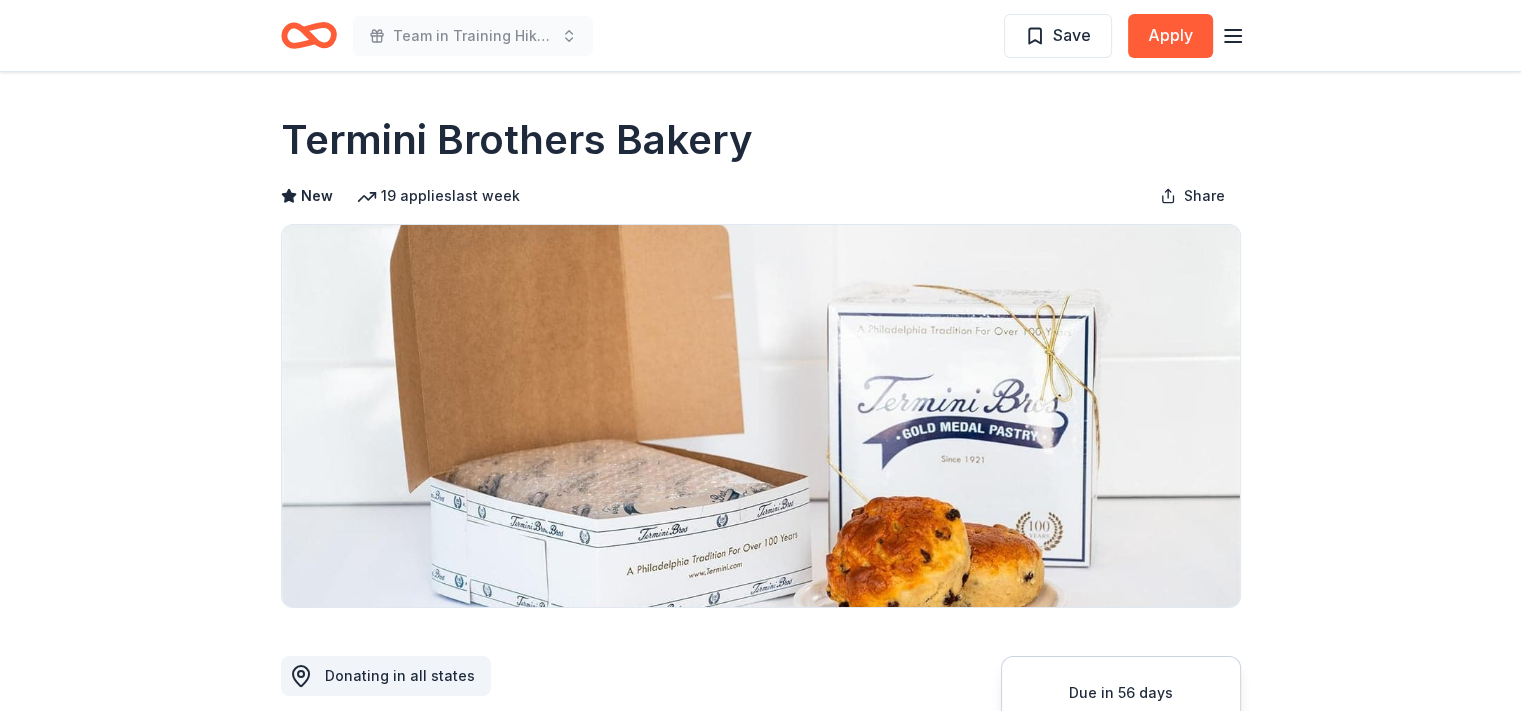 scroll, scrollTop: 0, scrollLeft: 0, axis: both 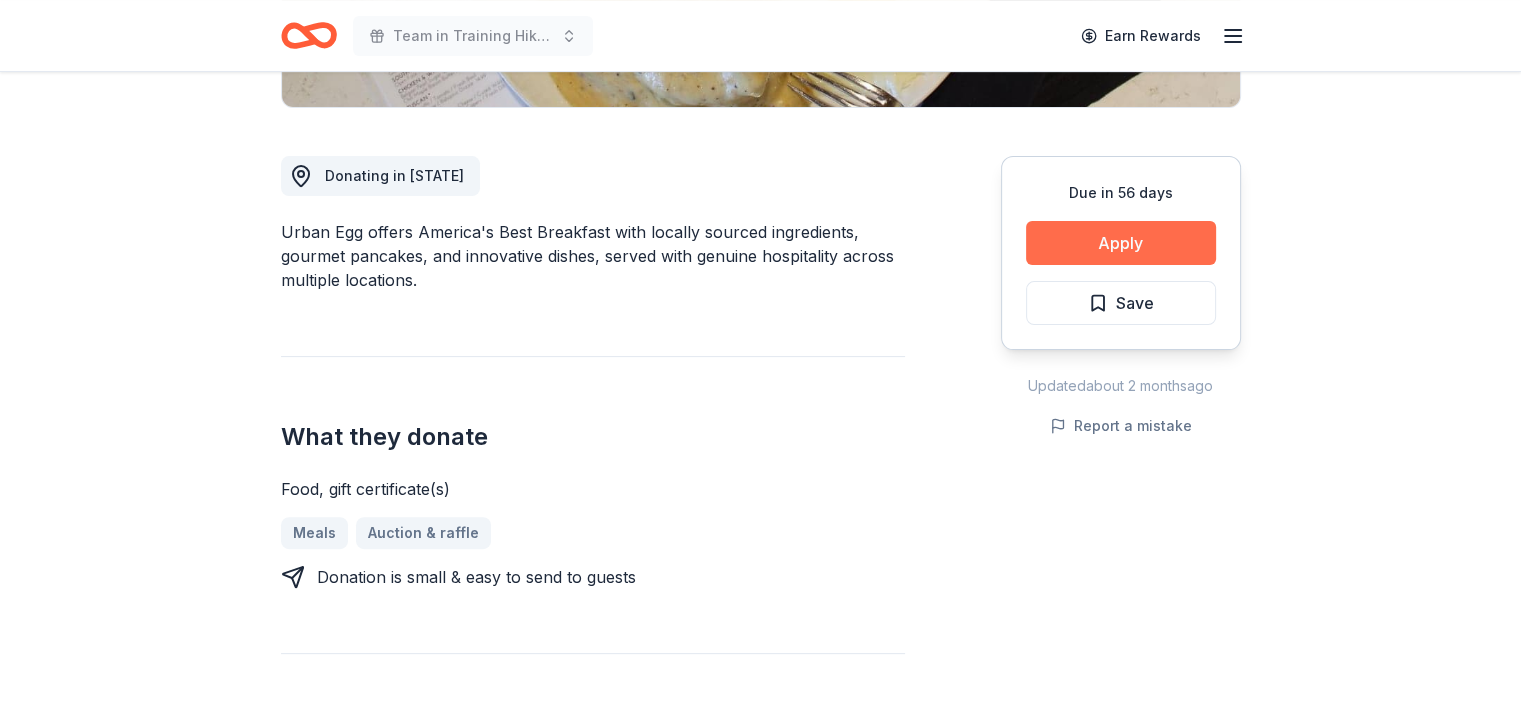 click on "Apply" at bounding box center (1121, 243) 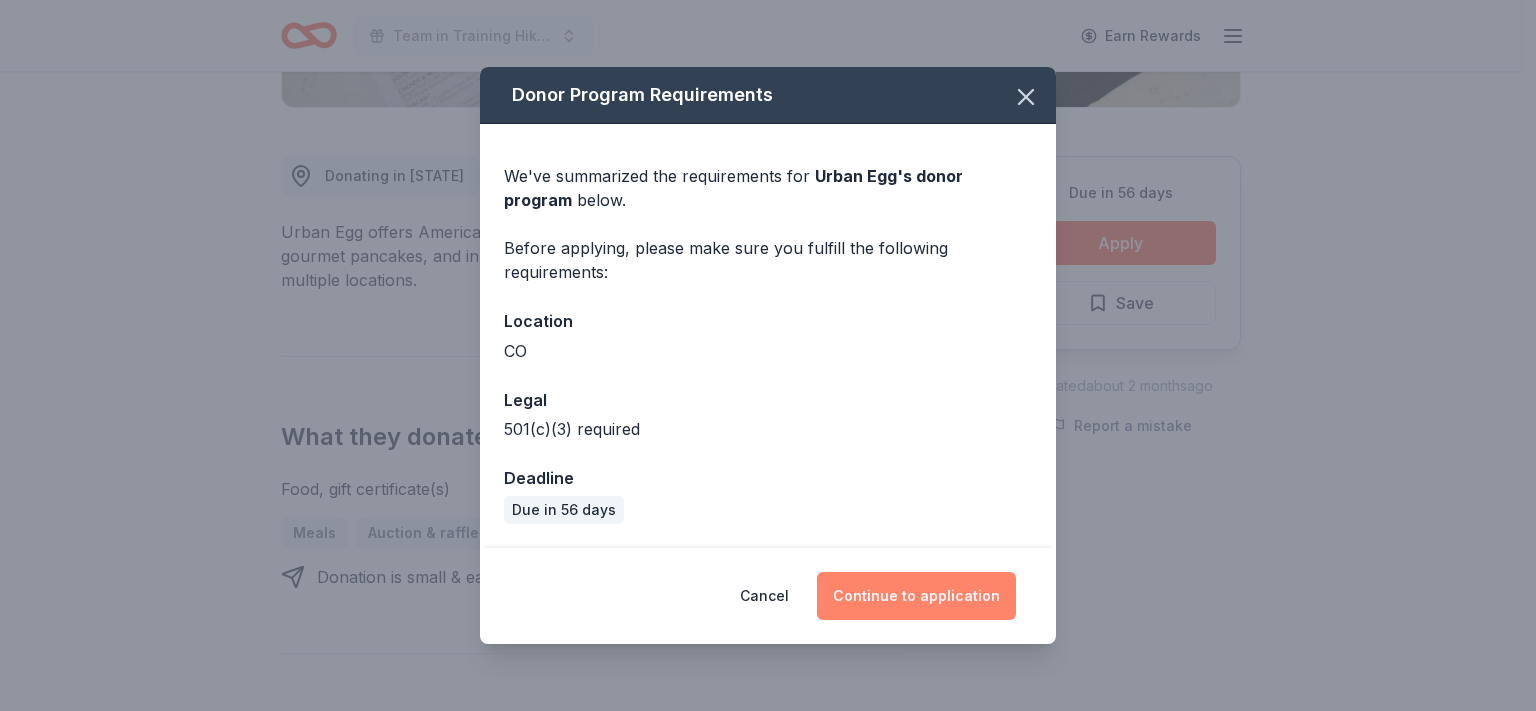 click on "Continue to application" at bounding box center [916, 596] 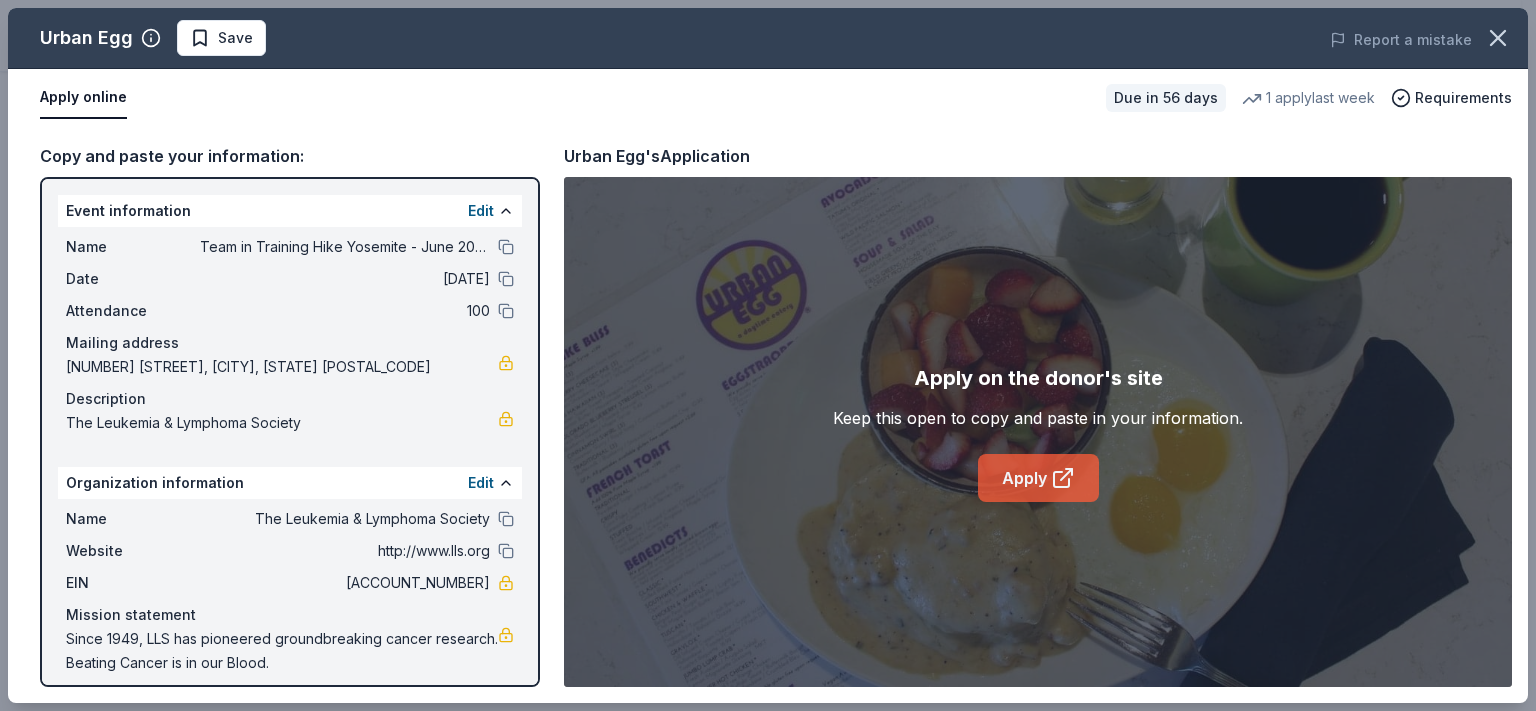 click on "Apply" at bounding box center (1038, 478) 